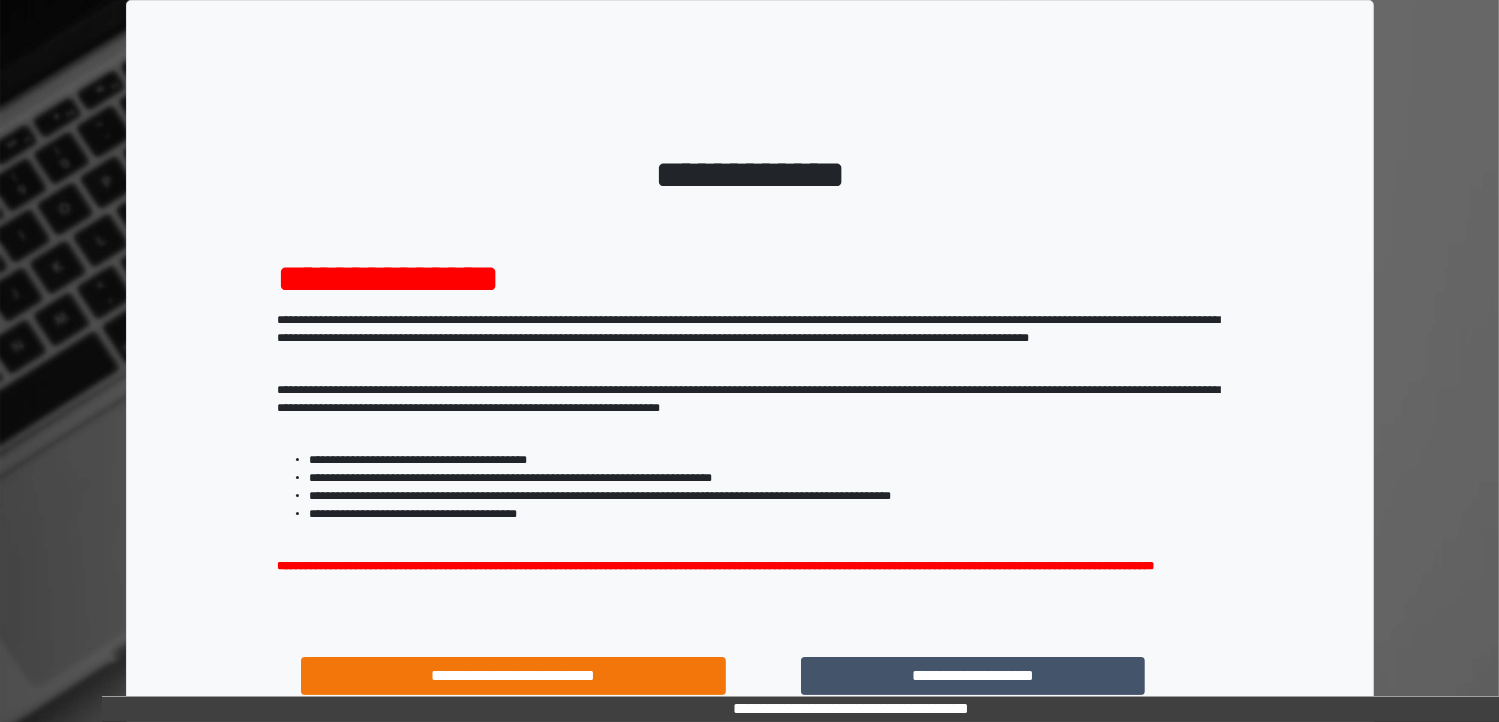 scroll, scrollTop: 187, scrollLeft: 0, axis: vertical 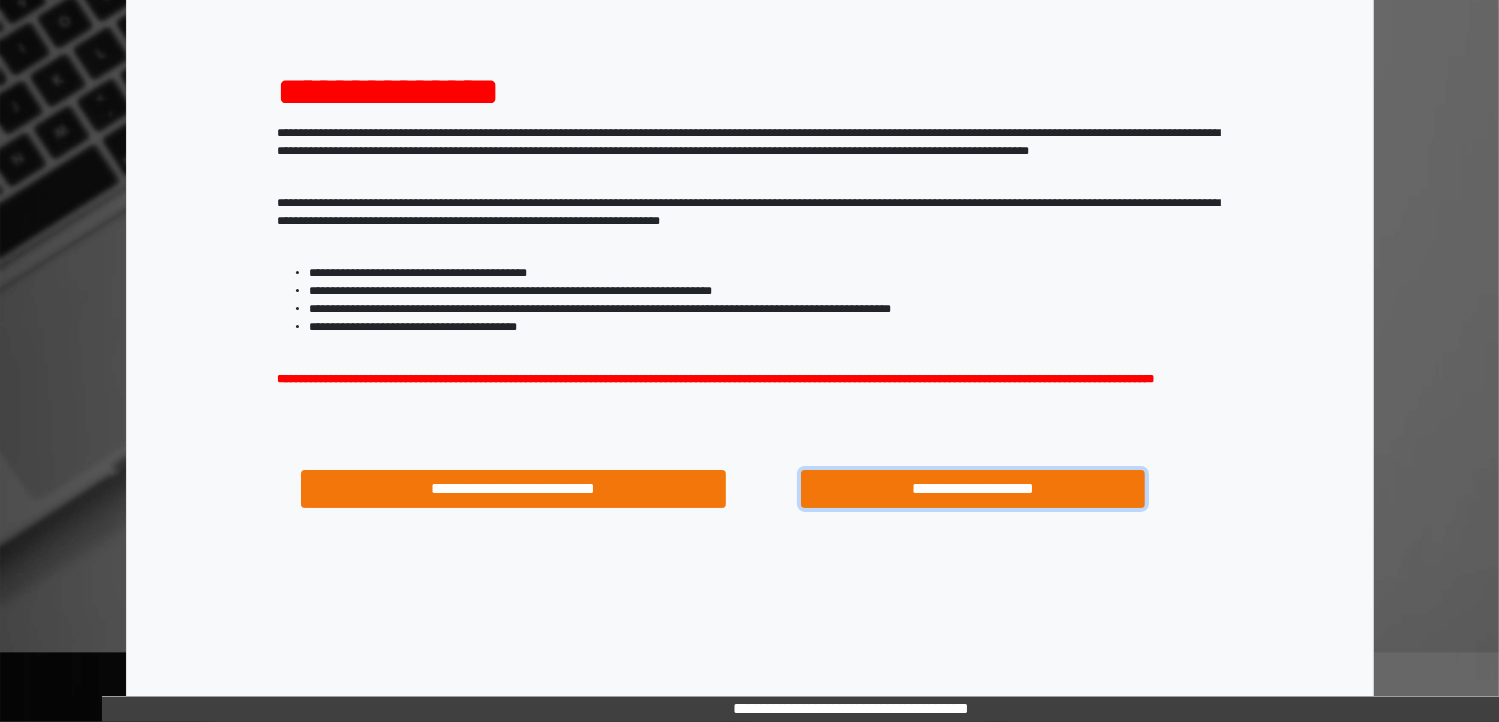 click on "**********" at bounding box center [973, 489] 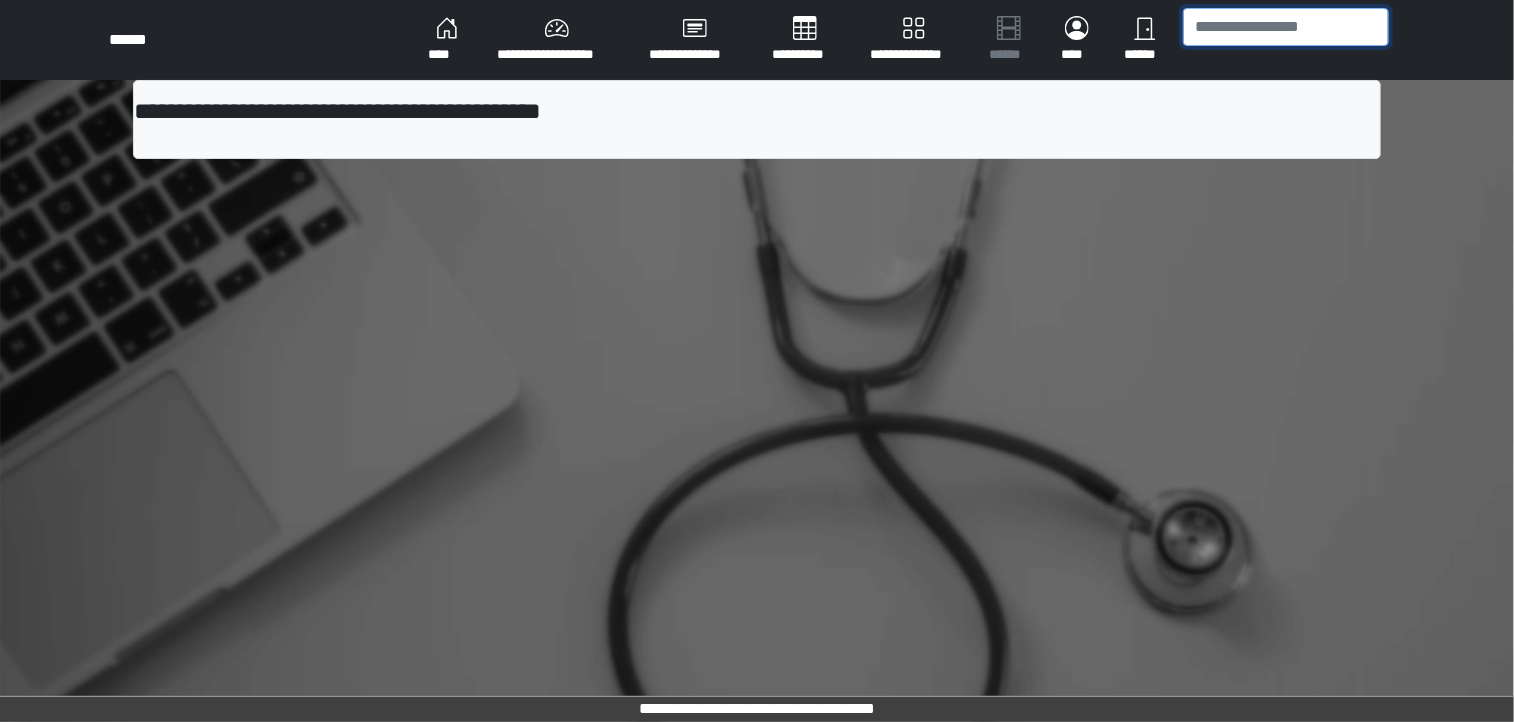 click at bounding box center (1286, 27) 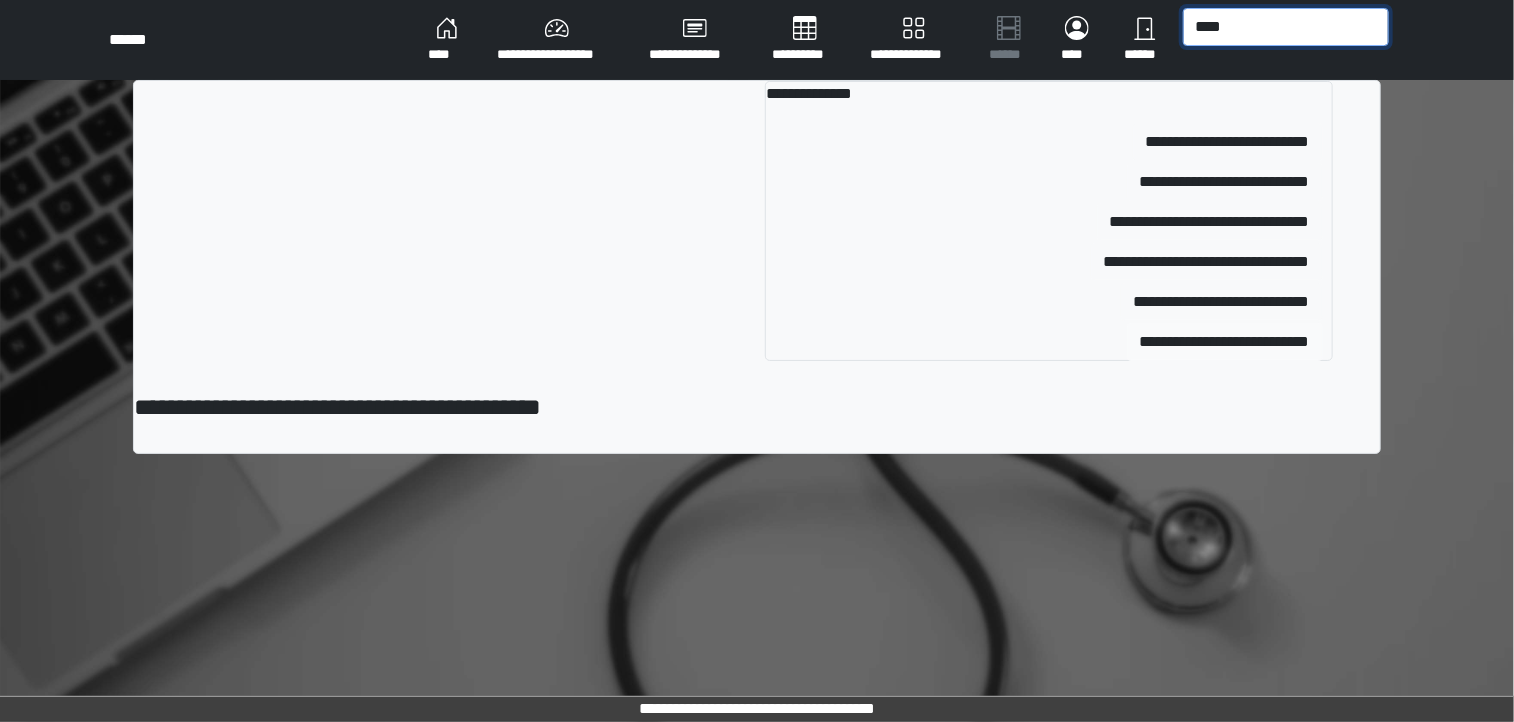 type on "****" 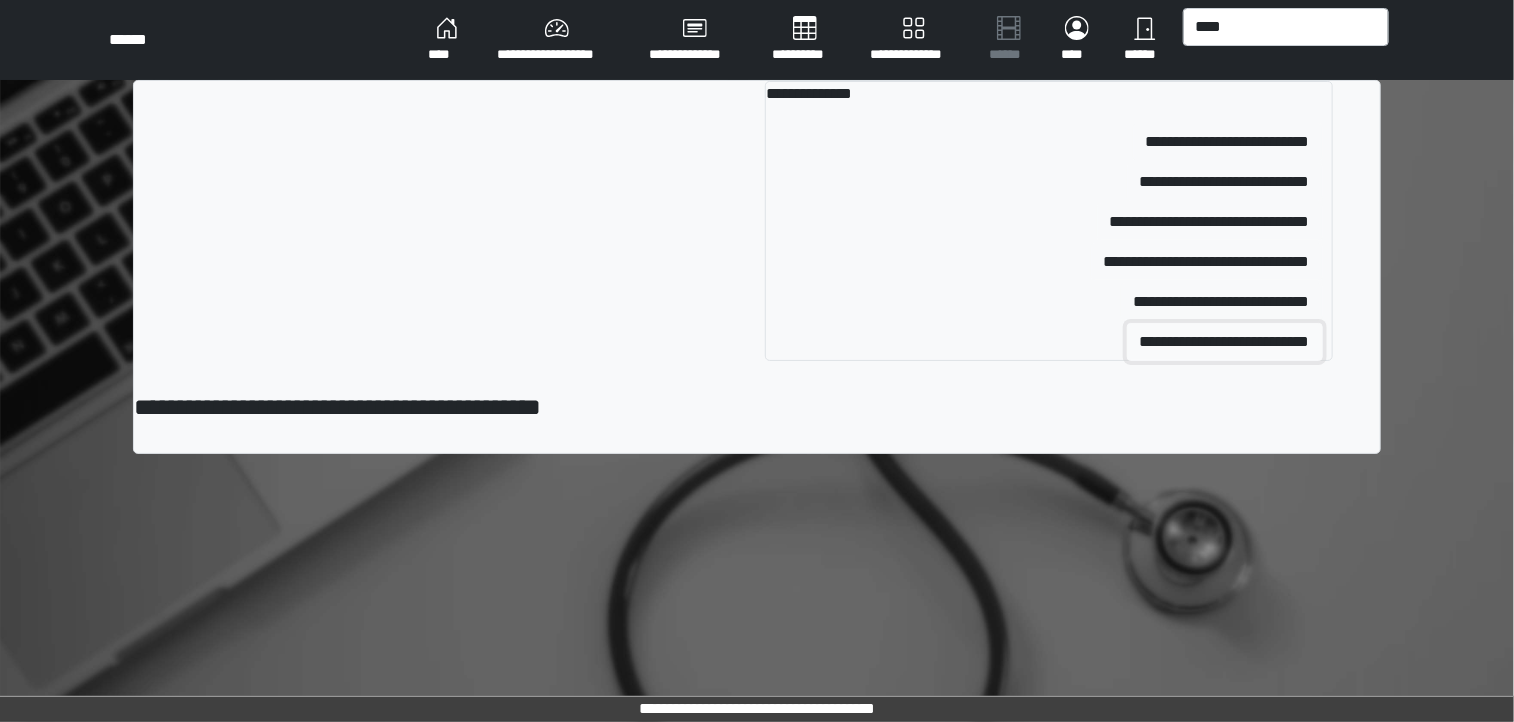 click on "**********" at bounding box center (1225, 342) 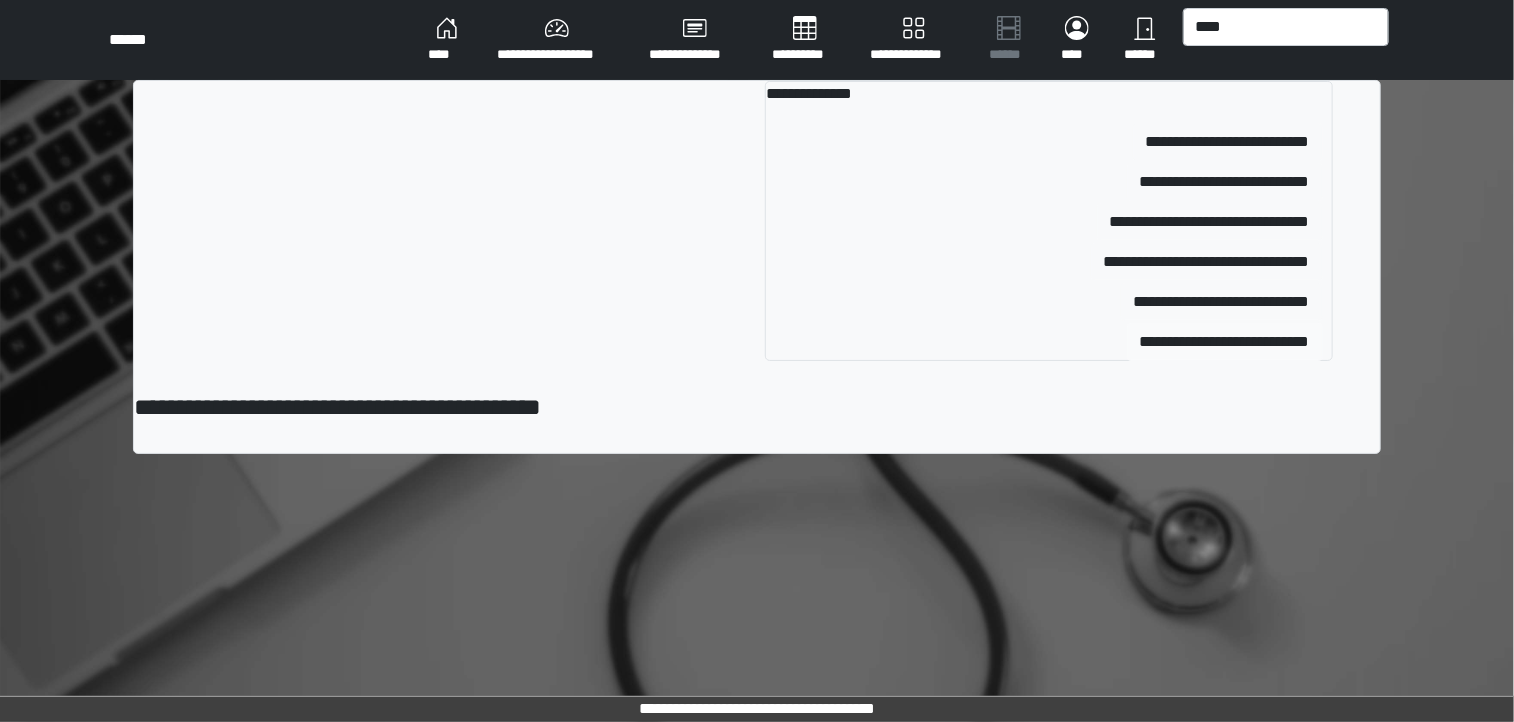 type 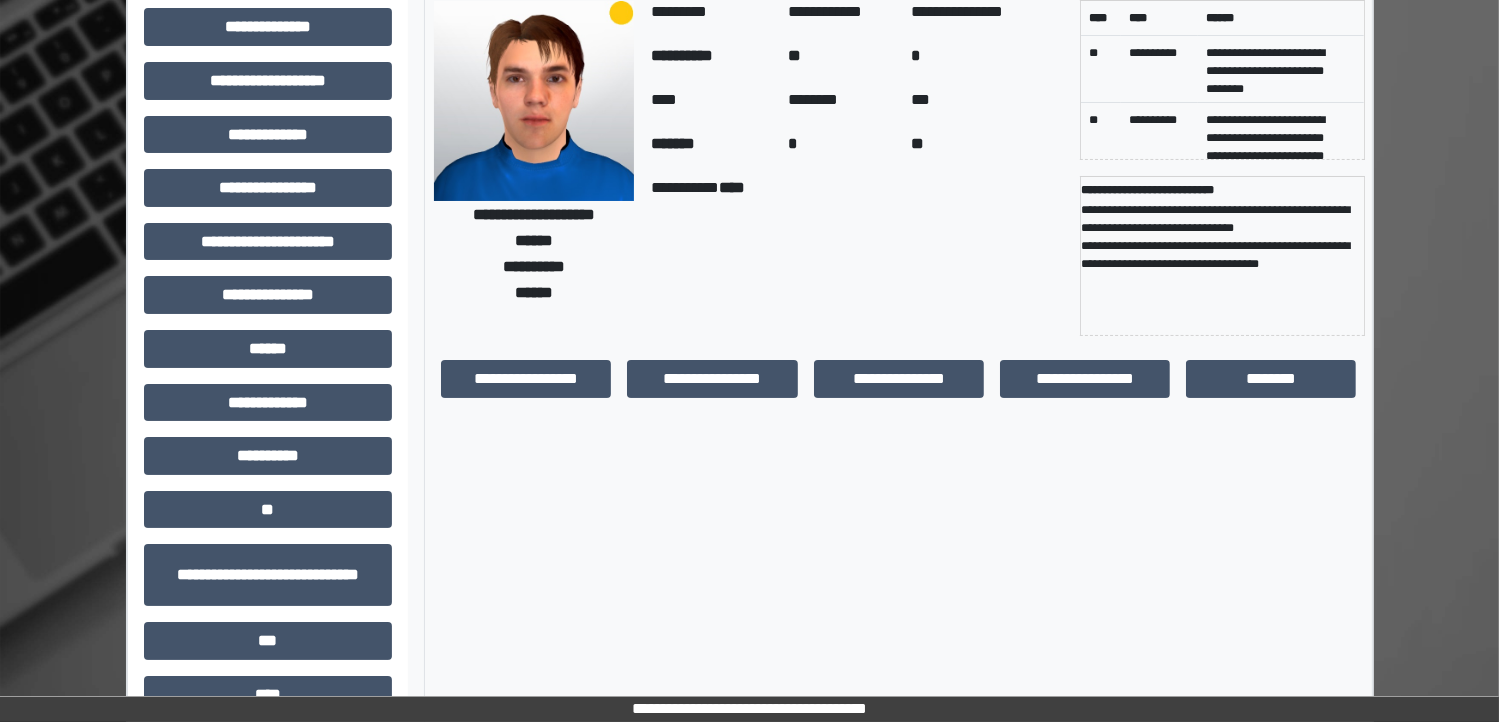 scroll, scrollTop: 148, scrollLeft: 0, axis: vertical 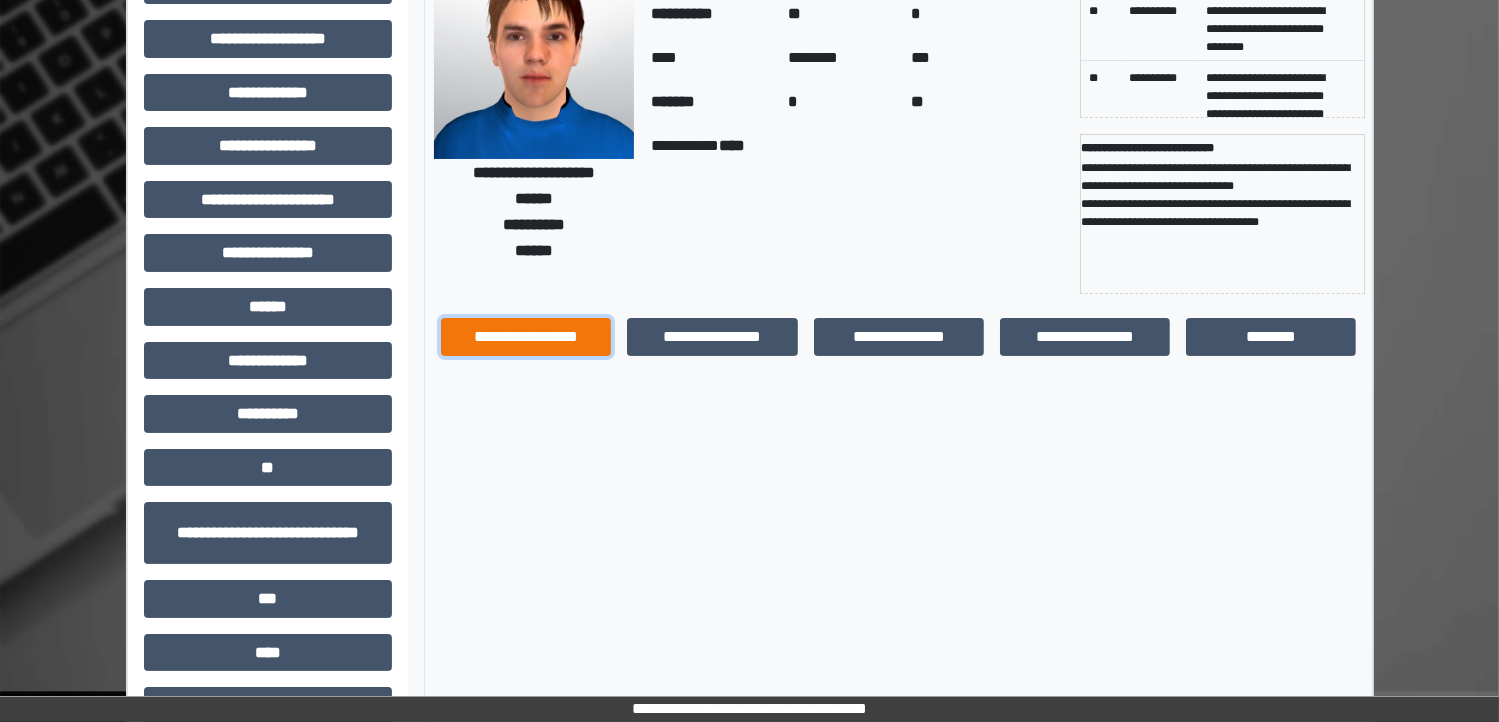 click on "**********" at bounding box center [526, 337] 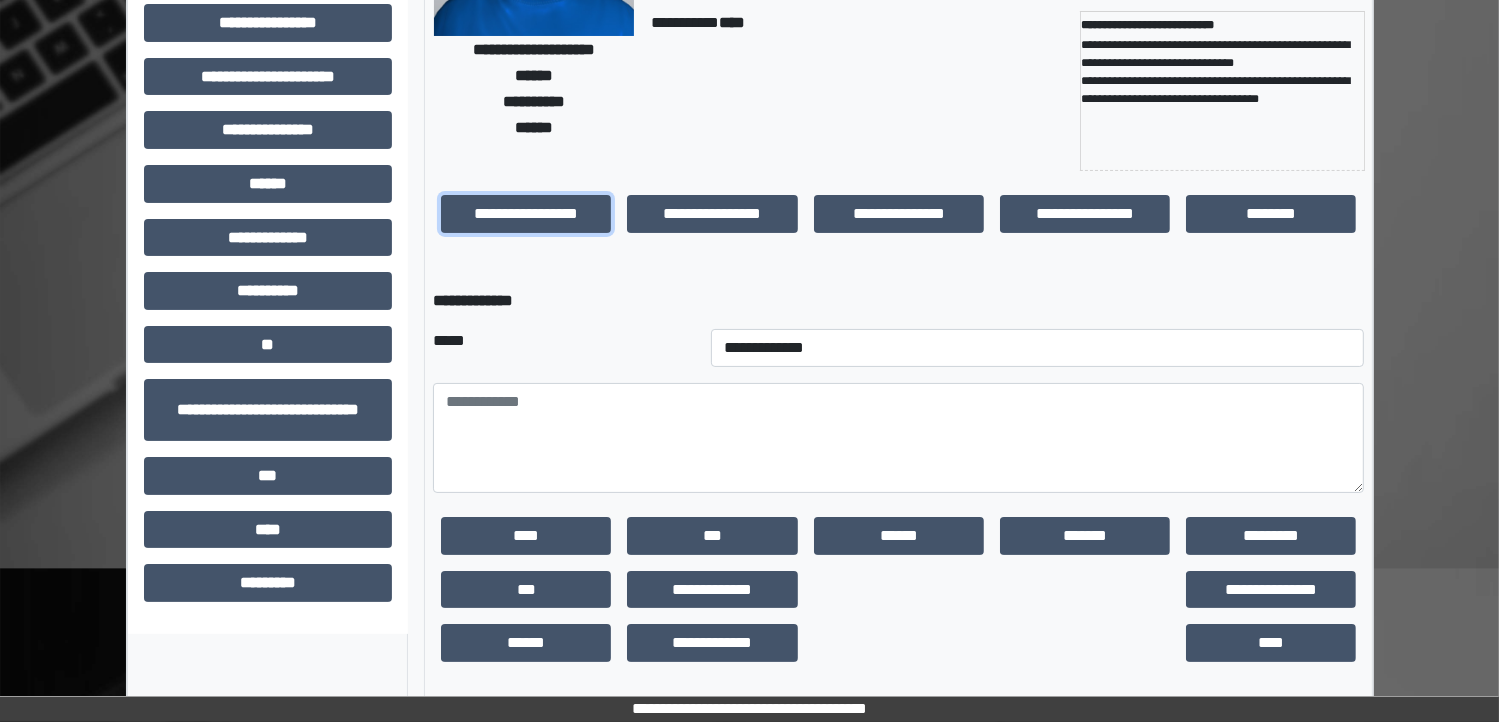 scroll, scrollTop: 275, scrollLeft: 0, axis: vertical 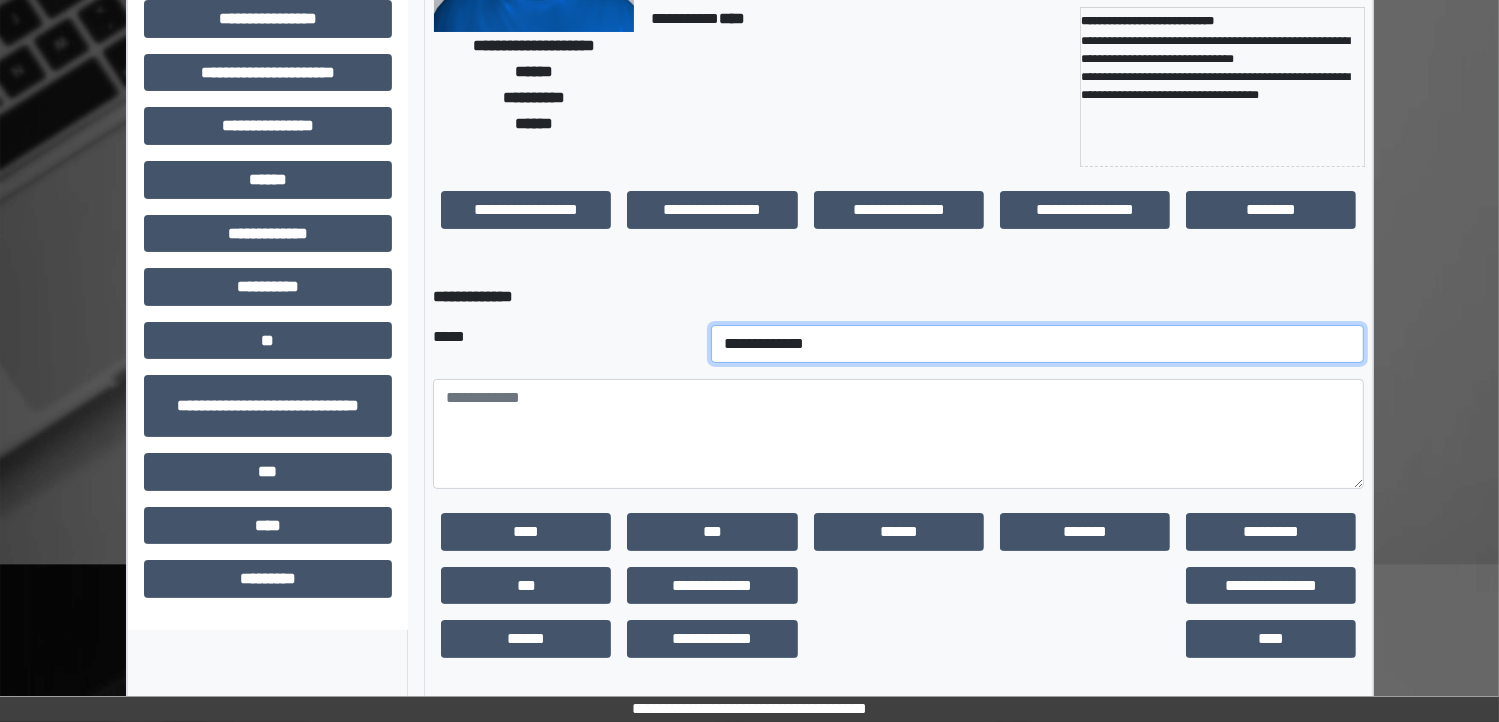 click on "**********" at bounding box center [1038, 344] 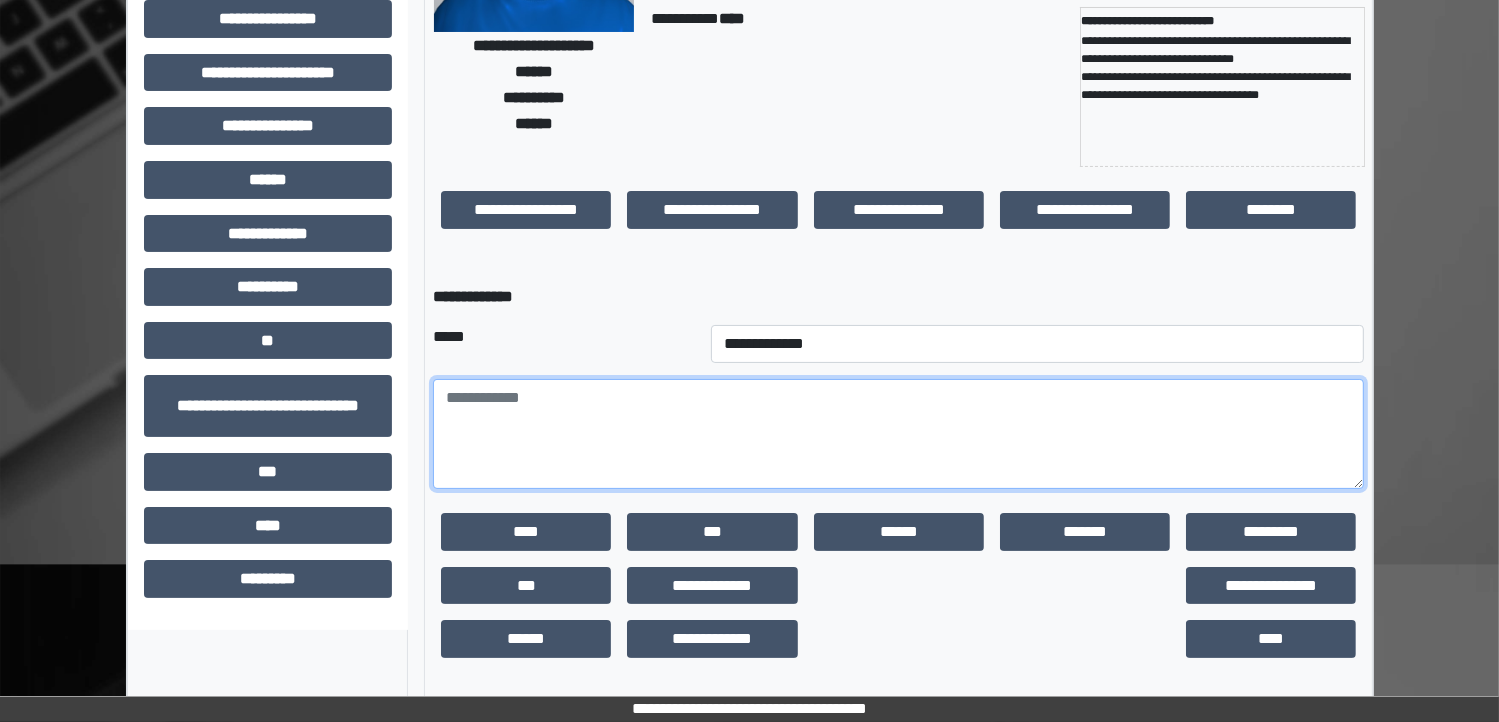 drag, startPoint x: 615, startPoint y: 353, endPoint x: 562, endPoint y: 406, distance: 74.953316 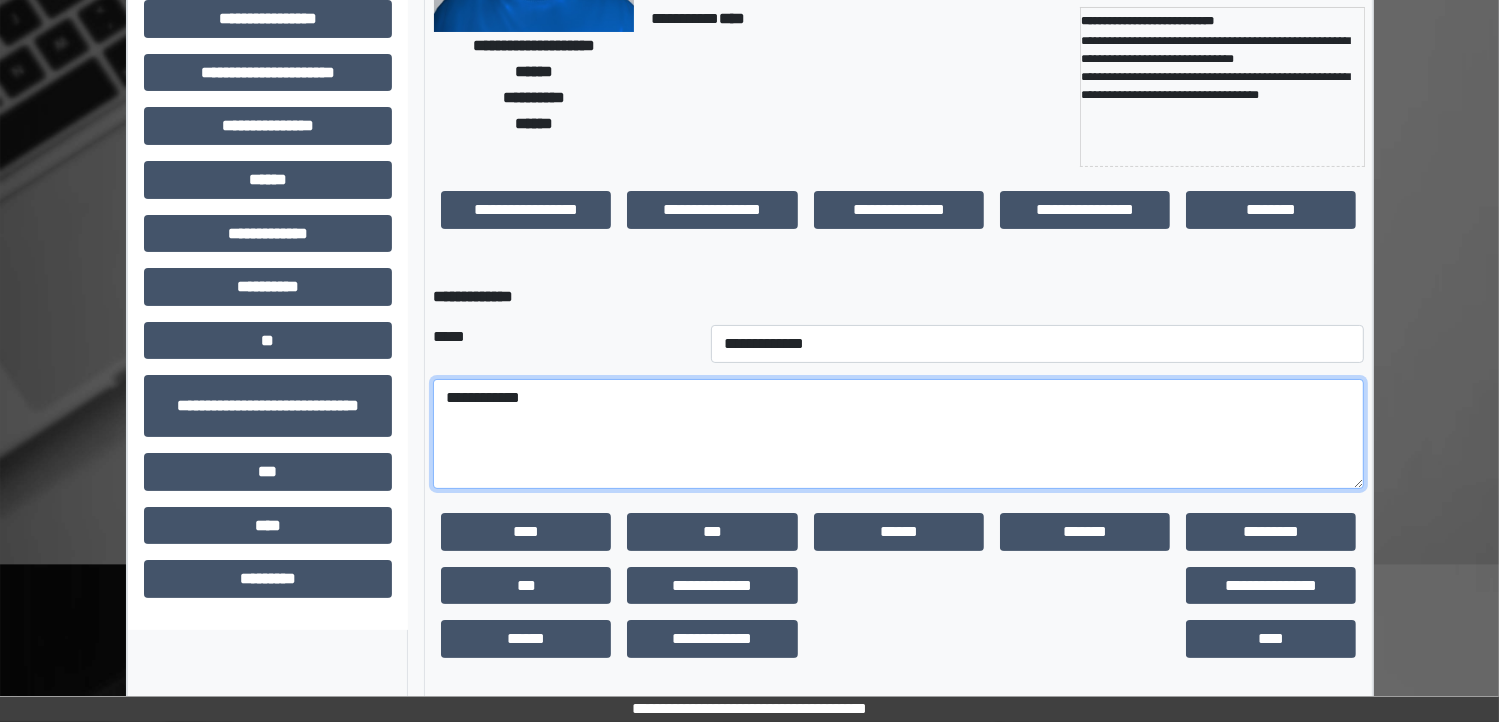 click on "**********" at bounding box center [898, 434] 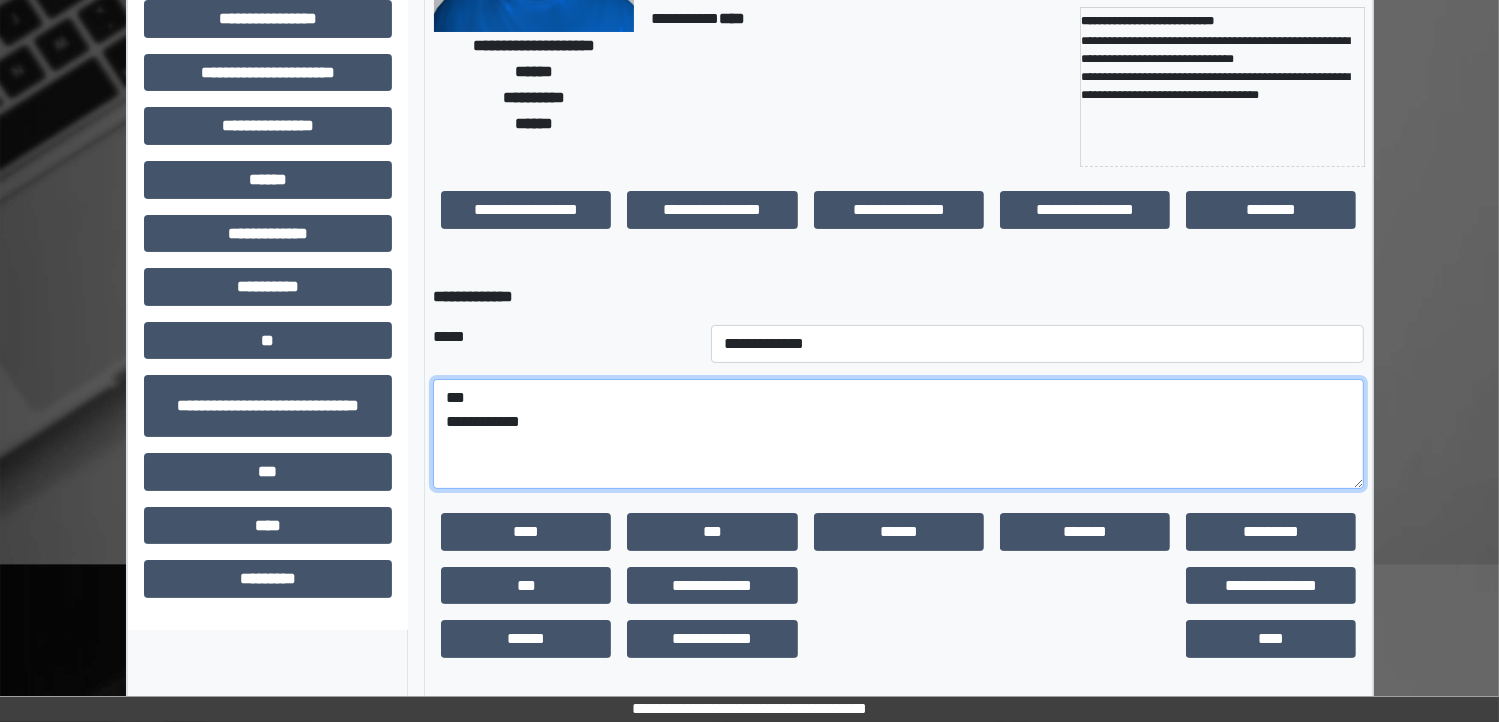 click on "**********" at bounding box center (898, 434) 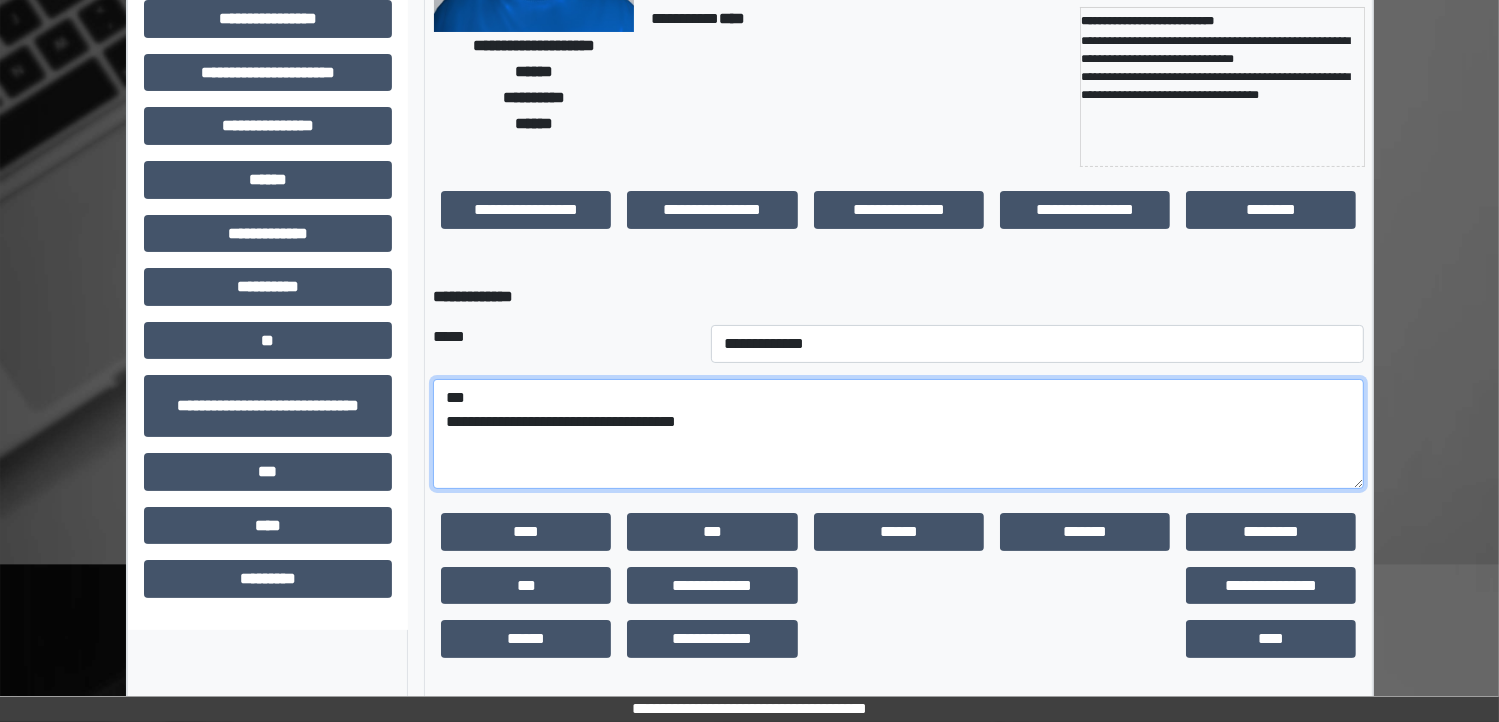 click on "**********" at bounding box center (898, 434) 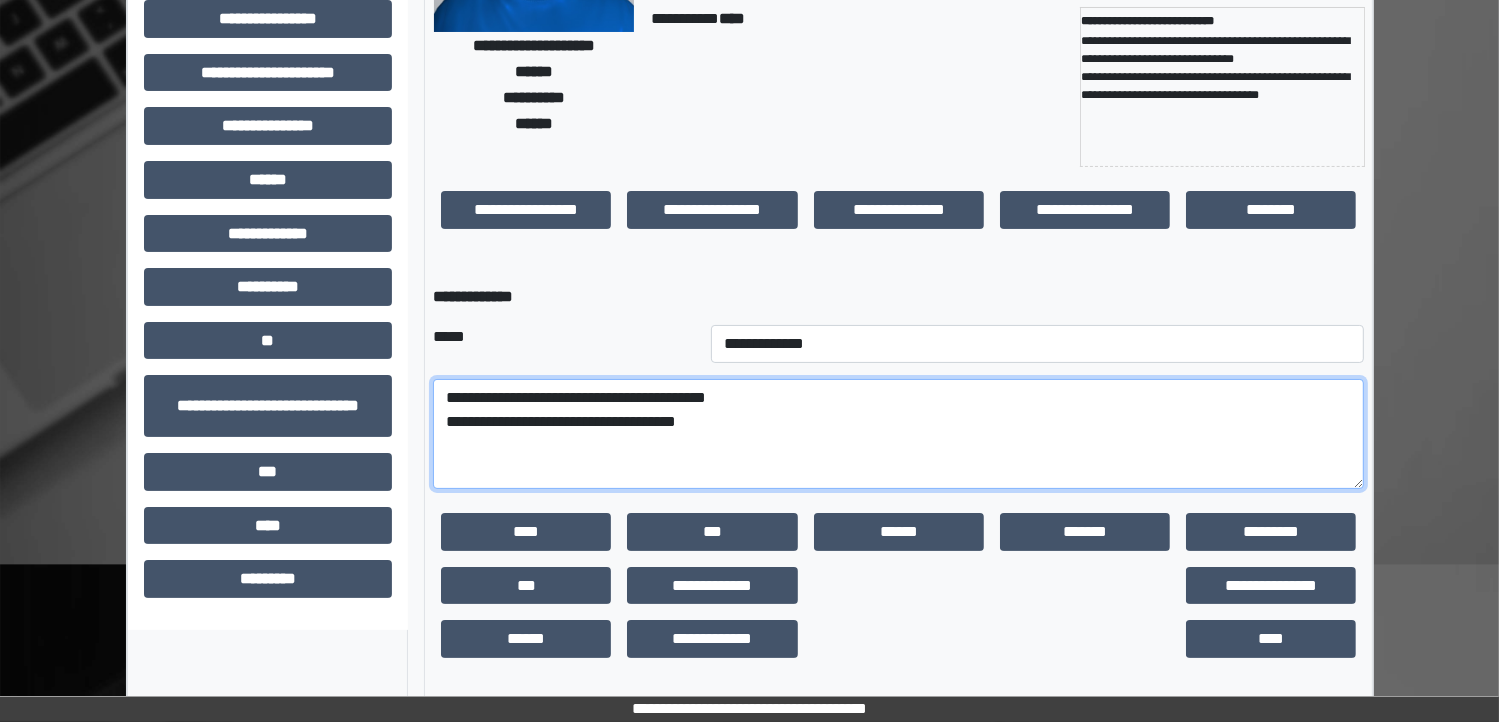 click on "**********" at bounding box center (898, 434) 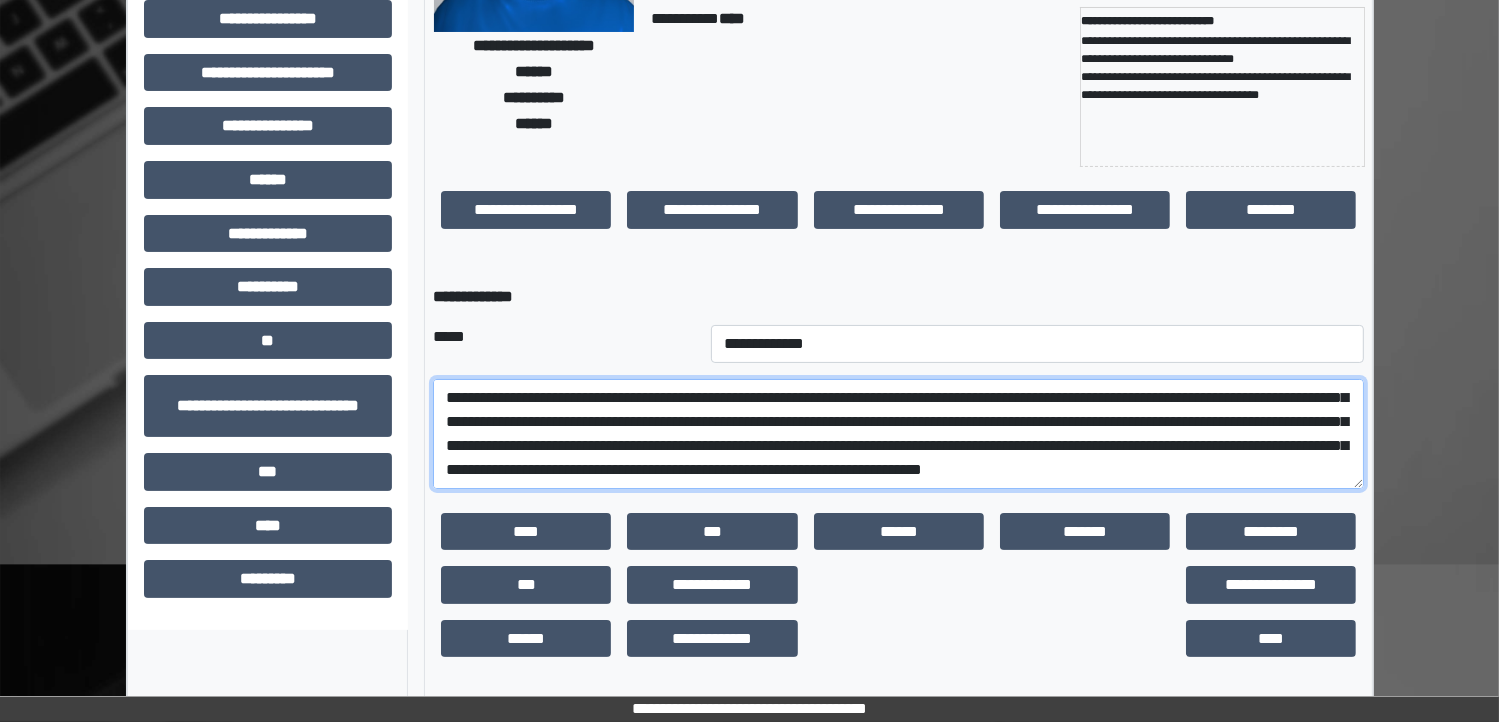 scroll, scrollTop: 112, scrollLeft: 0, axis: vertical 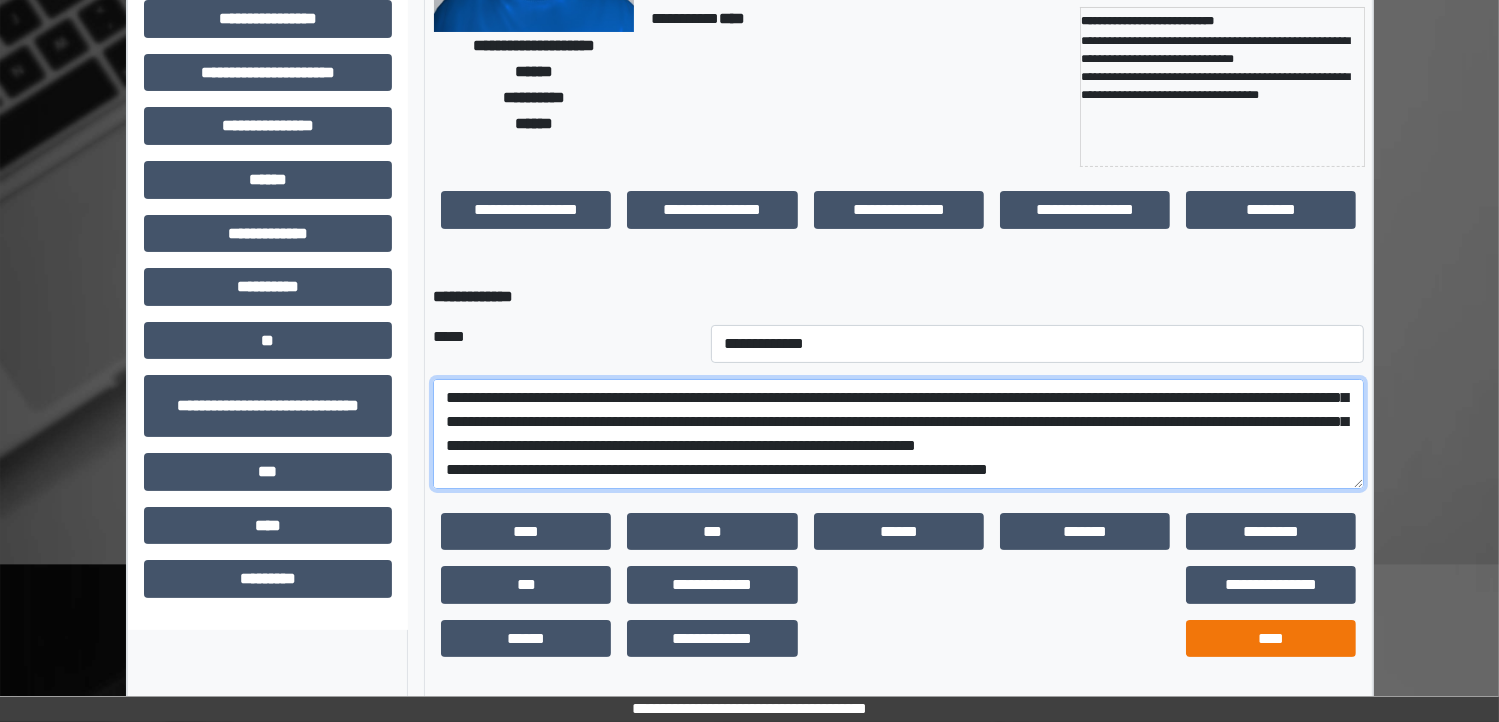 type on "**********" 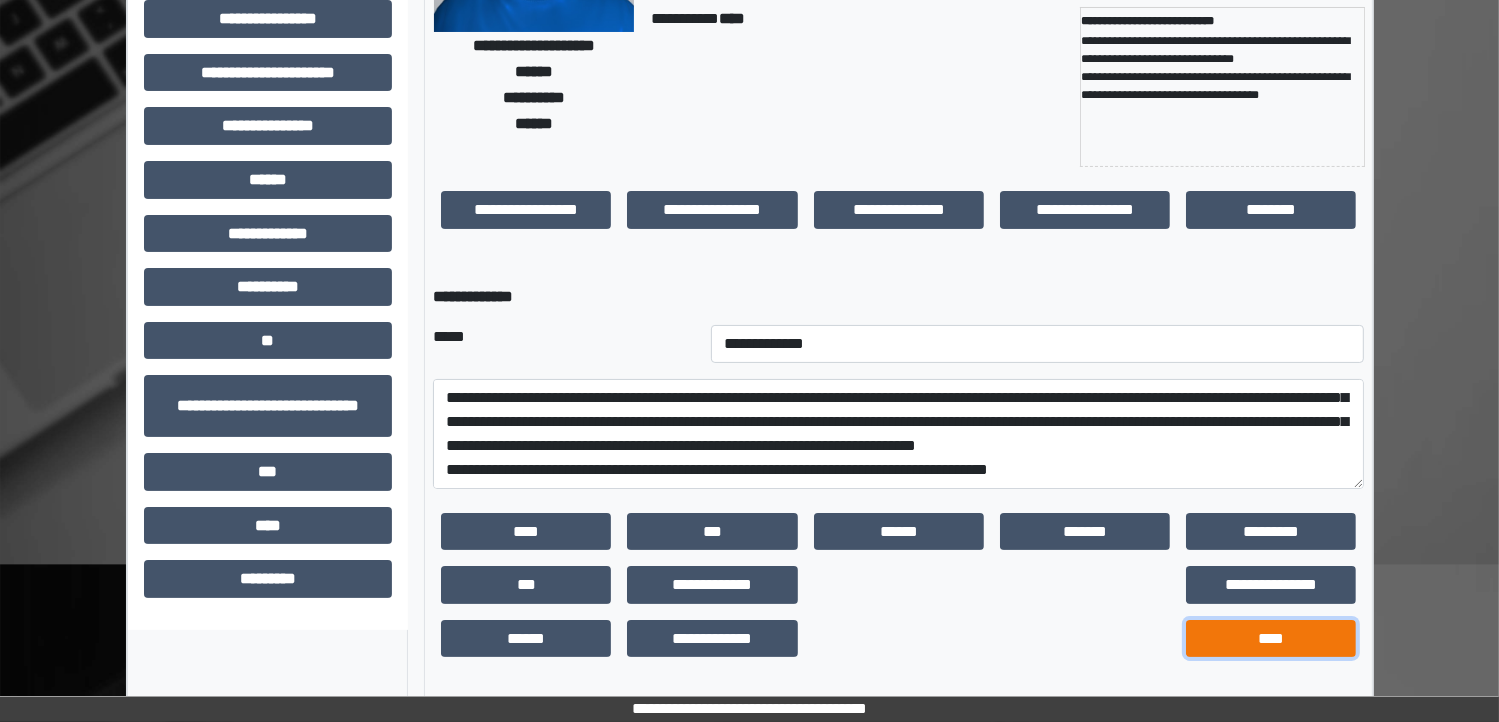 click on "****" at bounding box center [1271, 639] 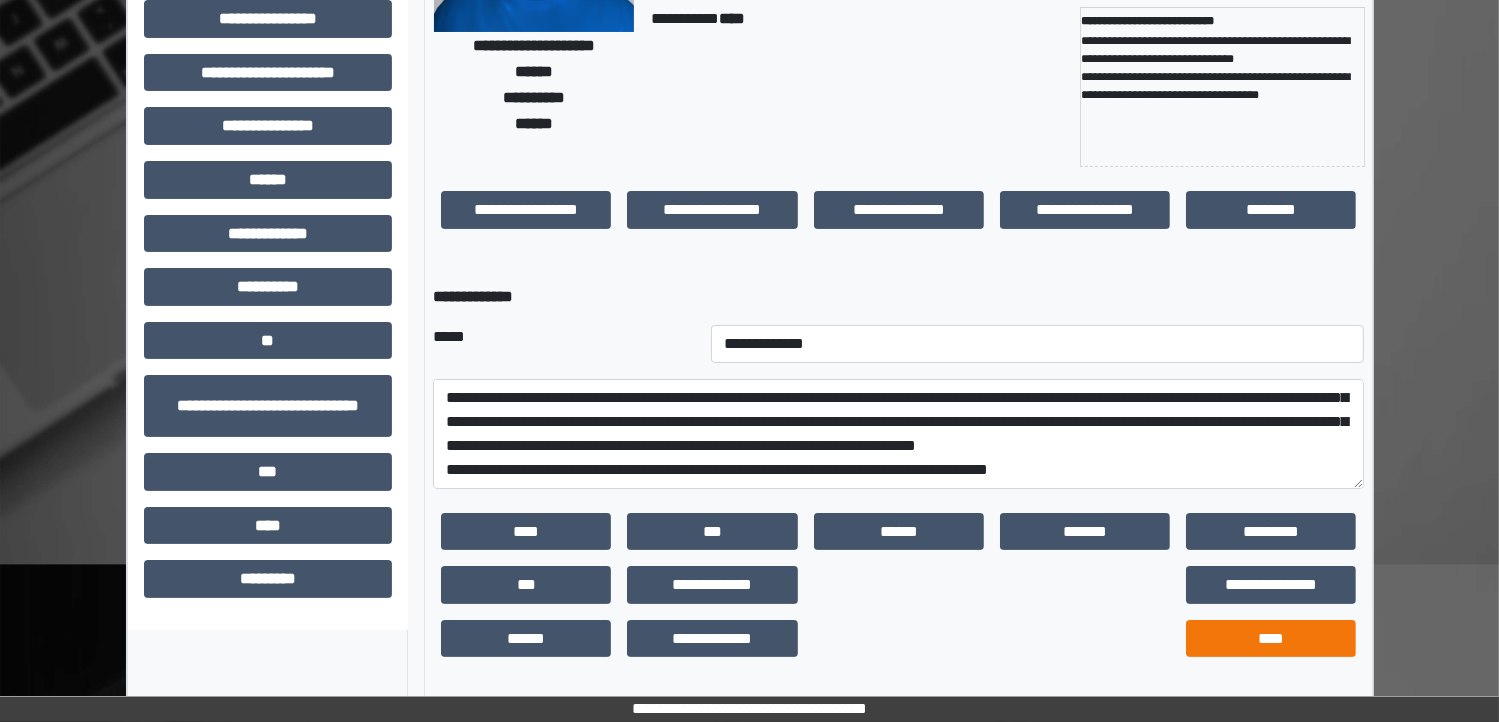 scroll, scrollTop: 200, scrollLeft: 0, axis: vertical 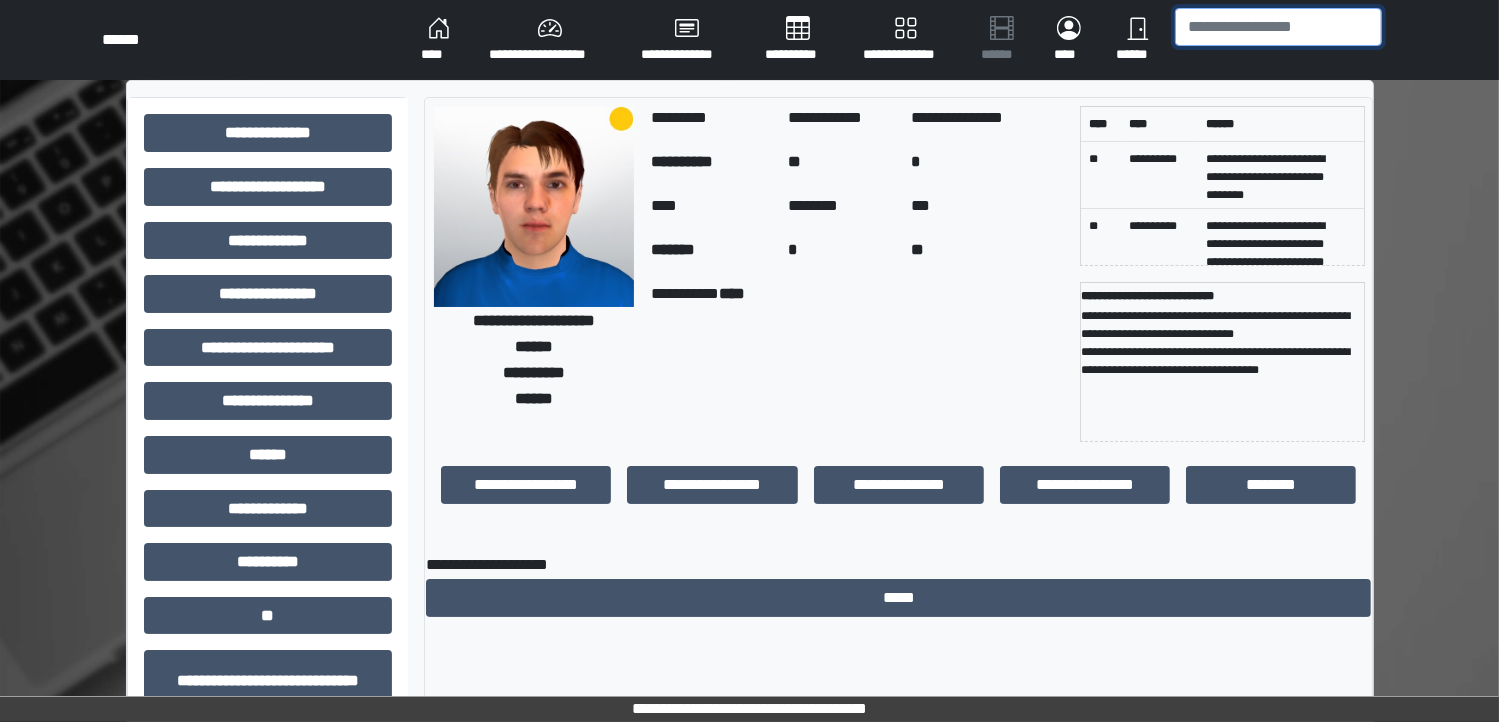 click at bounding box center (1278, 27) 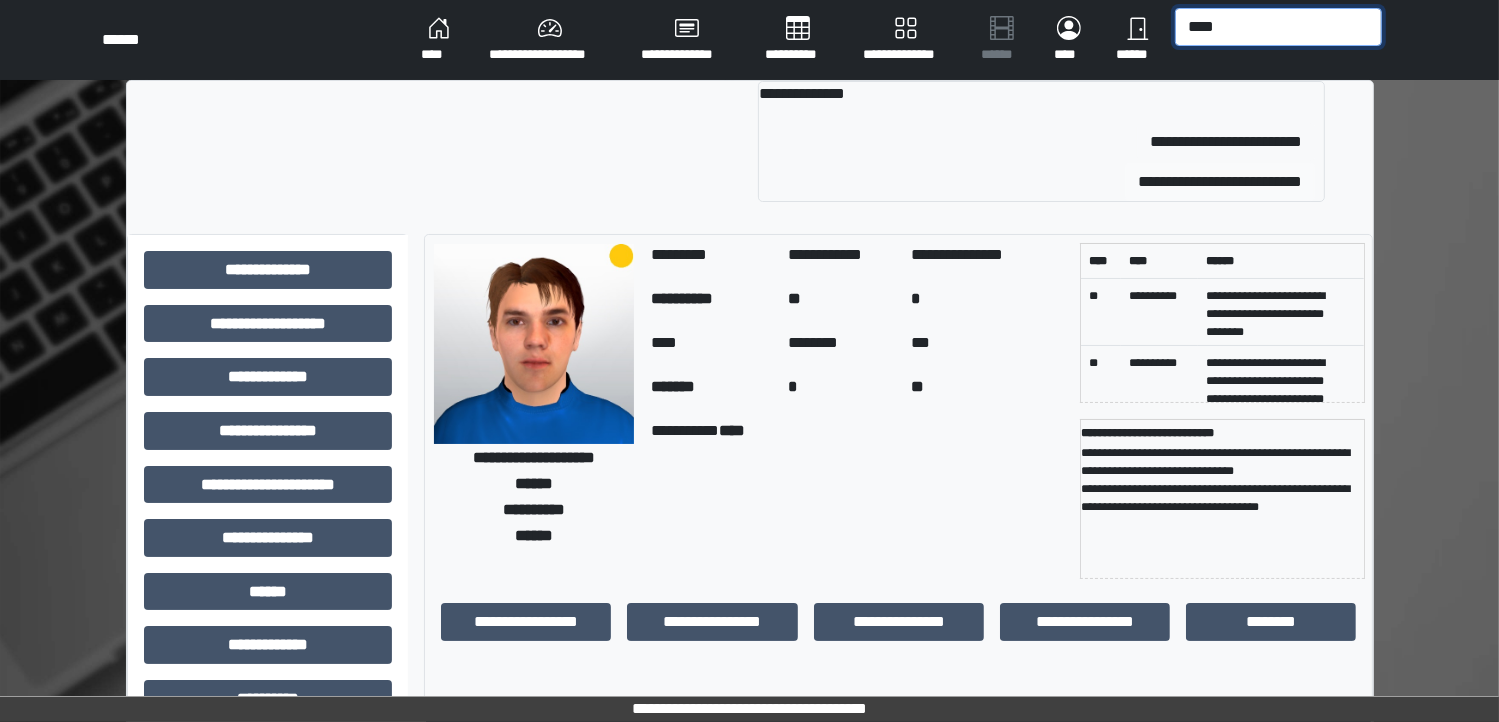 type on "****" 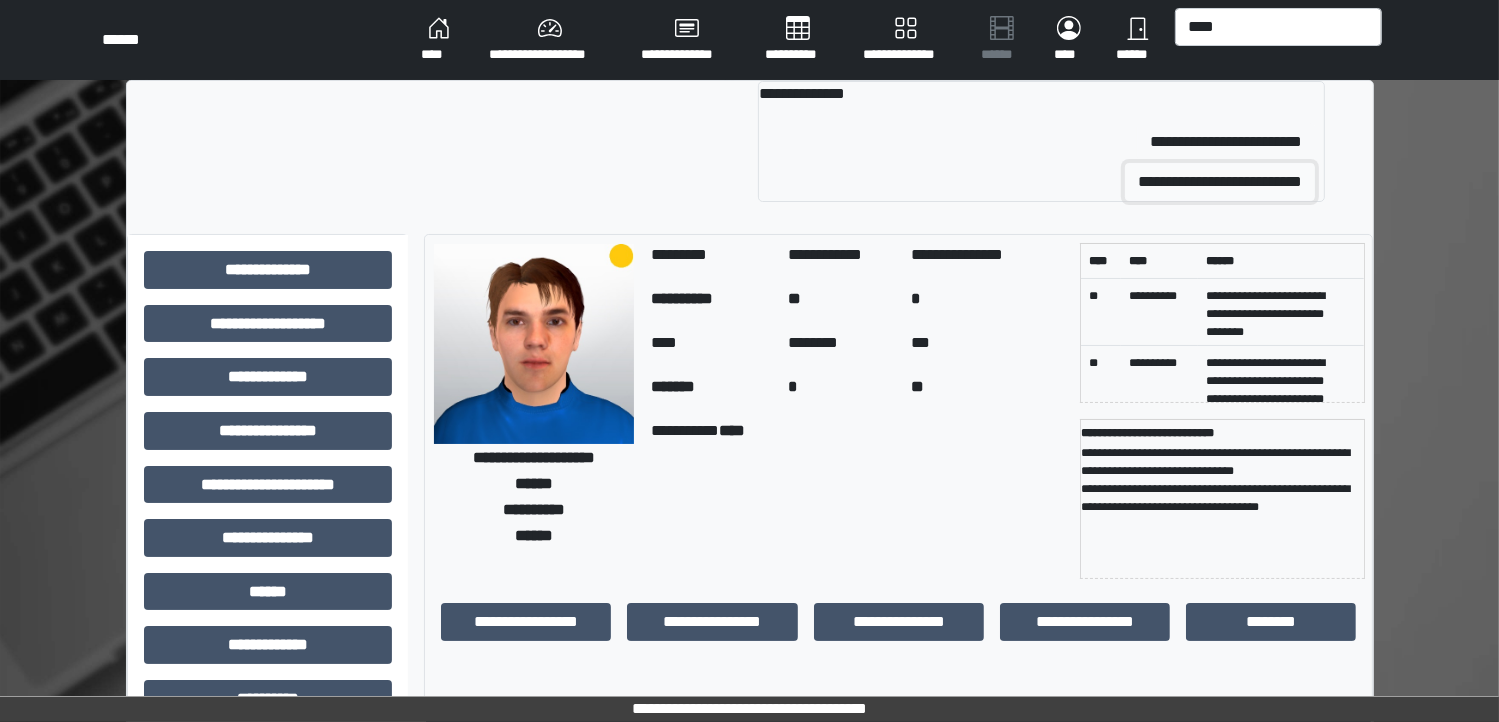 click on "**********" at bounding box center [1220, 182] 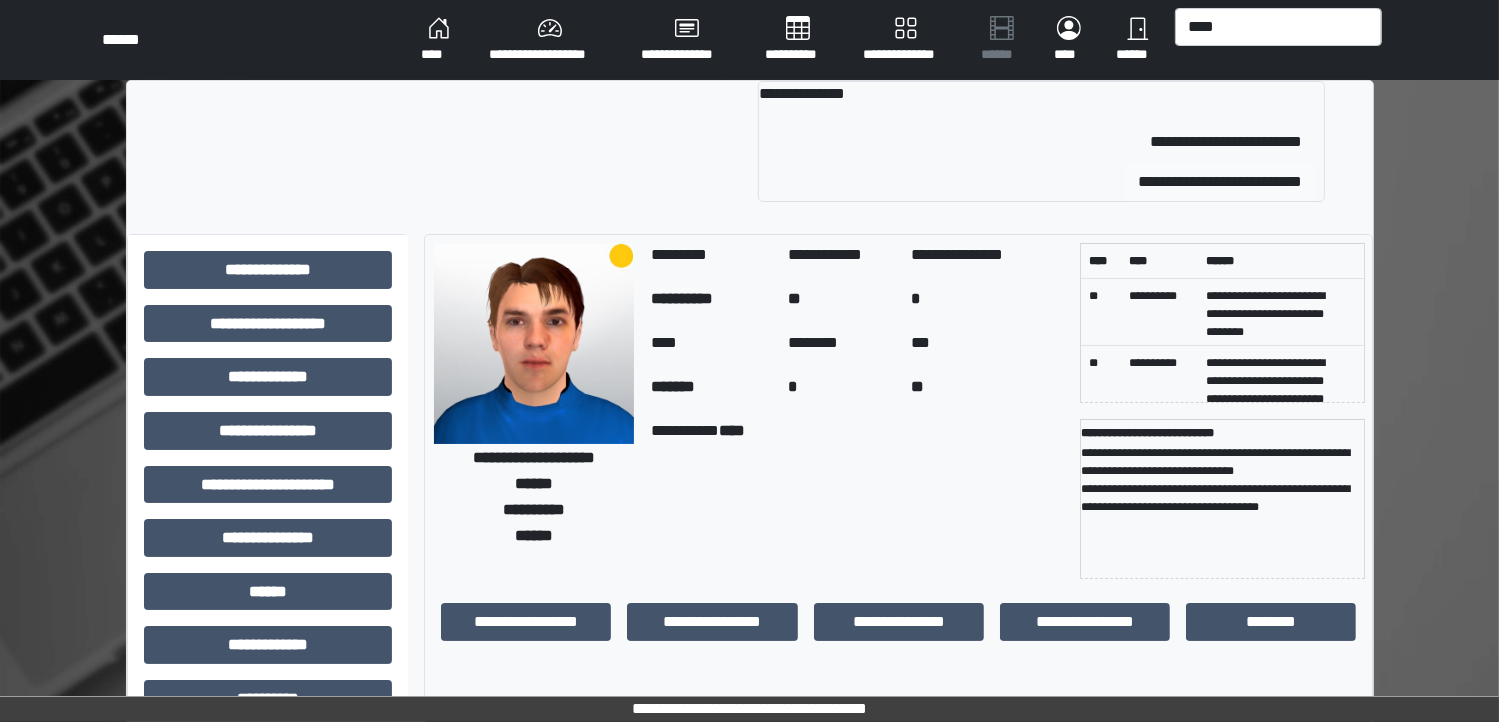 type 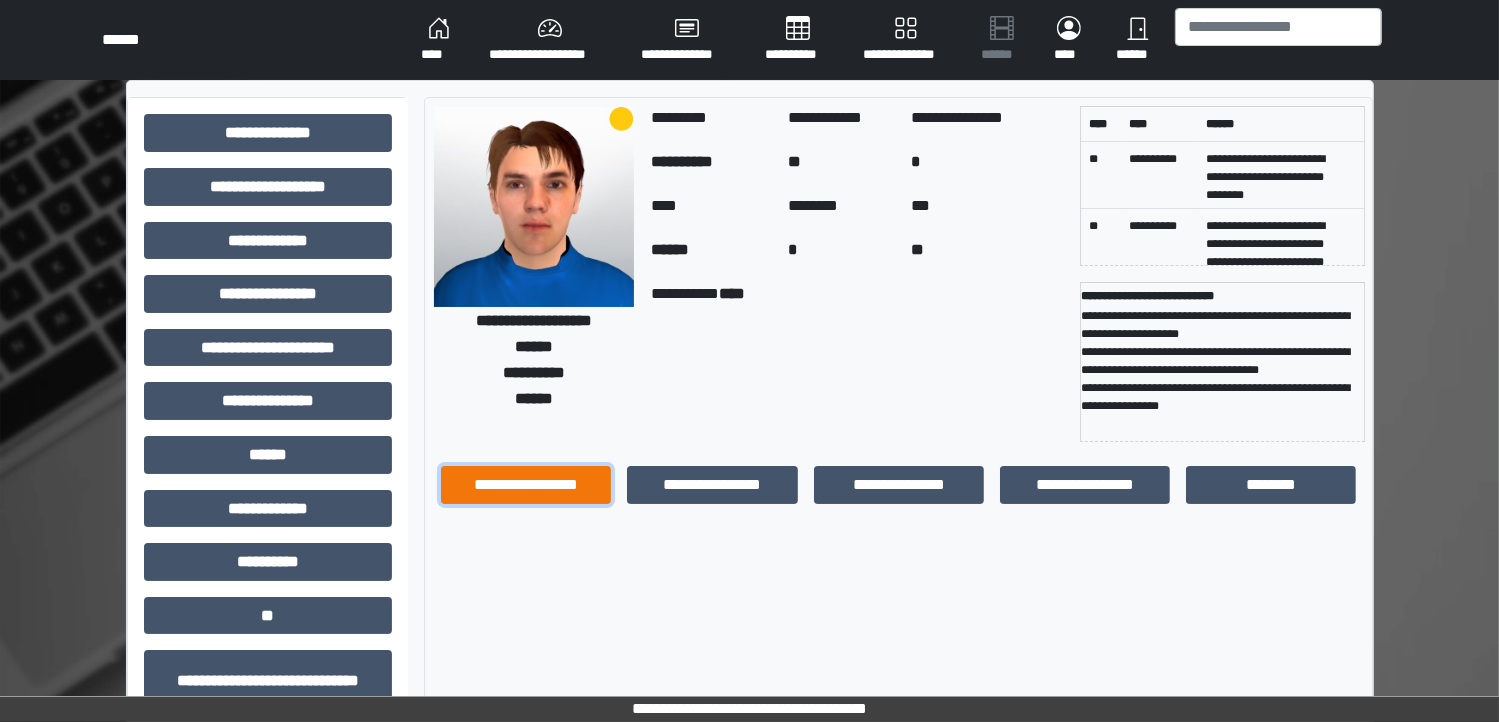 click on "**********" at bounding box center (526, 485) 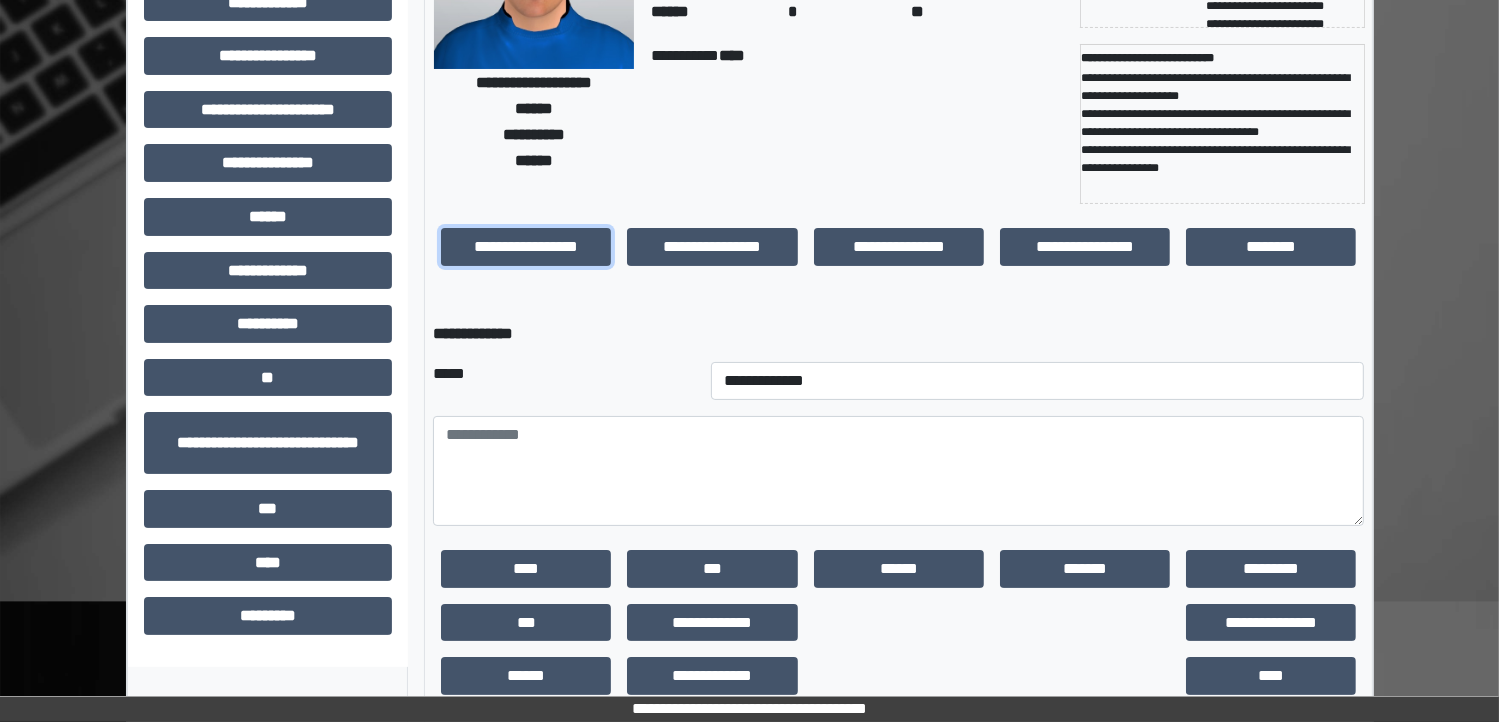 scroll, scrollTop: 250, scrollLeft: 0, axis: vertical 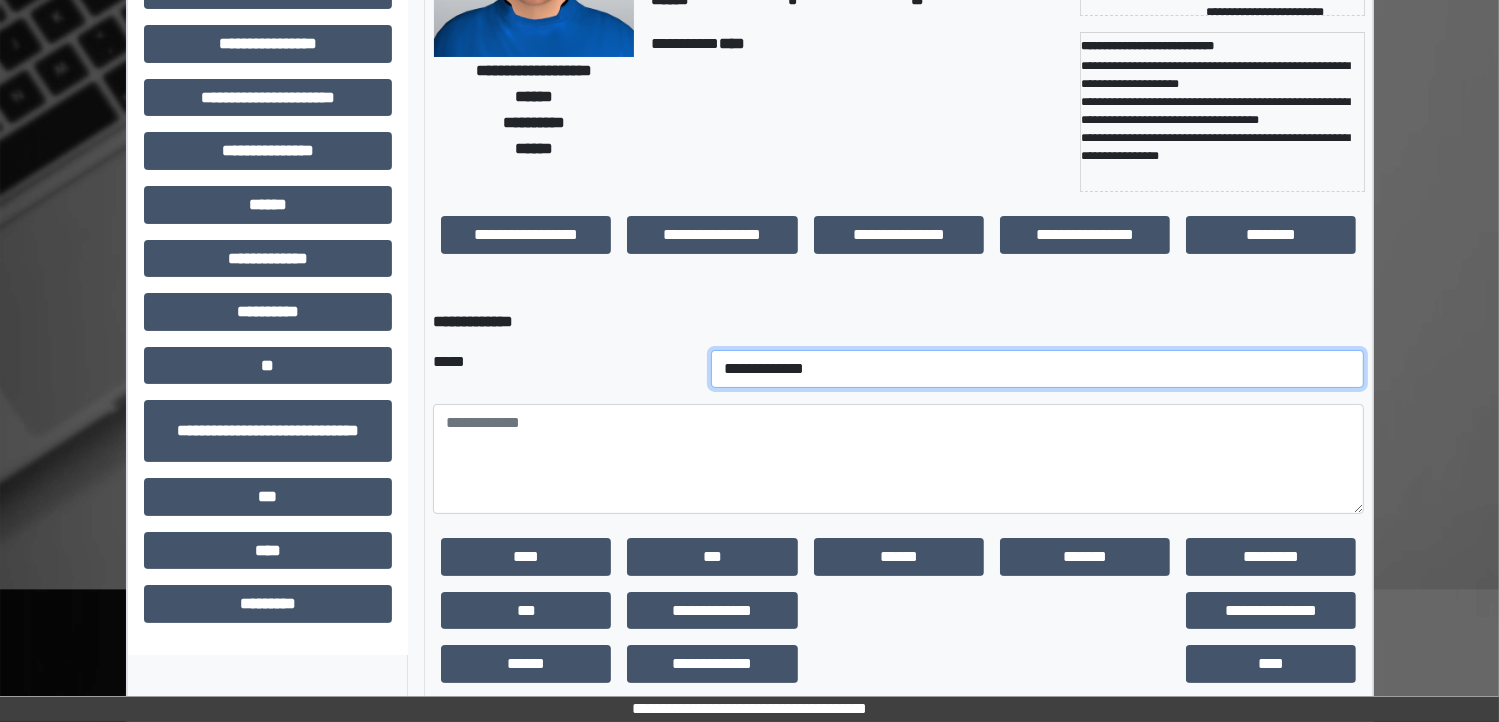 click on "**********" at bounding box center [1038, 369] 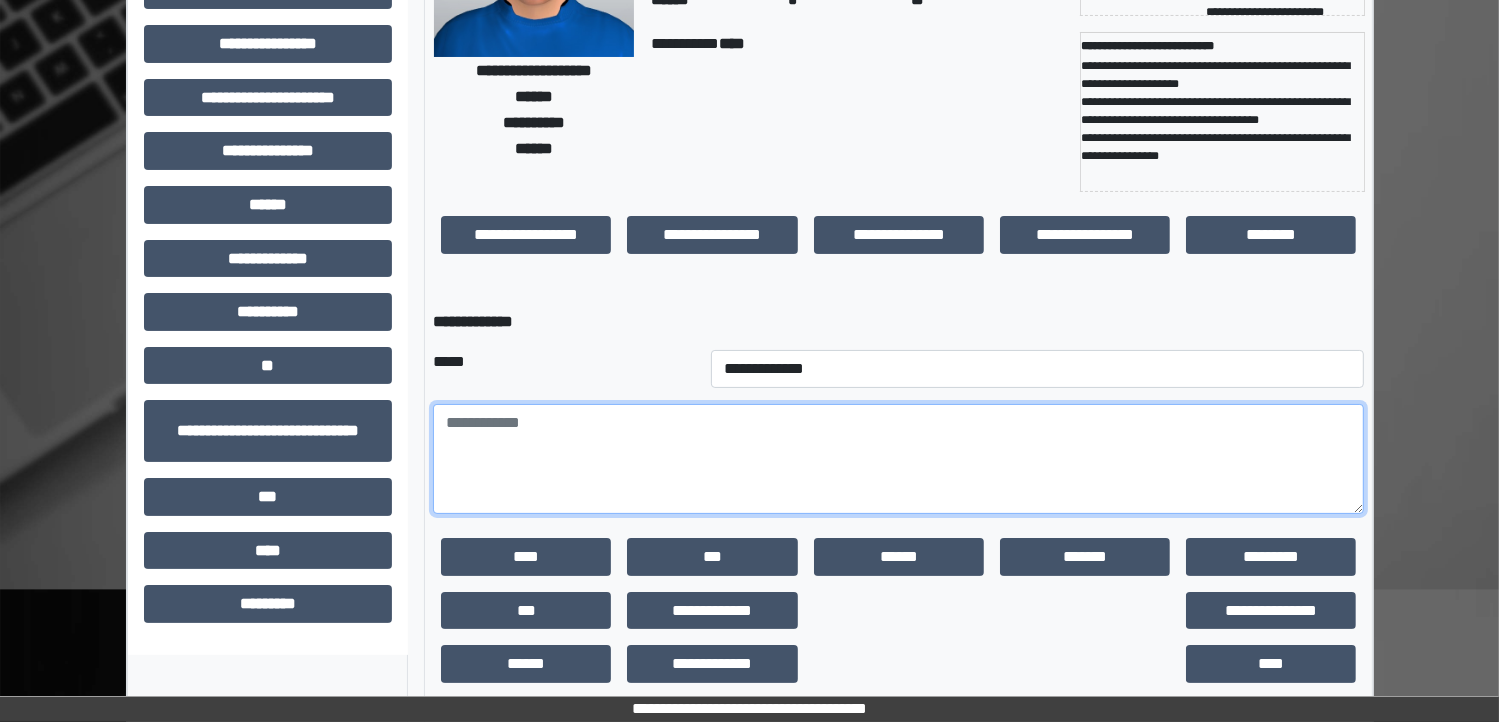 click at bounding box center (898, 459) 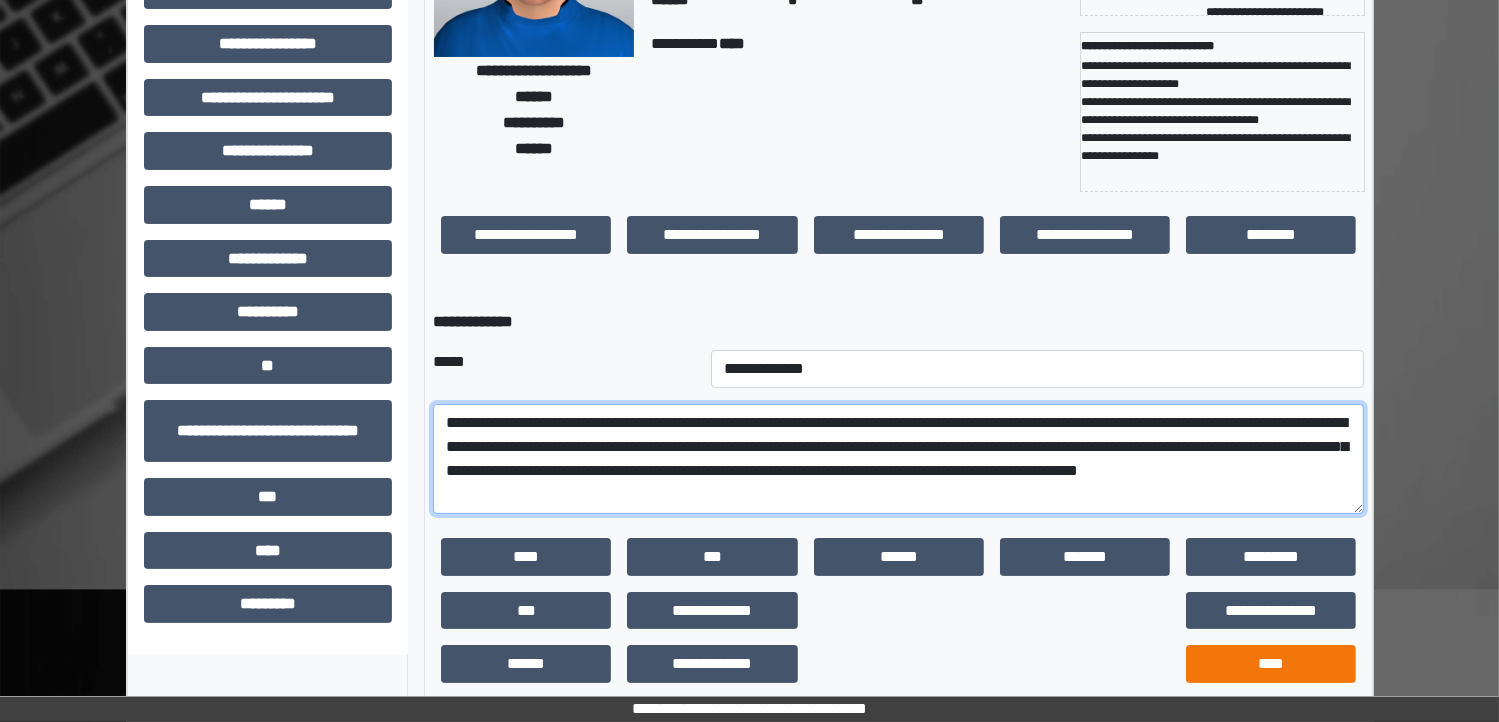 type on "**********" 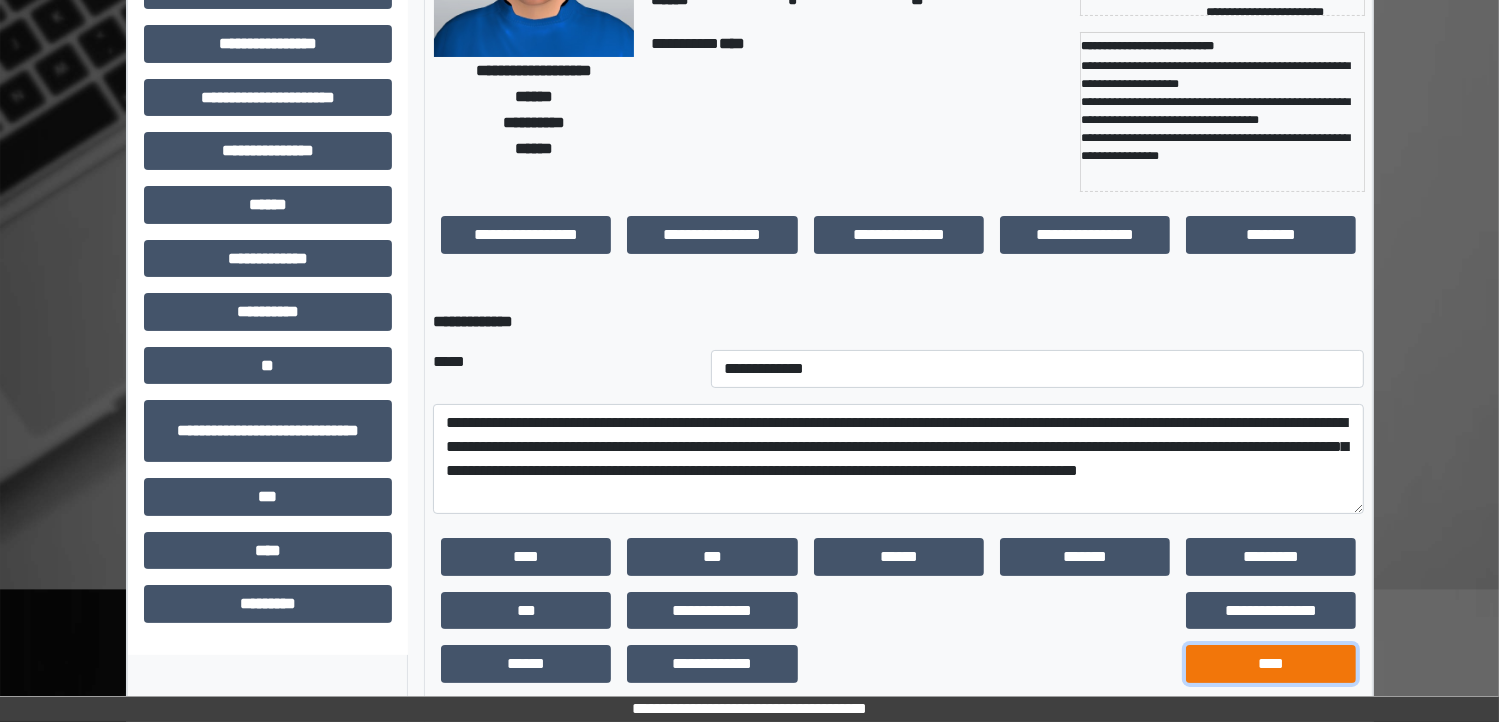 click on "****" at bounding box center (1271, 664) 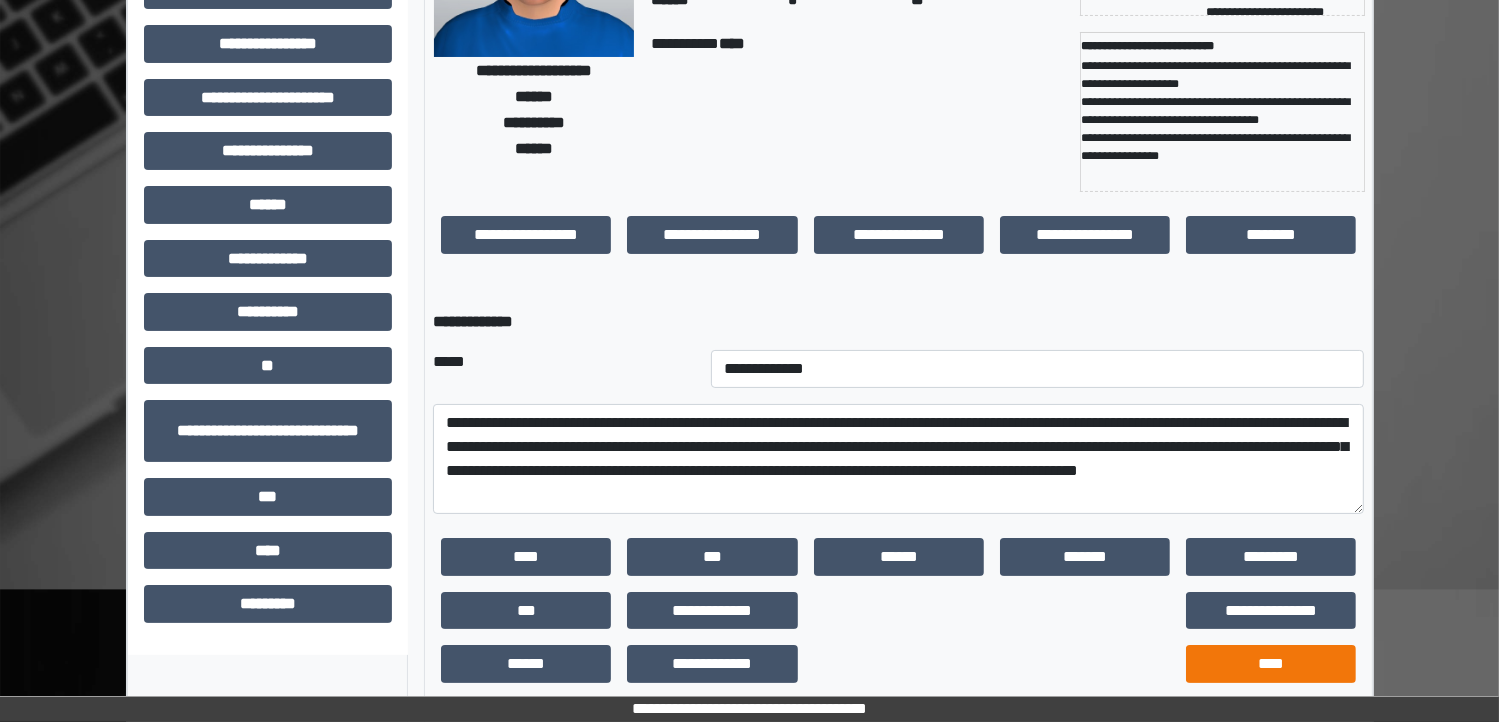 scroll, scrollTop: 200, scrollLeft: 0, axis: vertical 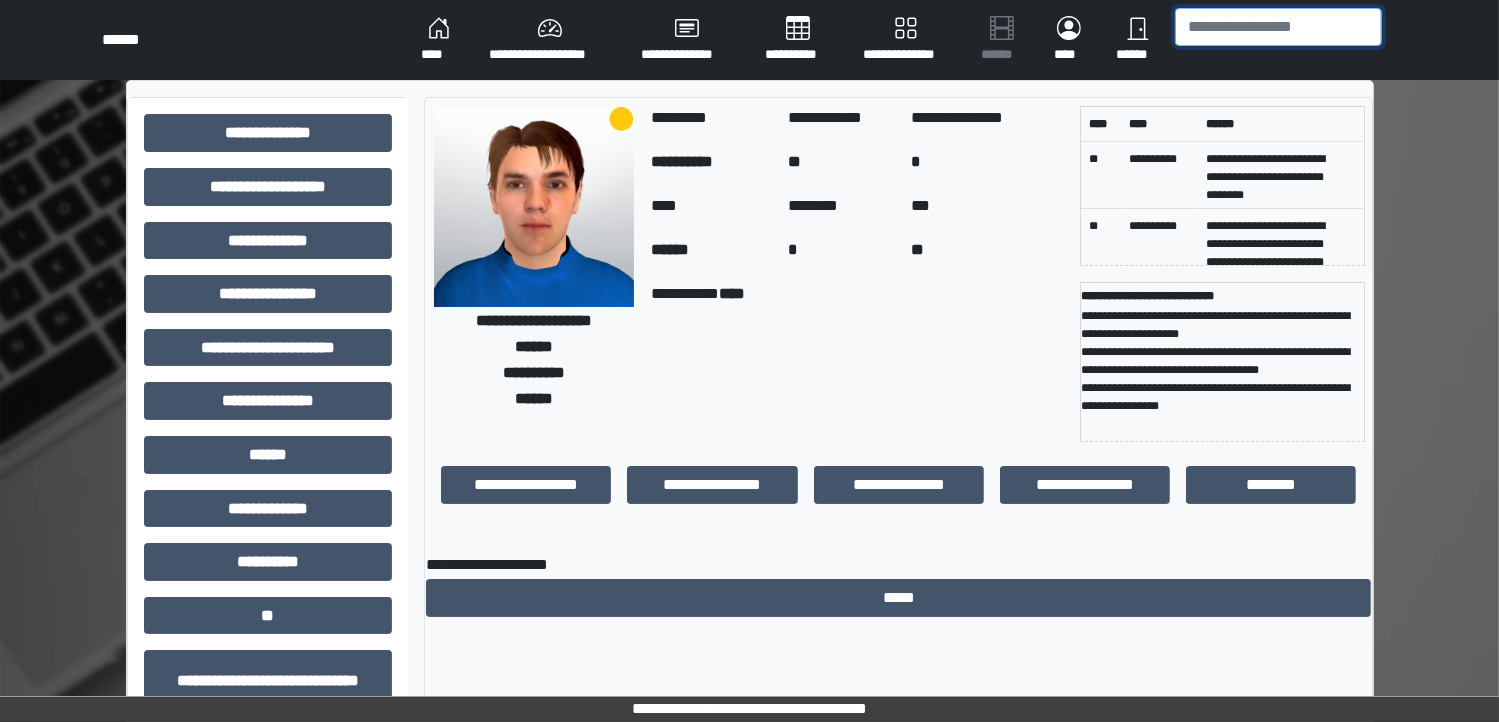 click at bounding box center [1278, 27] 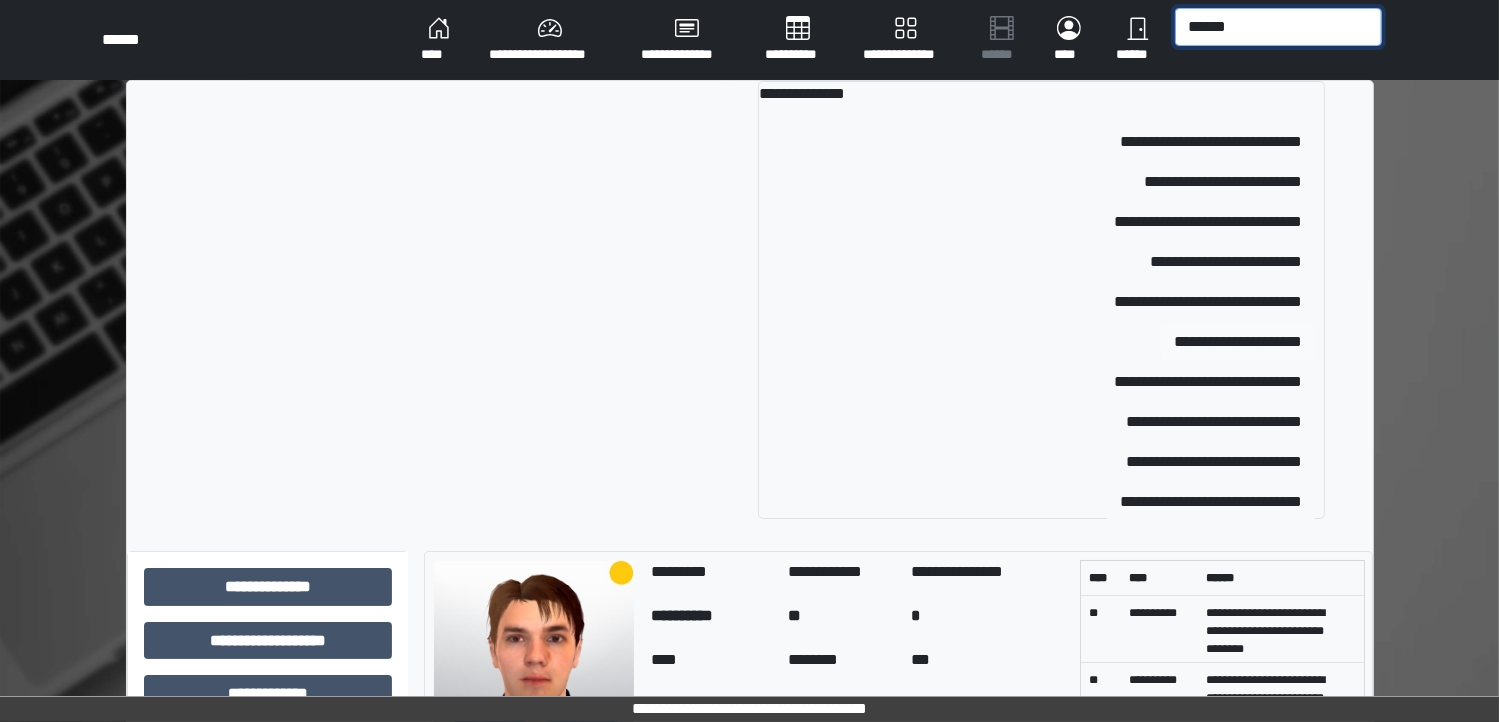 type on "******" 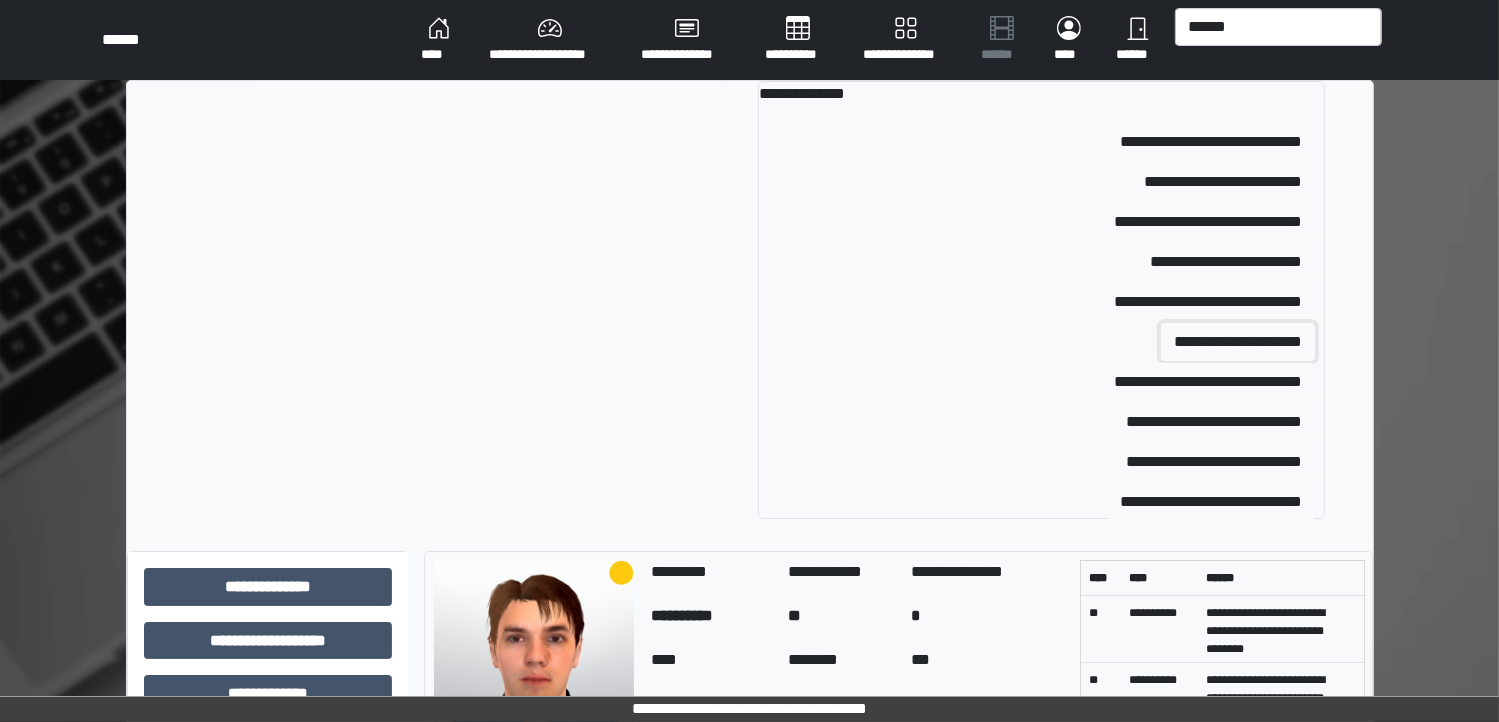 click on "**********" at bounding box center (1238, 342) 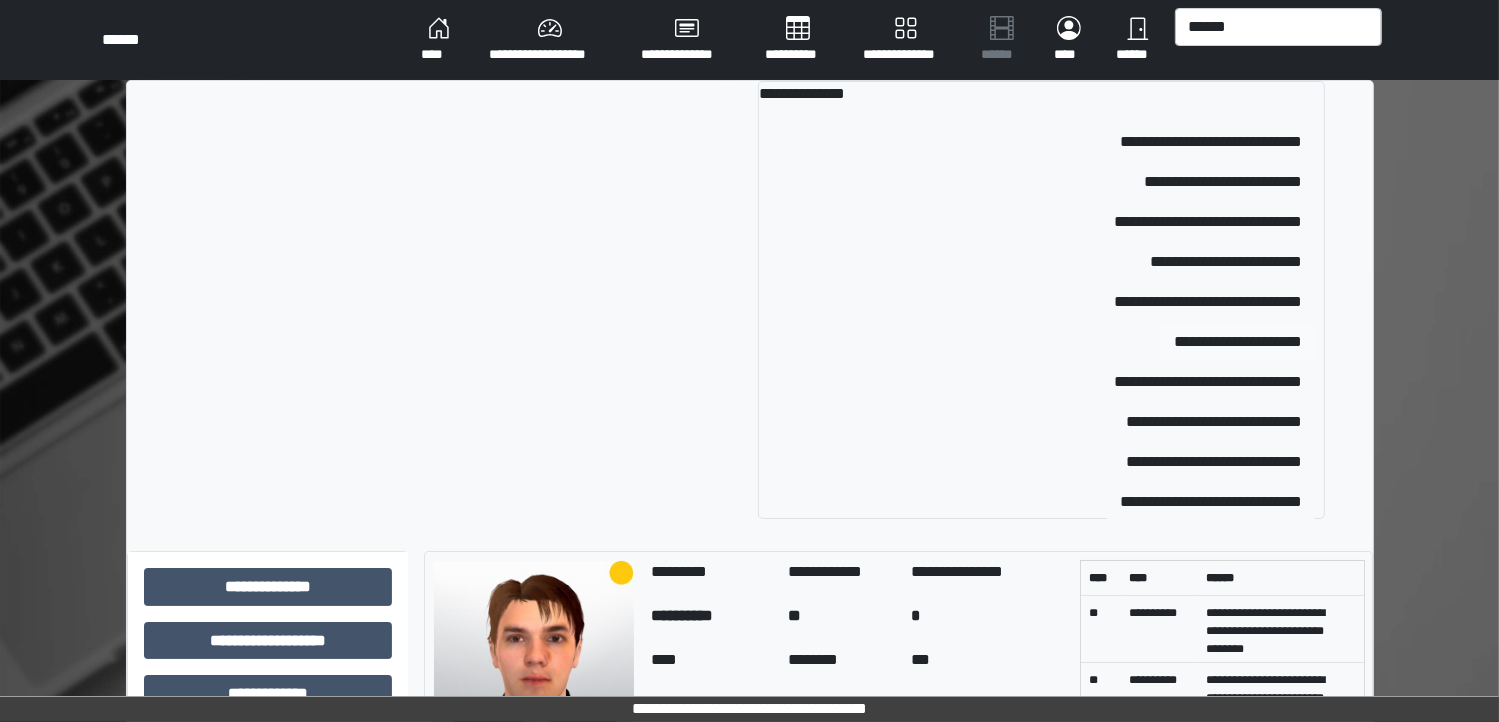 type 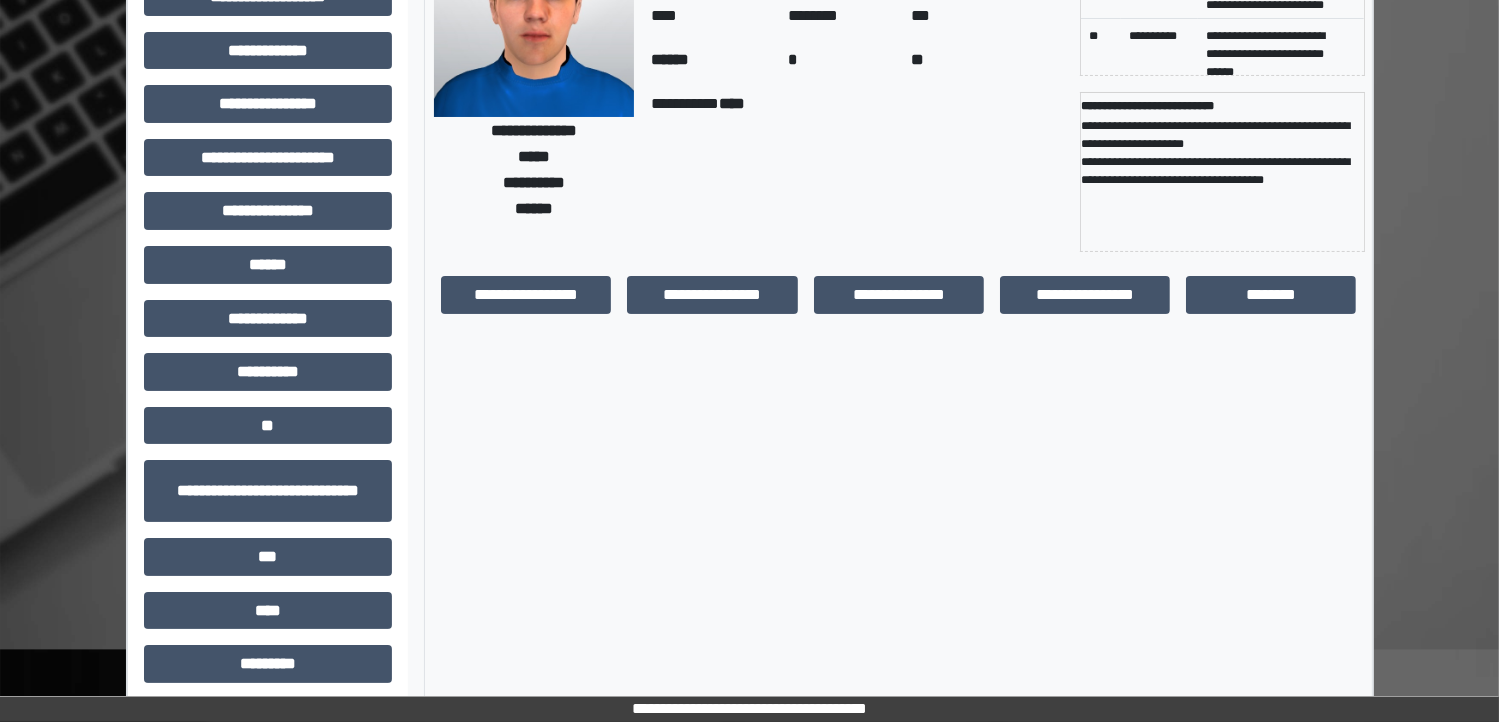 scroll, scrollTop: 196, scrollLeft: 0, axis: vertical 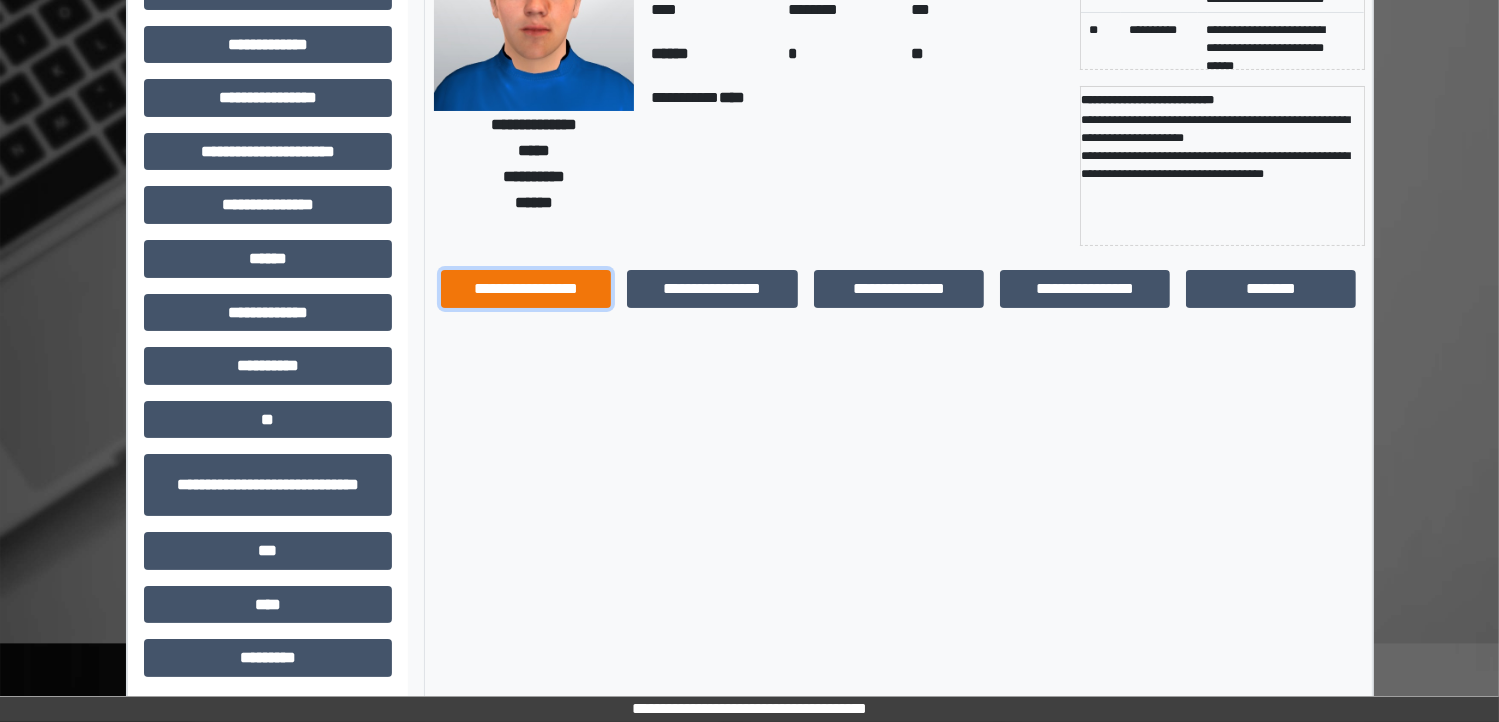 click on "**********" at bounding box center (526, 289) 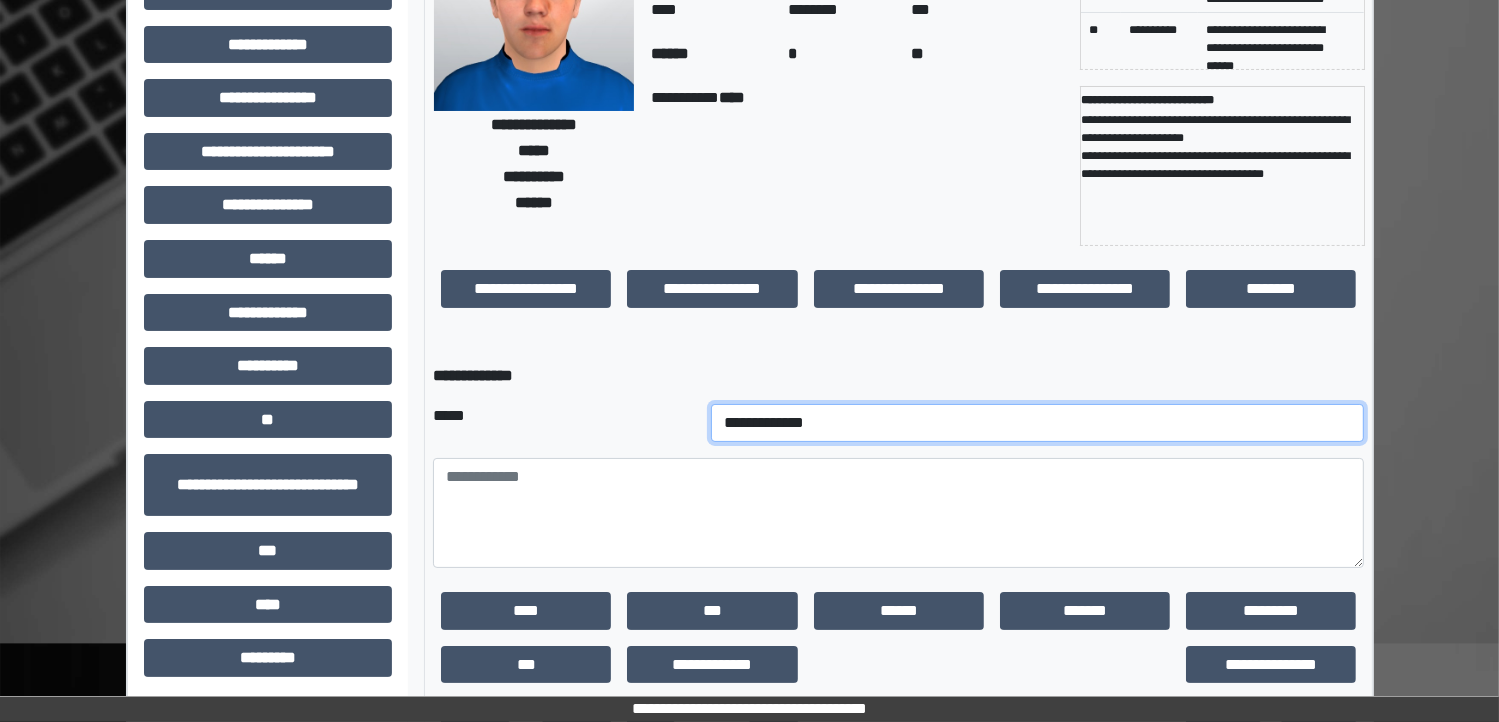 click on "**********" at bounding box center (1038, 423) 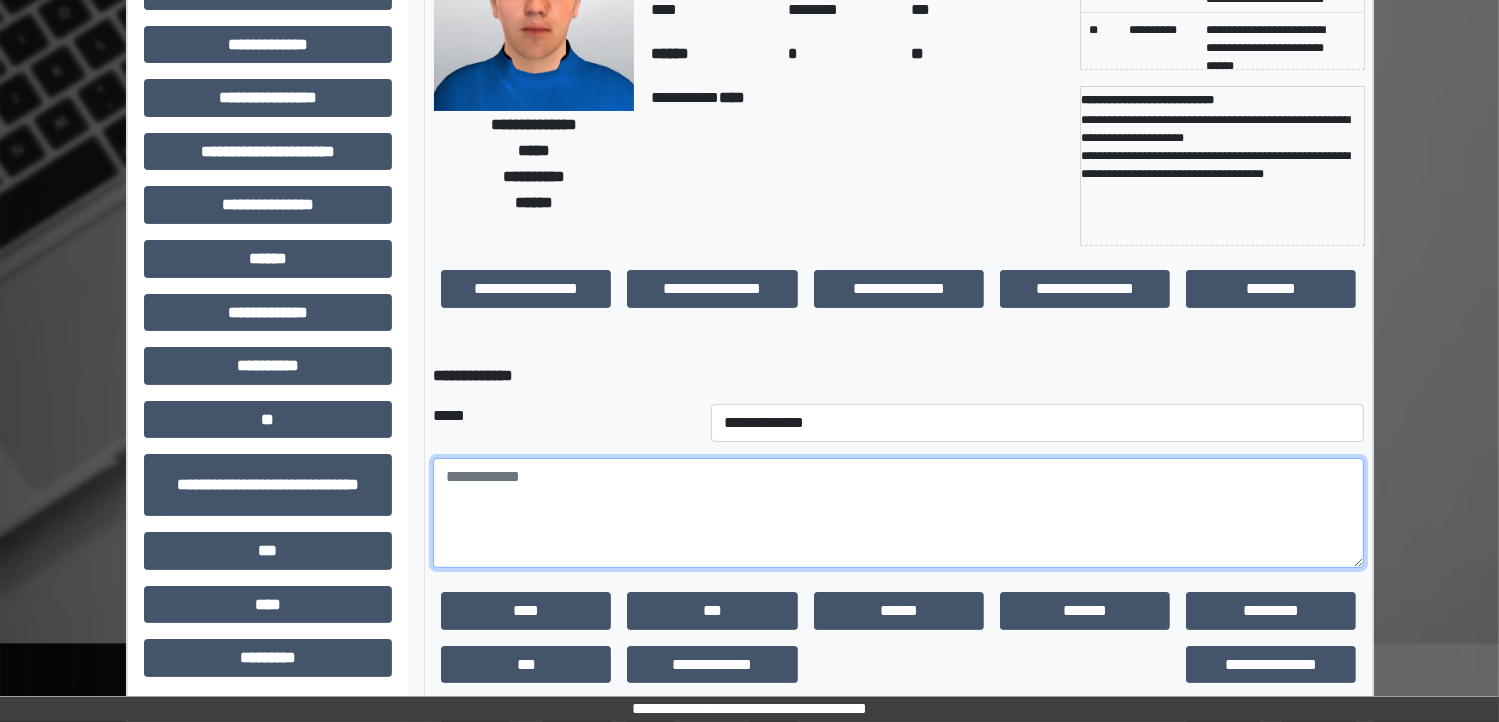 click at bounding box center [898, 513] 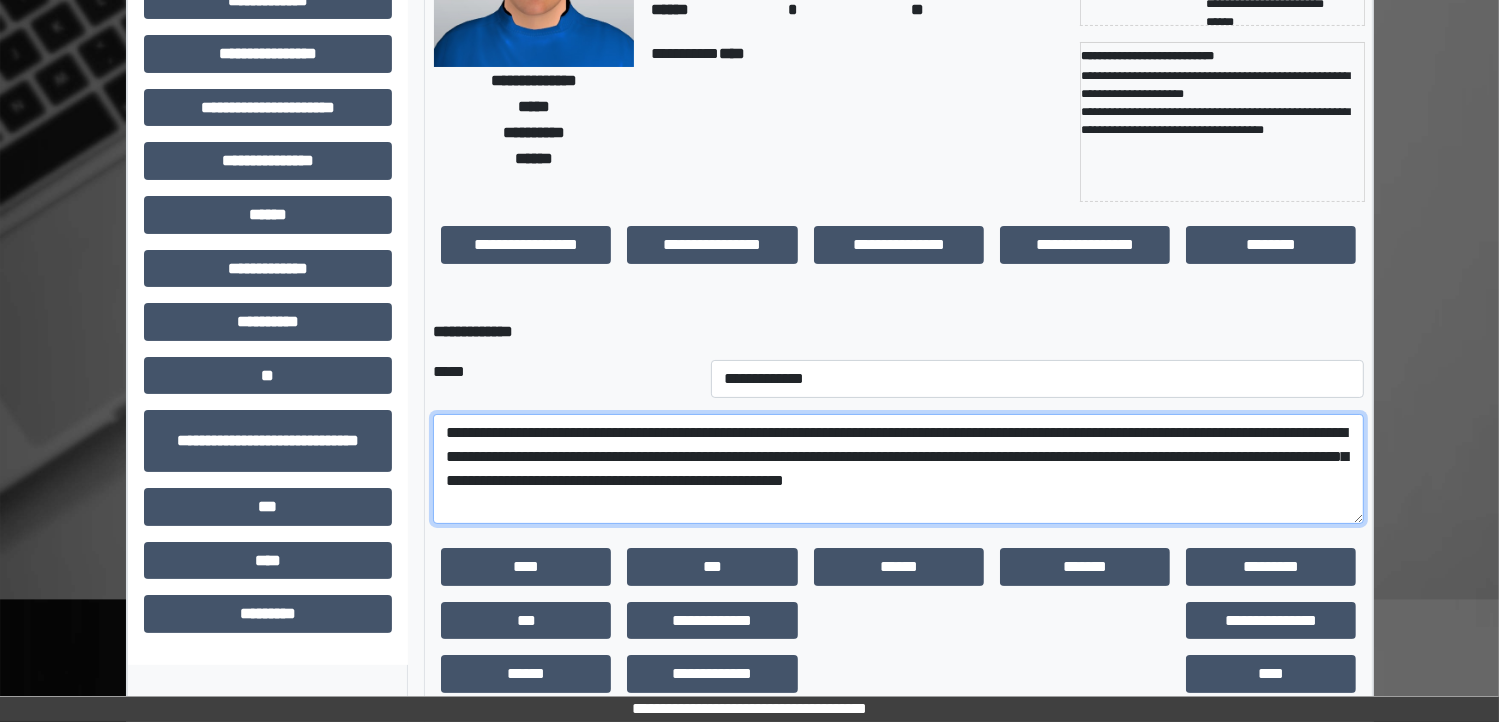scroll, scrollTop: 275, scrollLeft: 0, axis: vertical 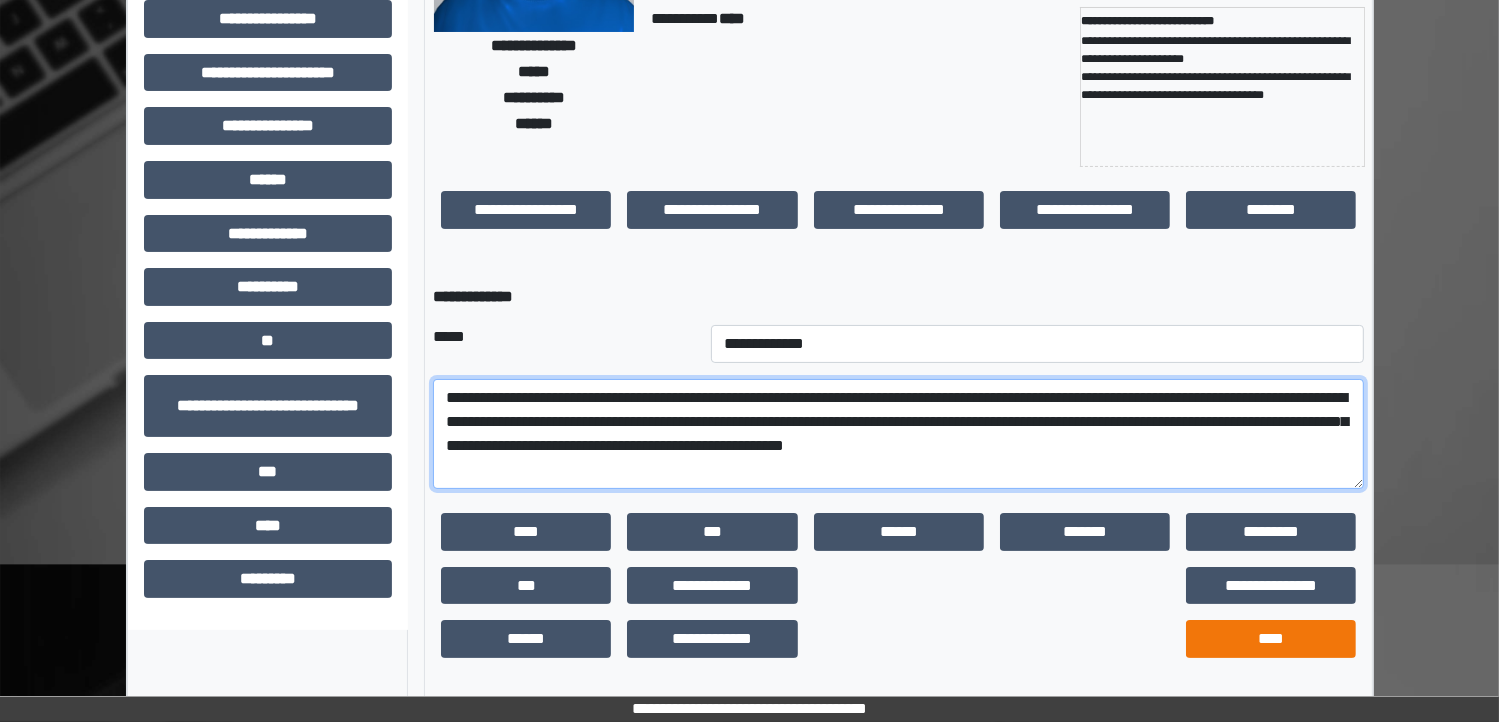 type on "**********" 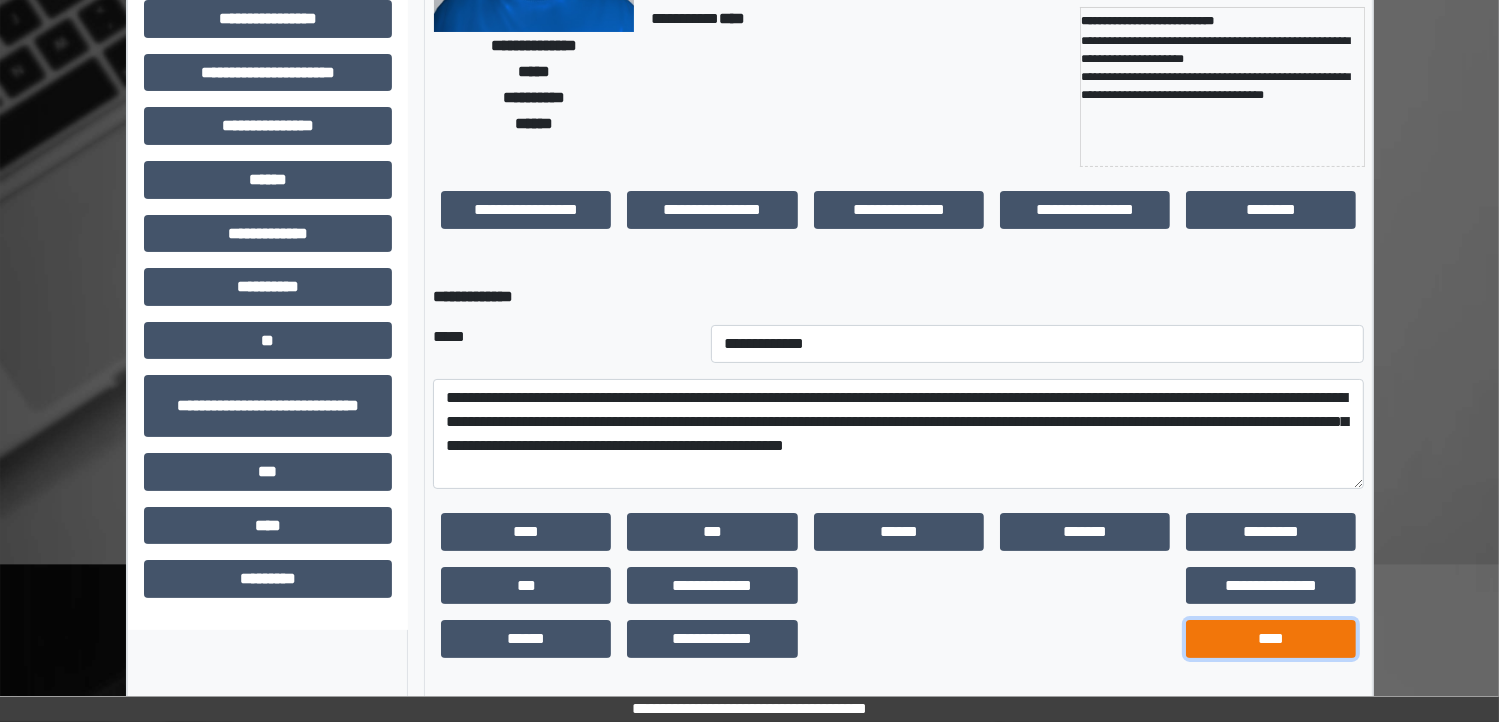 click on "****" at bounding box center (1271, 639) 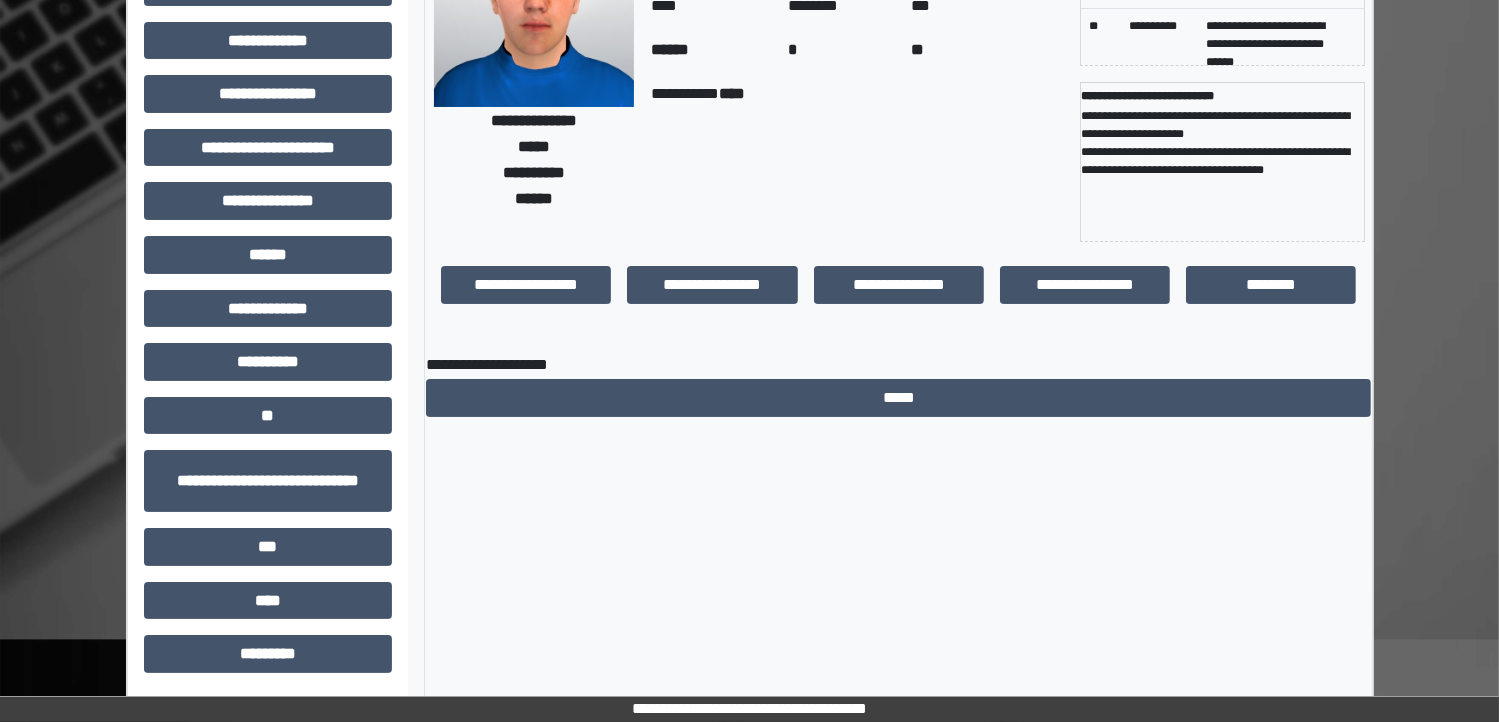 scroll, scrollTop: 200, scrollLeft: 0, axis: vertical 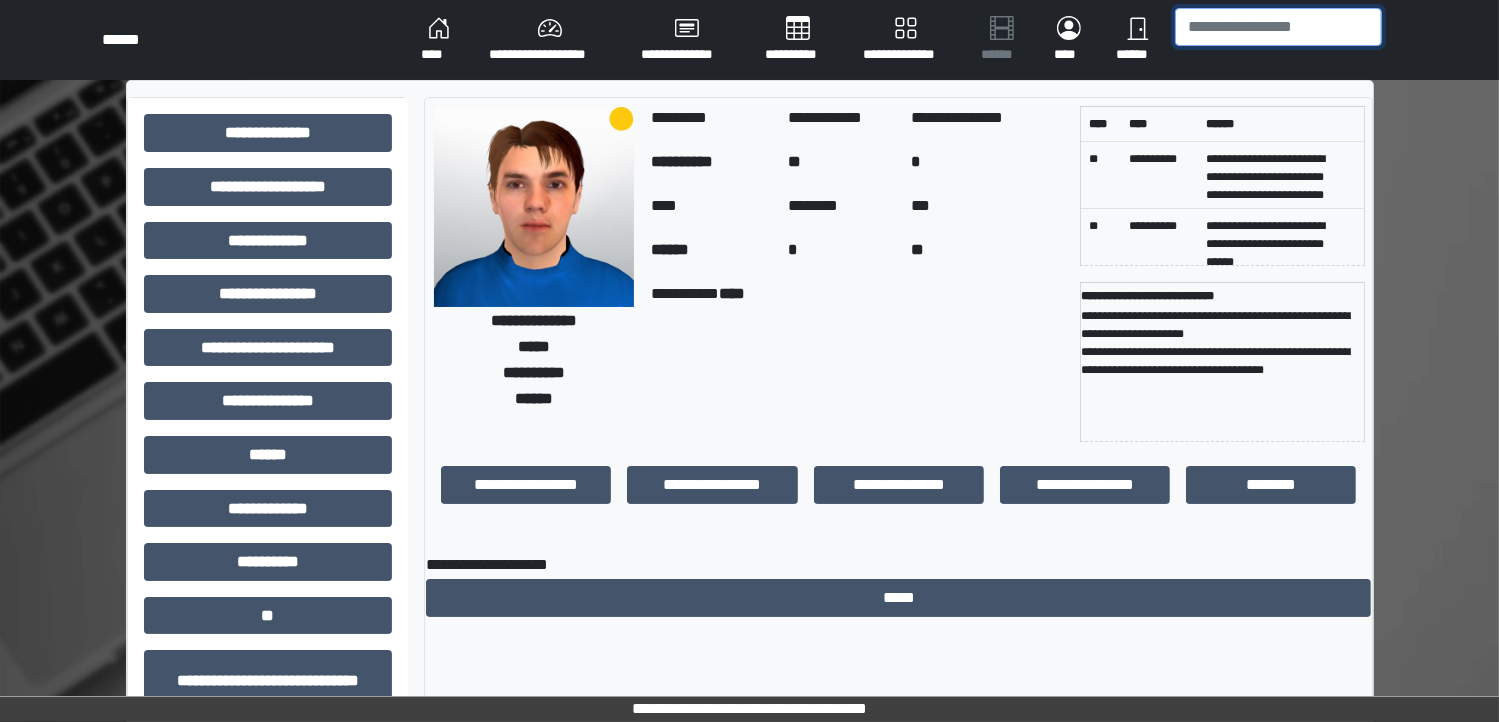 click at bounding box center (1278, 27) 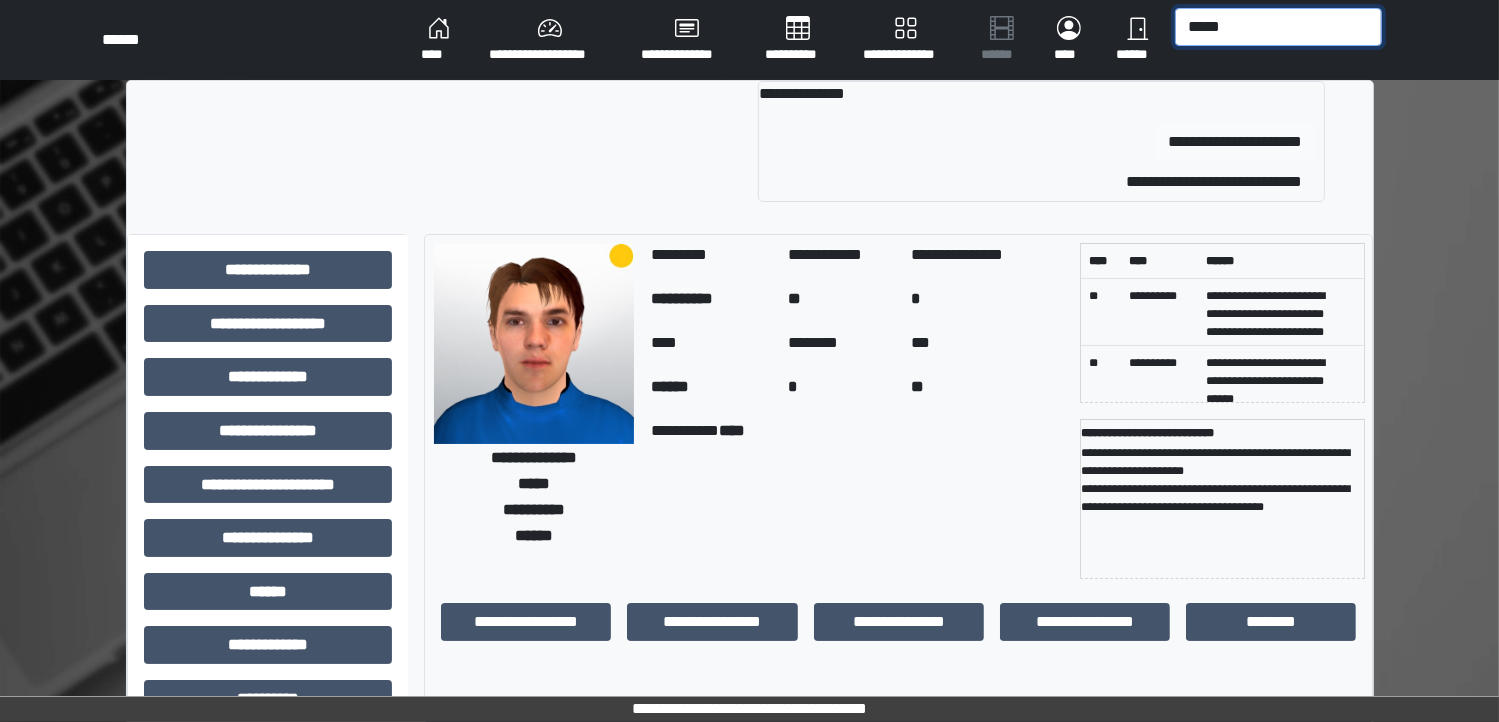 type on "*****" 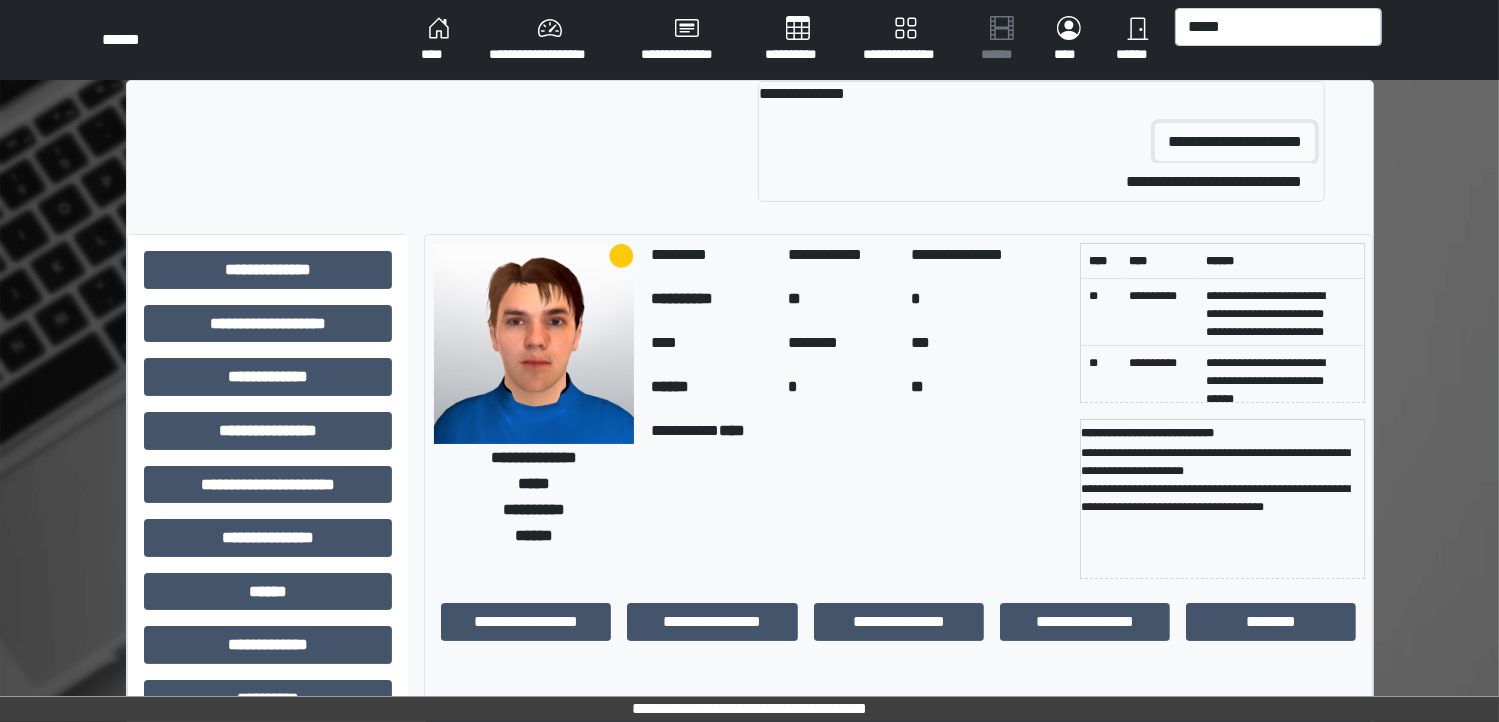 click on "**********" at bounding box center (1235, 142) 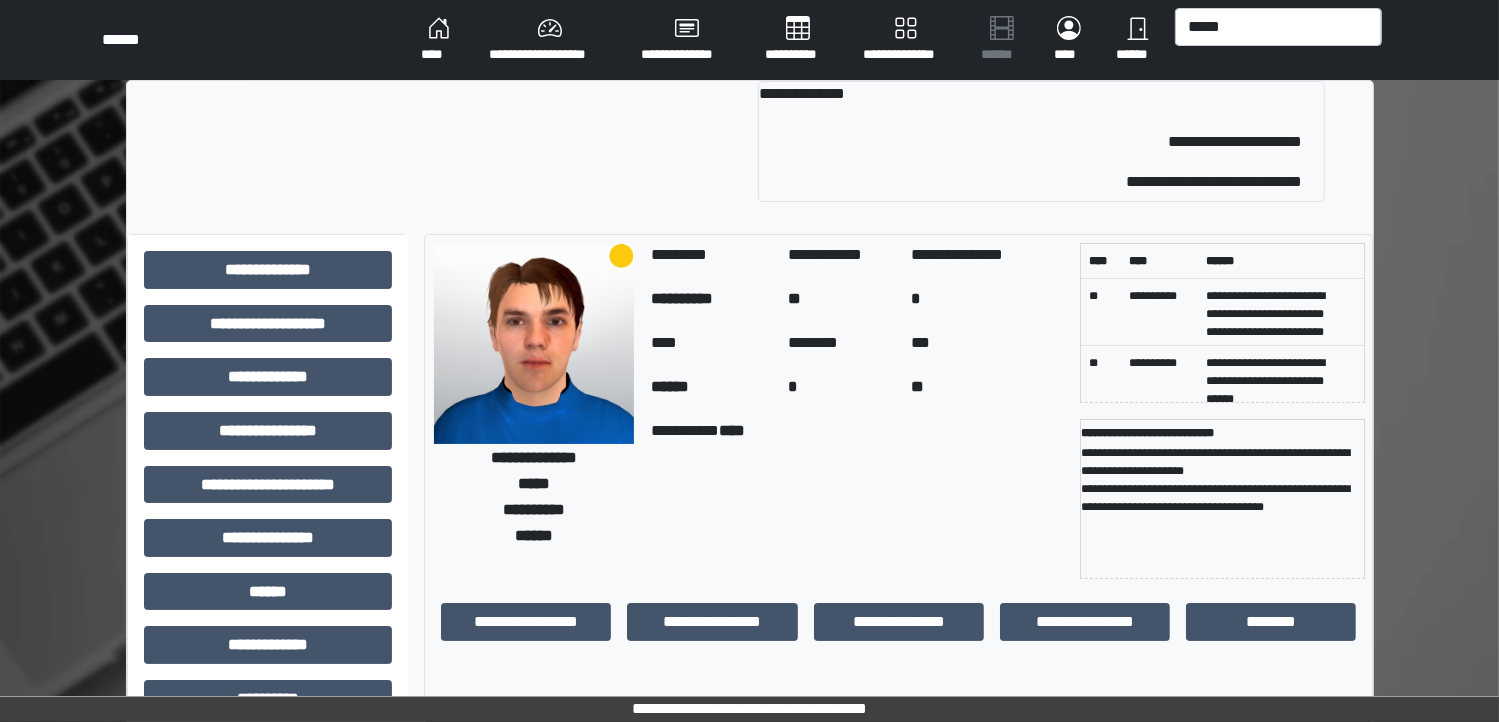 type 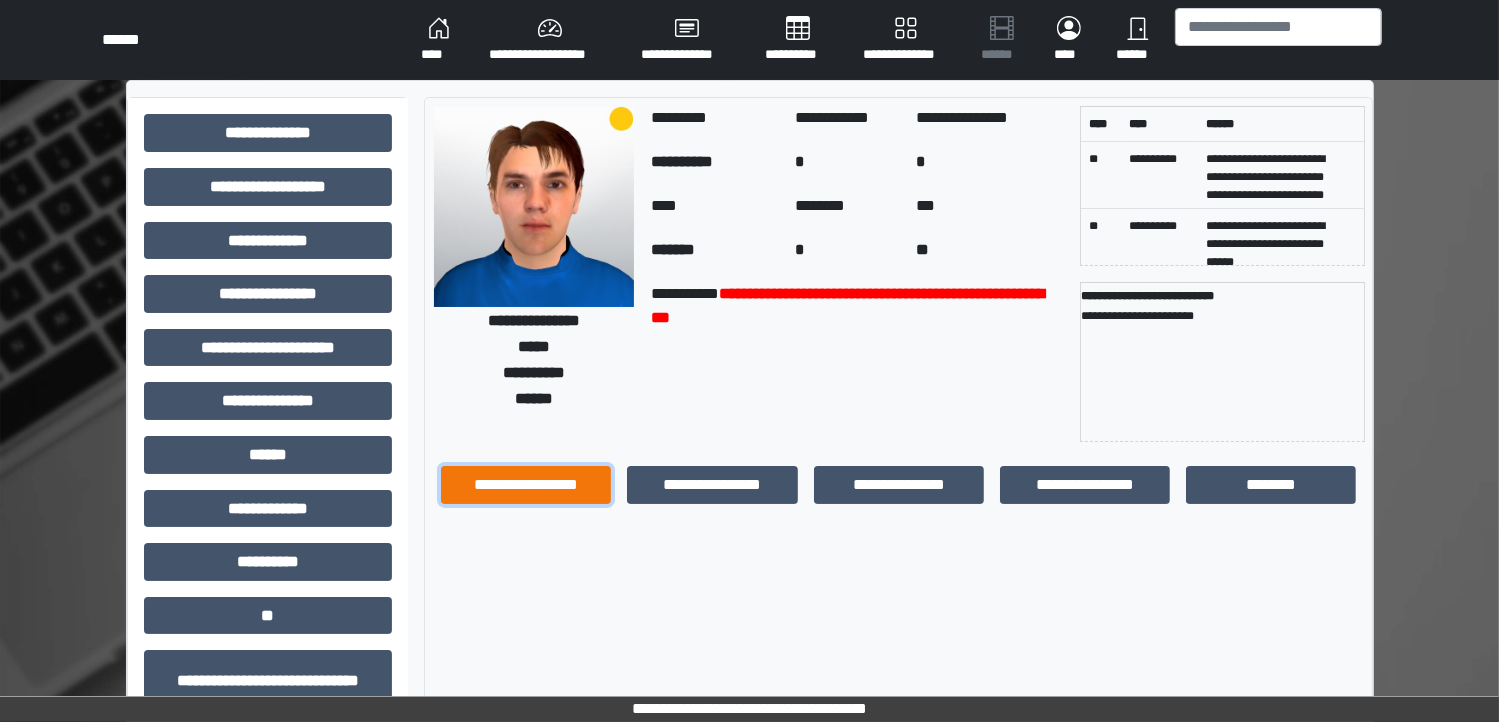 click on "**********" at bounding box center [526, 485] 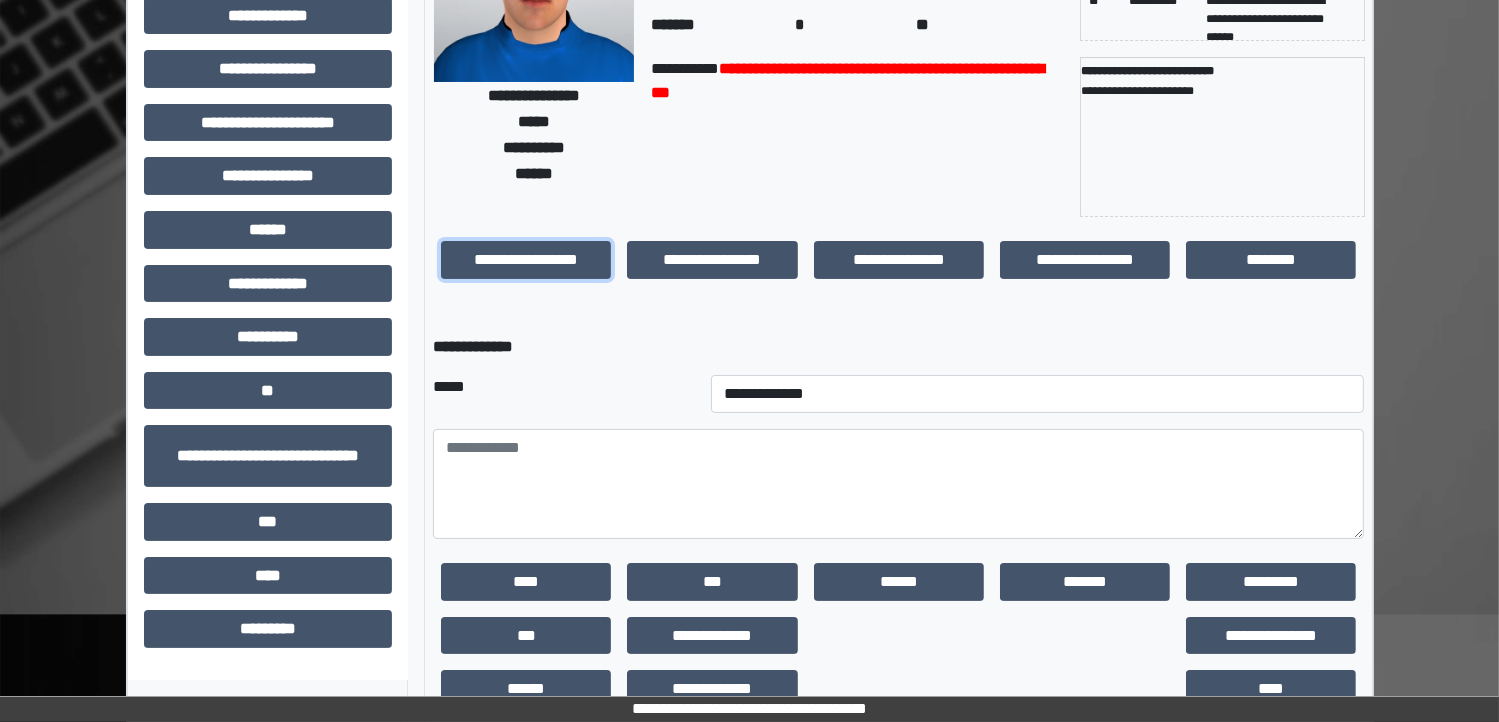 scroll, scrollTop: 228, scrollLeft: 0, axis: vertical 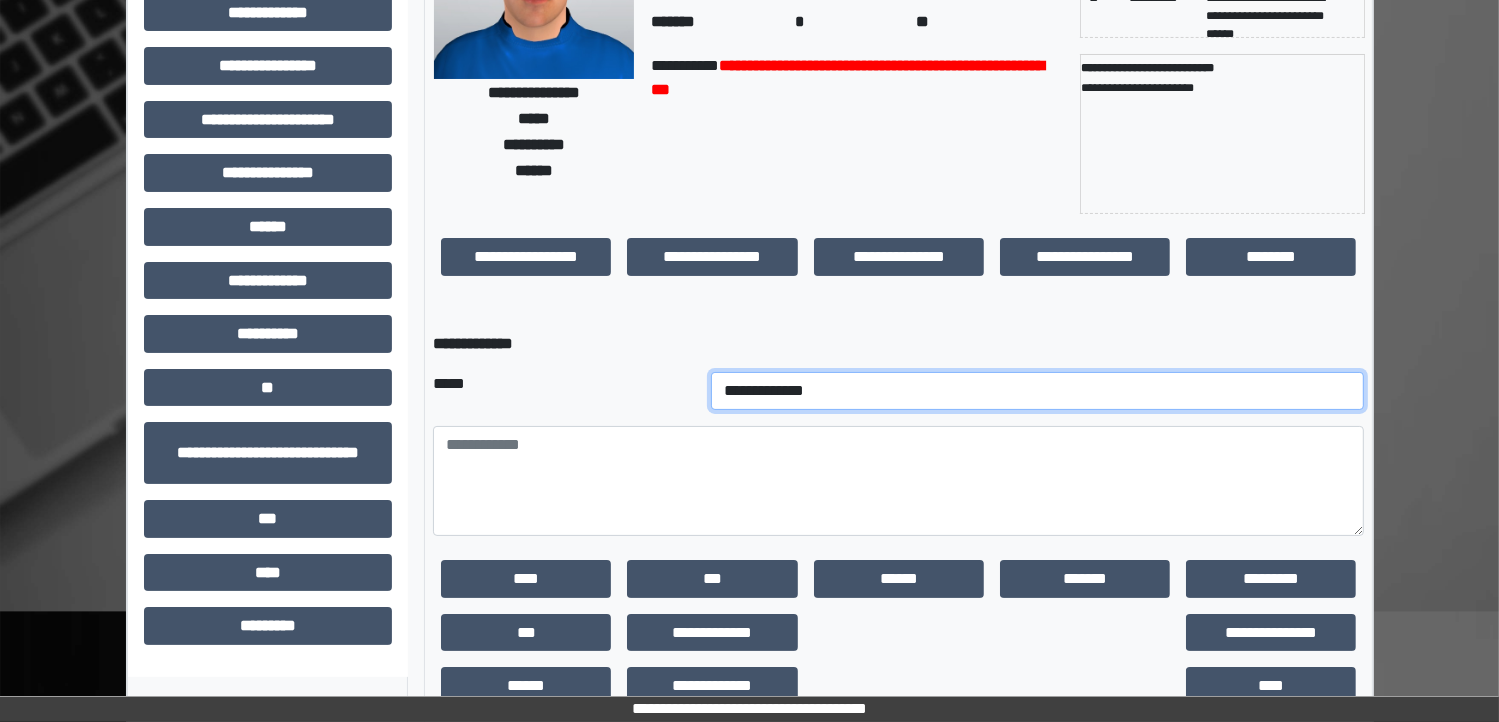 click on "**********" at bounding box center [1038, 391] 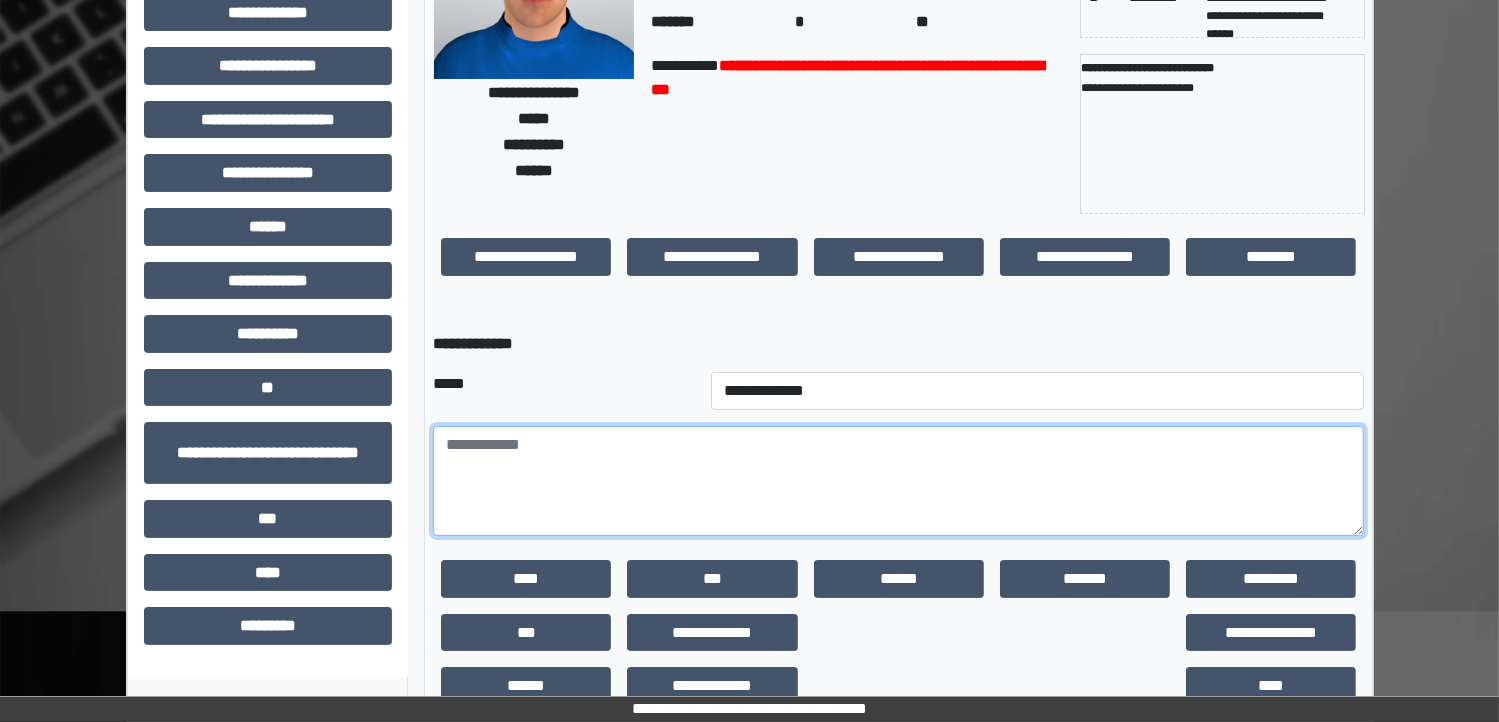 click at bounding box center (898, 481) 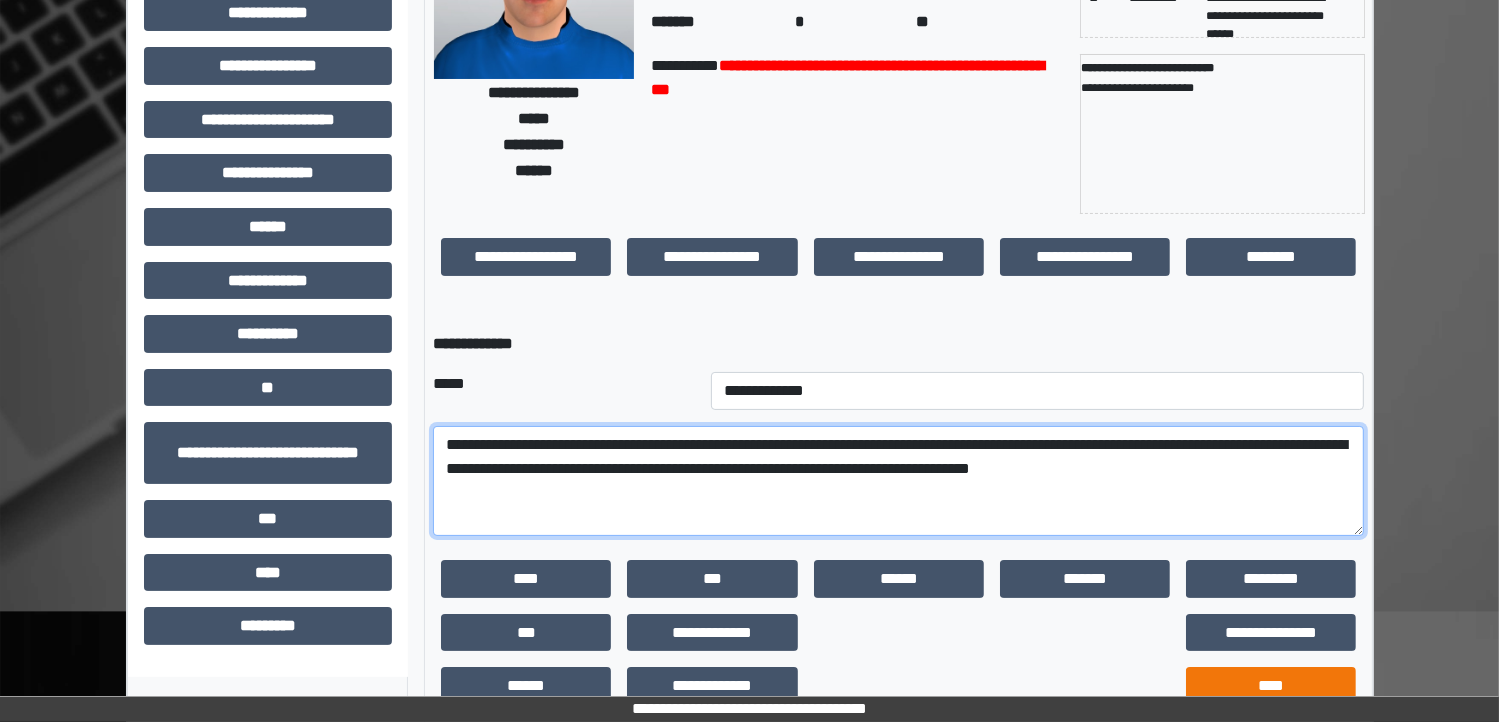 type on "**********" 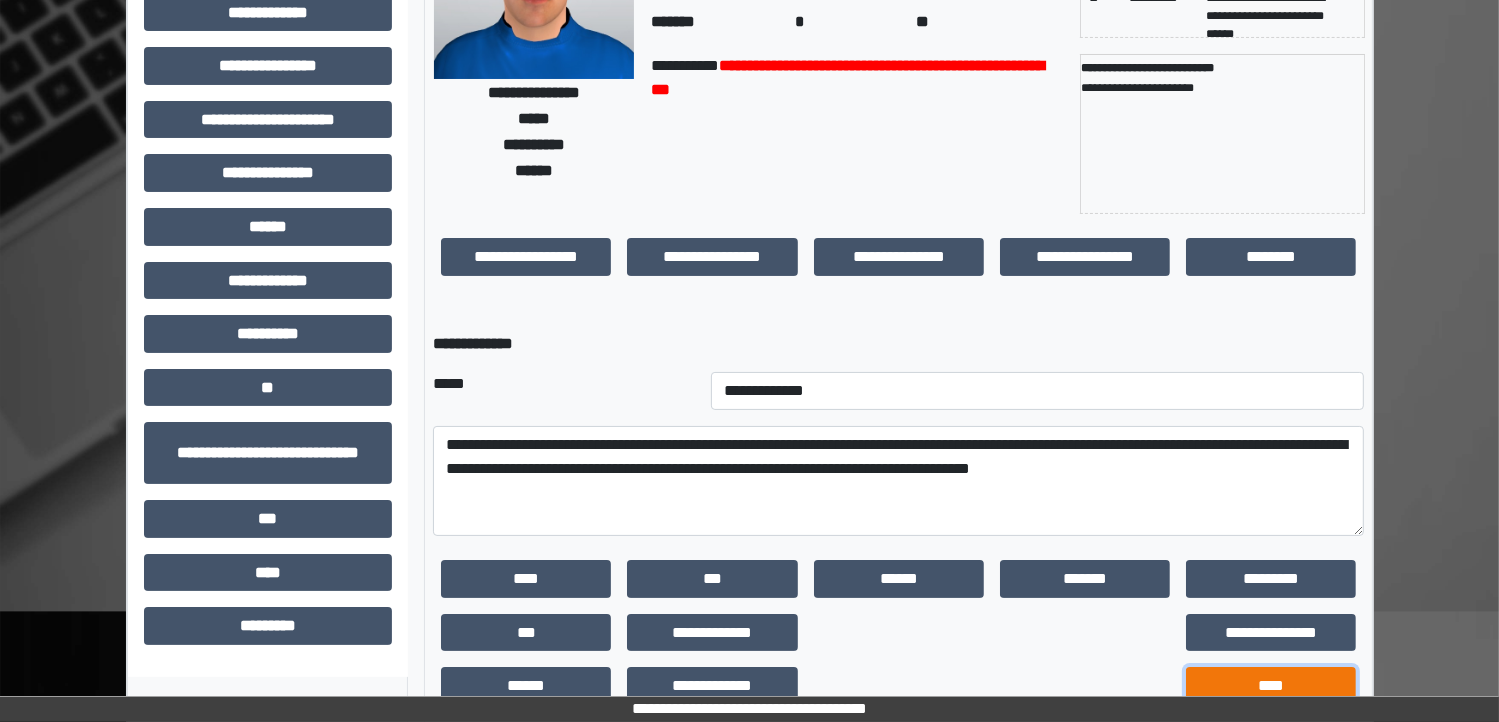 click on "****" at bounding box center [1271, 686] 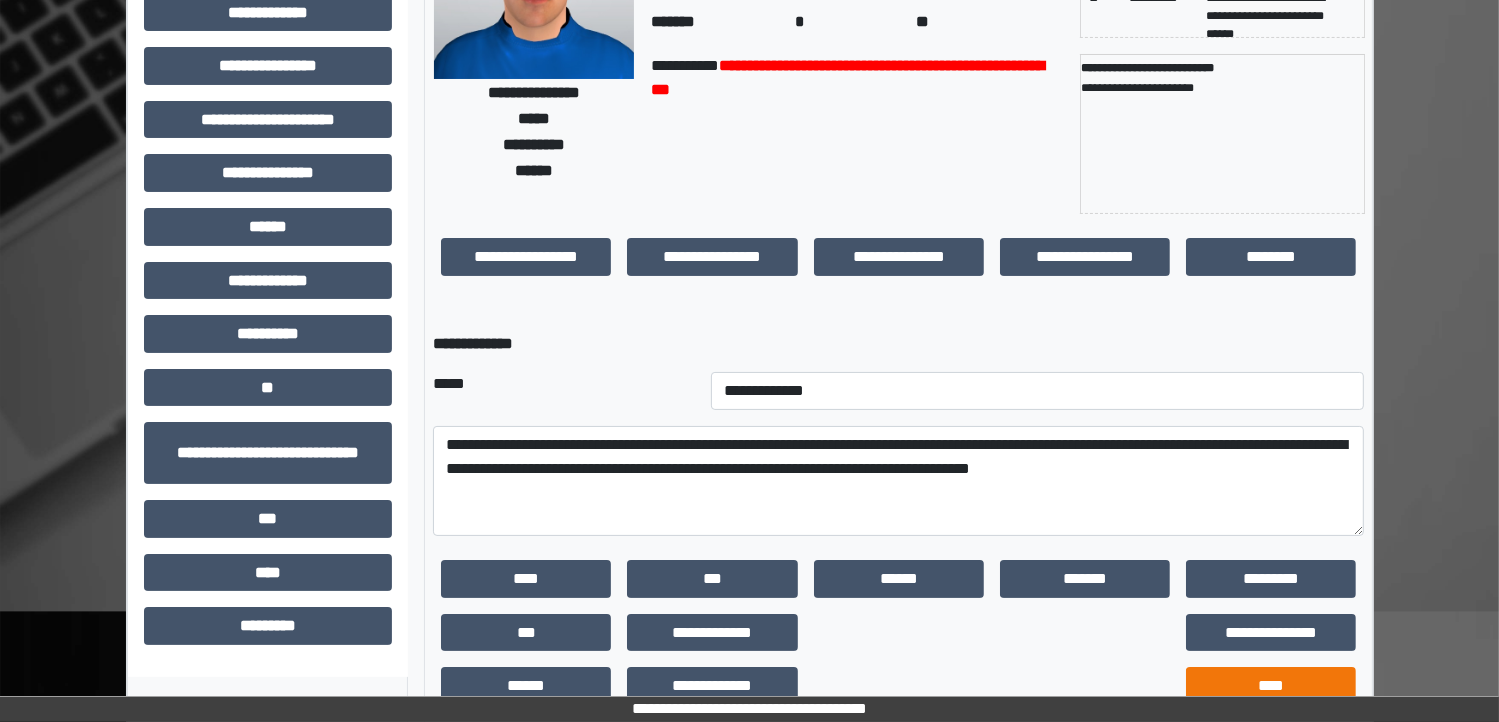 scroll, scrollTop: 200, scrollLeft: 0, axis: vertical 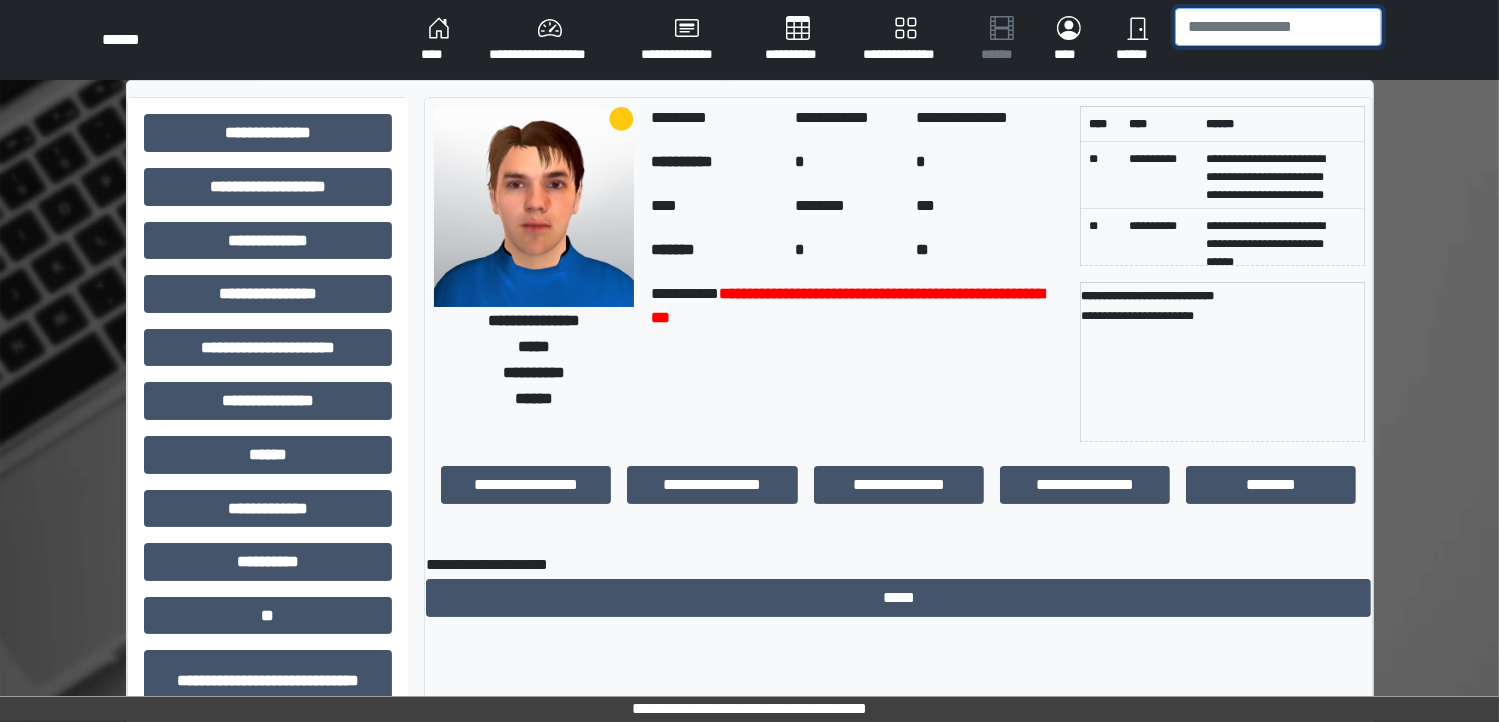 click at bounding box center [1278, 27] 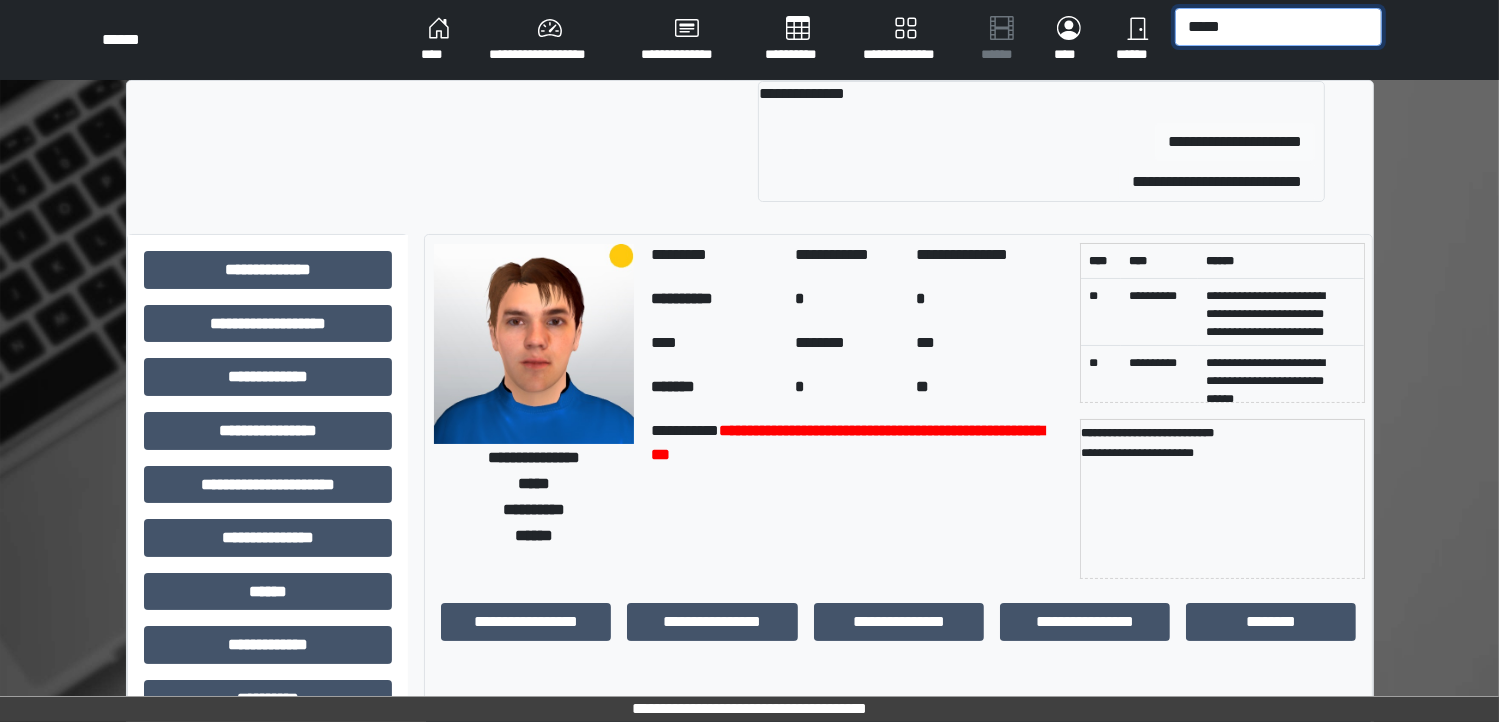 type on "*****" 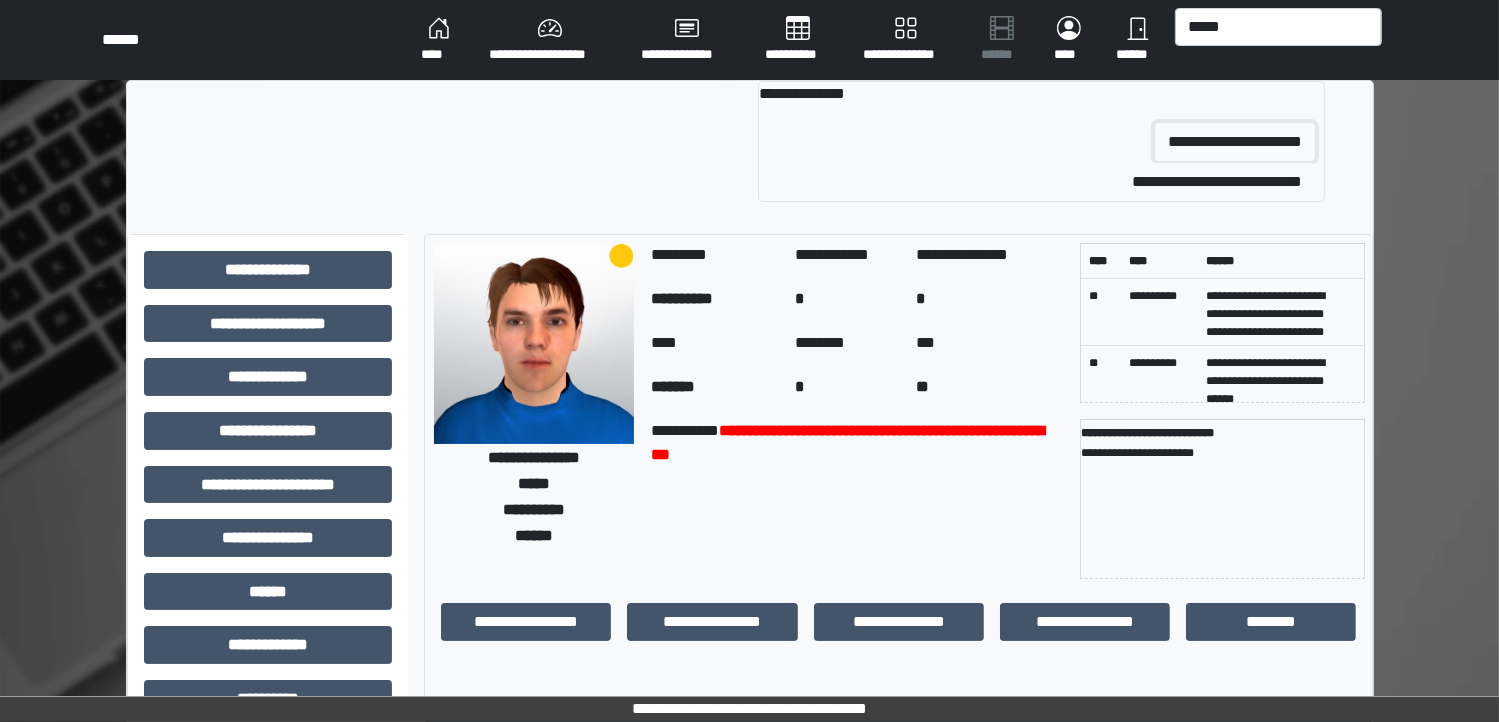 click on "**********" at bounding box center [1235, 142] 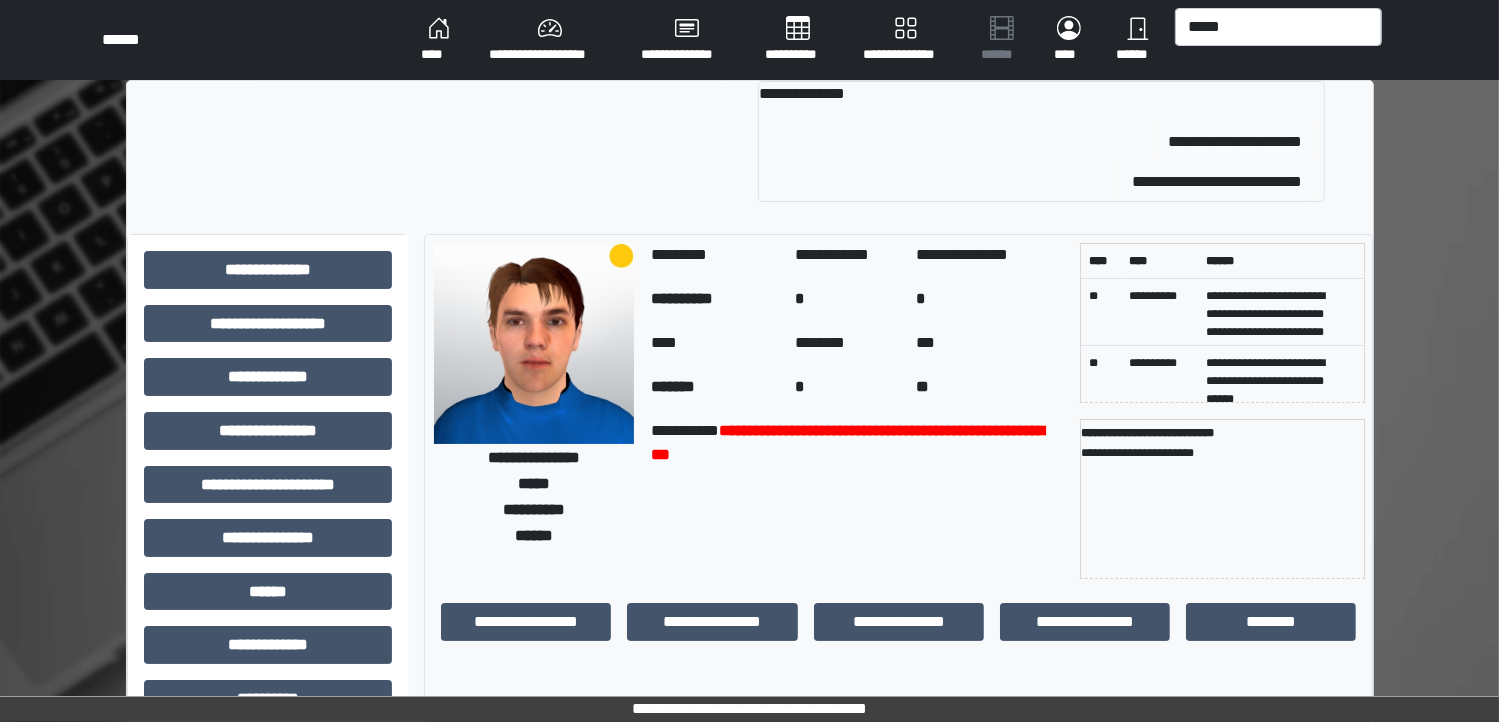 type 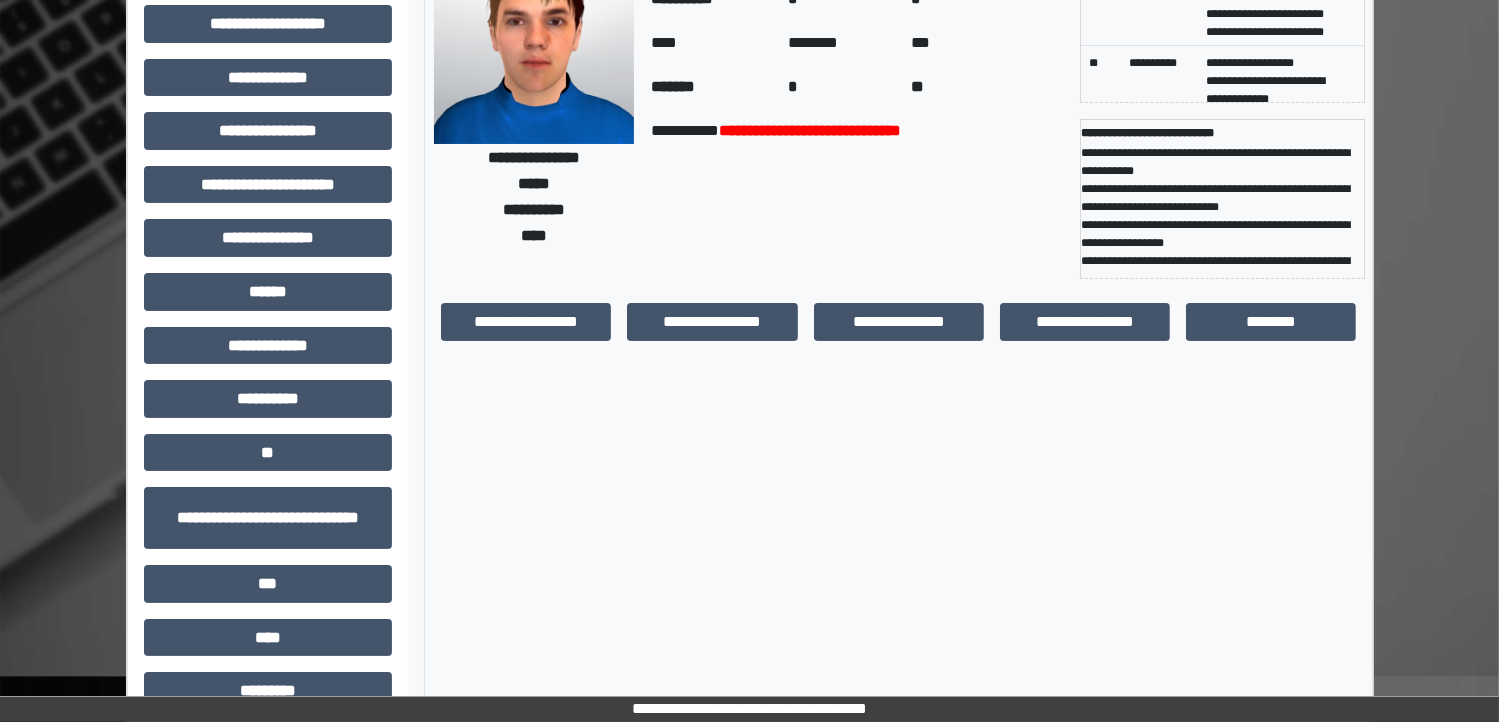 scroll, scrollTop: 176, scrollLeft: 0, axis: vertical 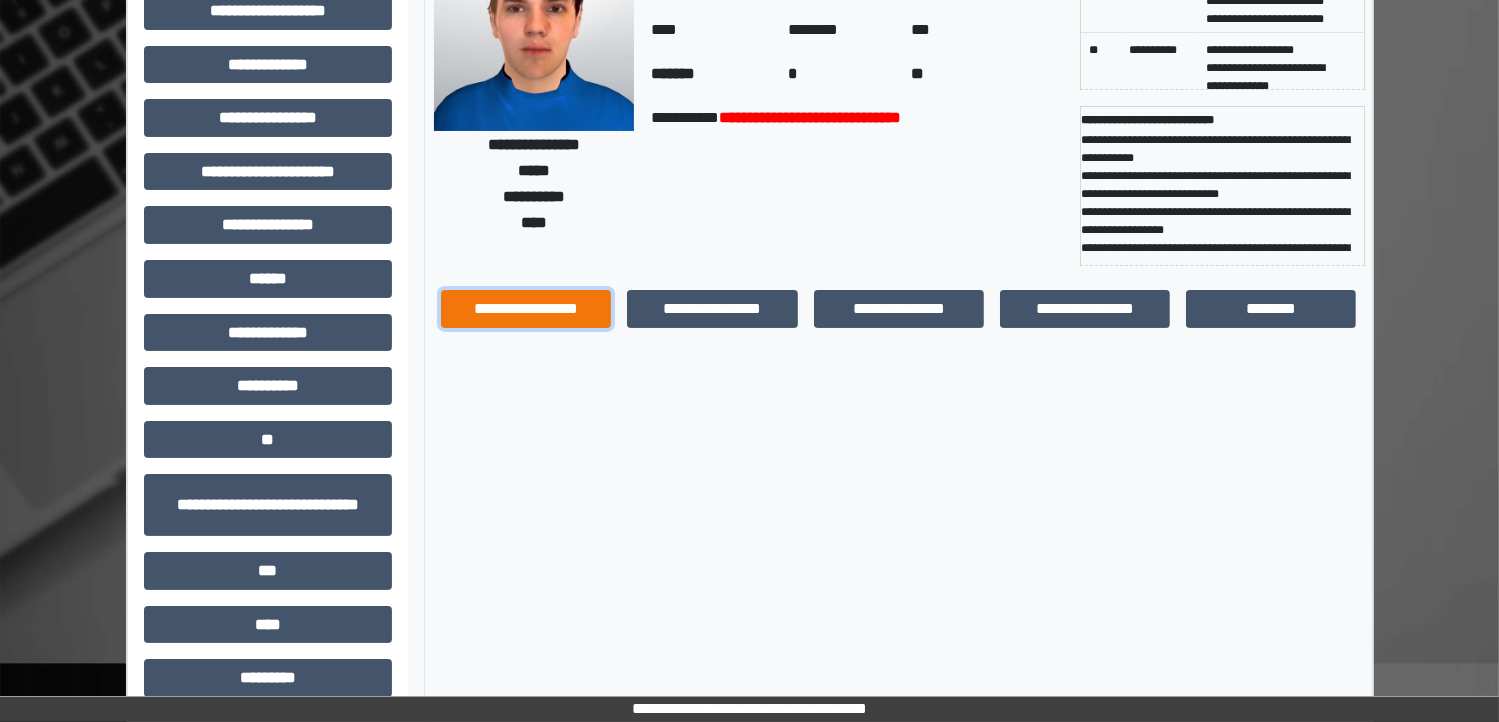 click on "**********" at bounding box center [526, 309] 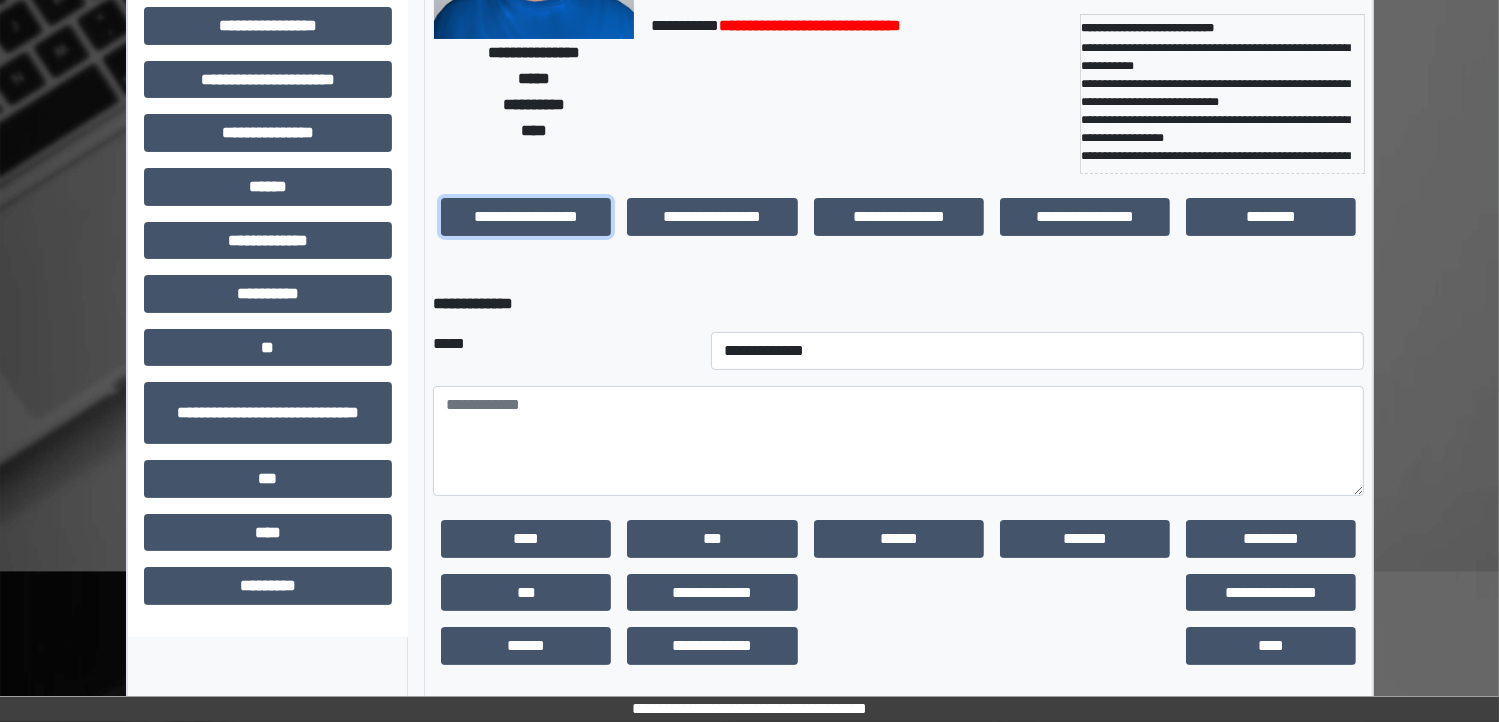 scroll, scrollTop: 275, scrollLeft: 0, axis: vertical 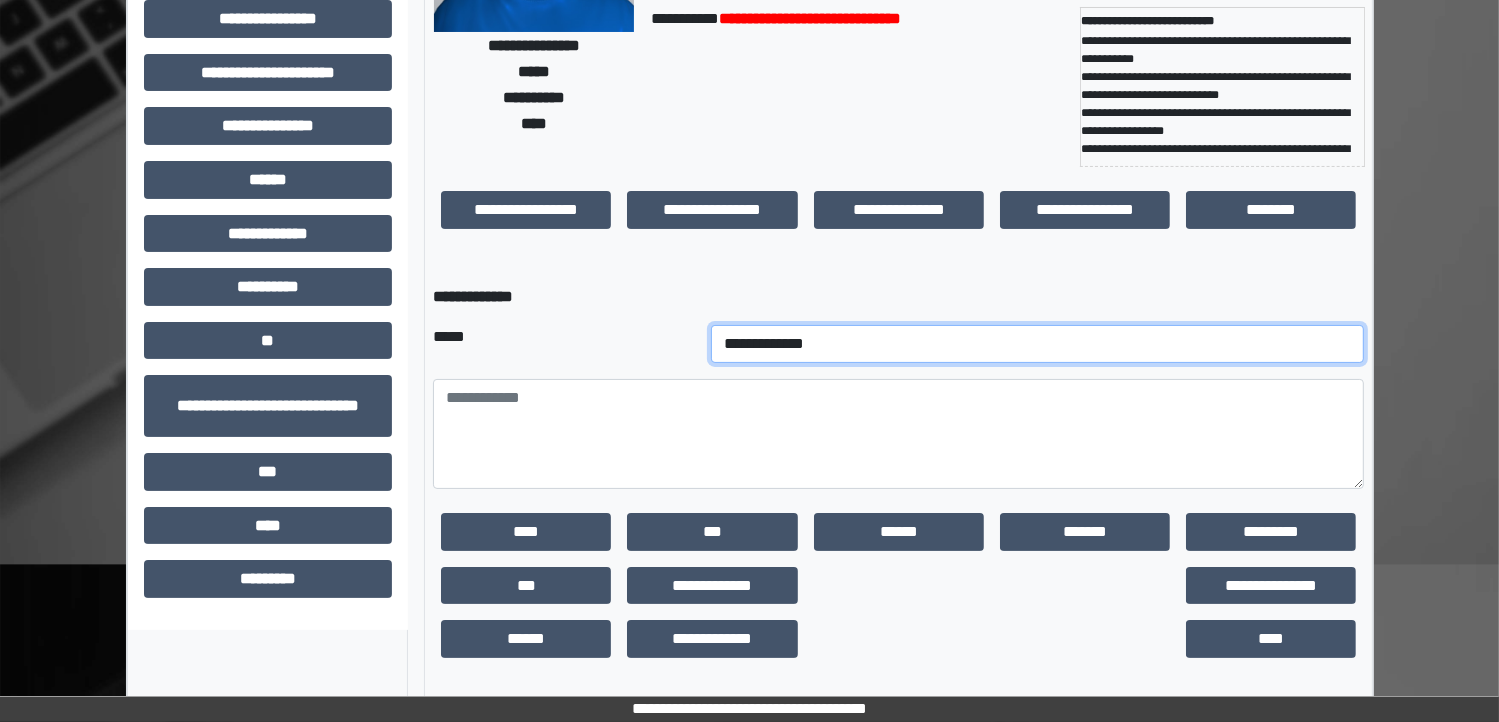 click on "**********" at bounding box center [1038, 344] 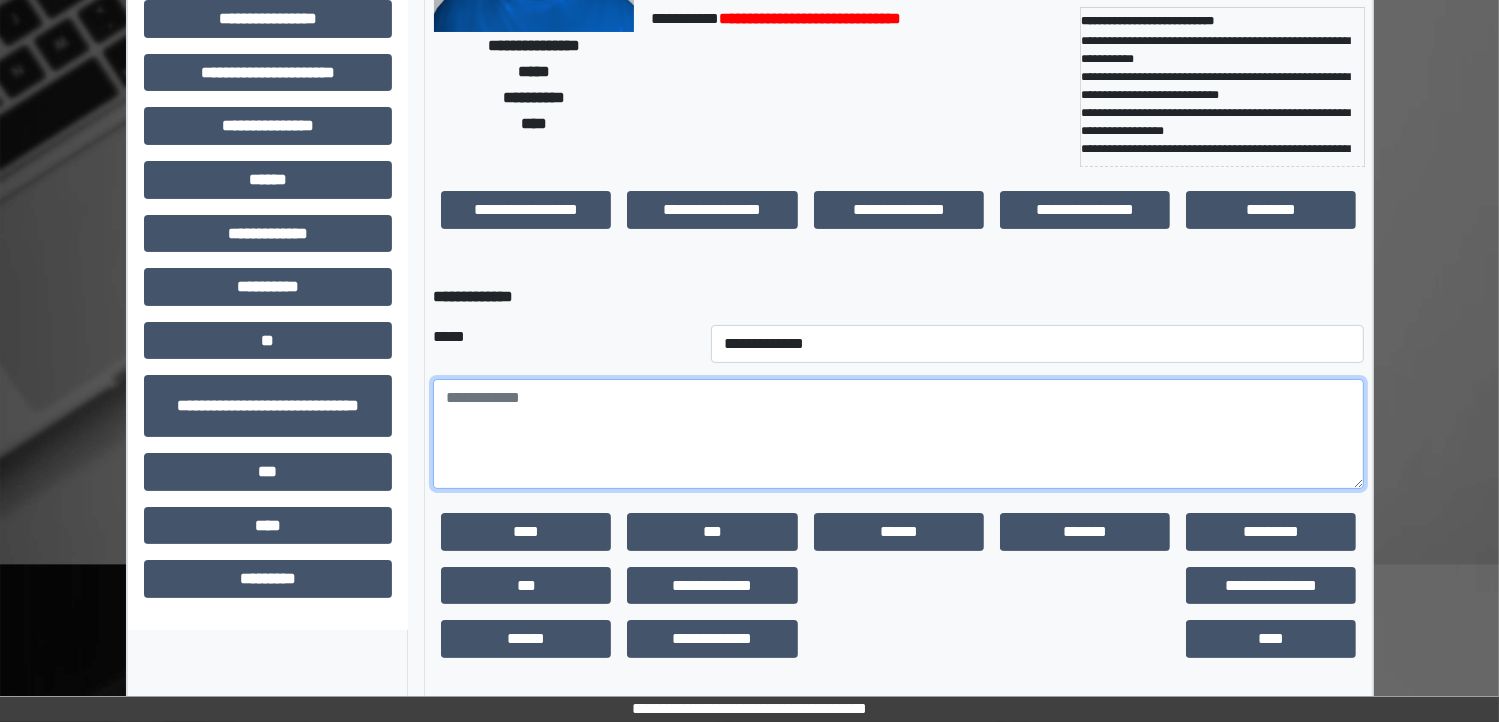 click at bounding box center [898, 434] 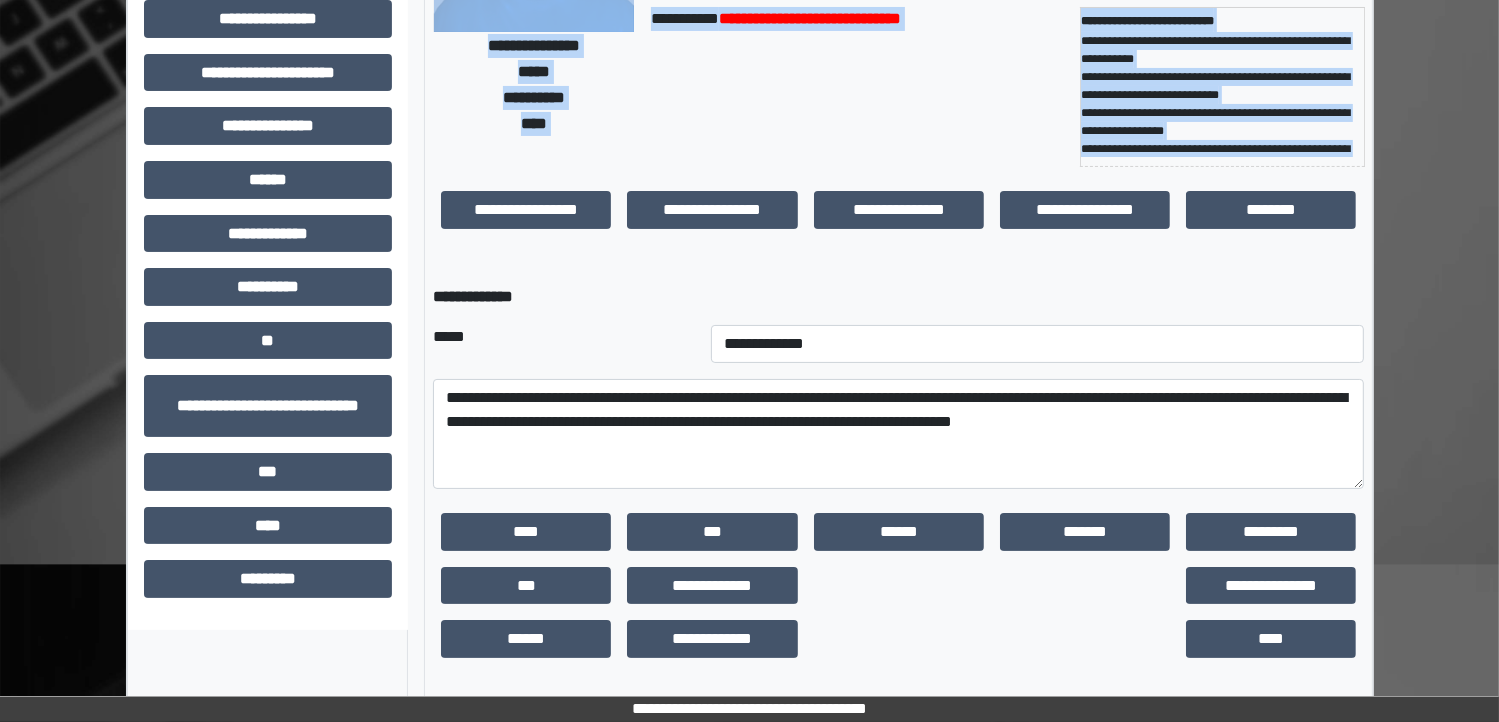 drag, startPoint x: 1498, startPoint y: 301, endPoint x: 1500, endPoint y: 216, distance: 85.02353 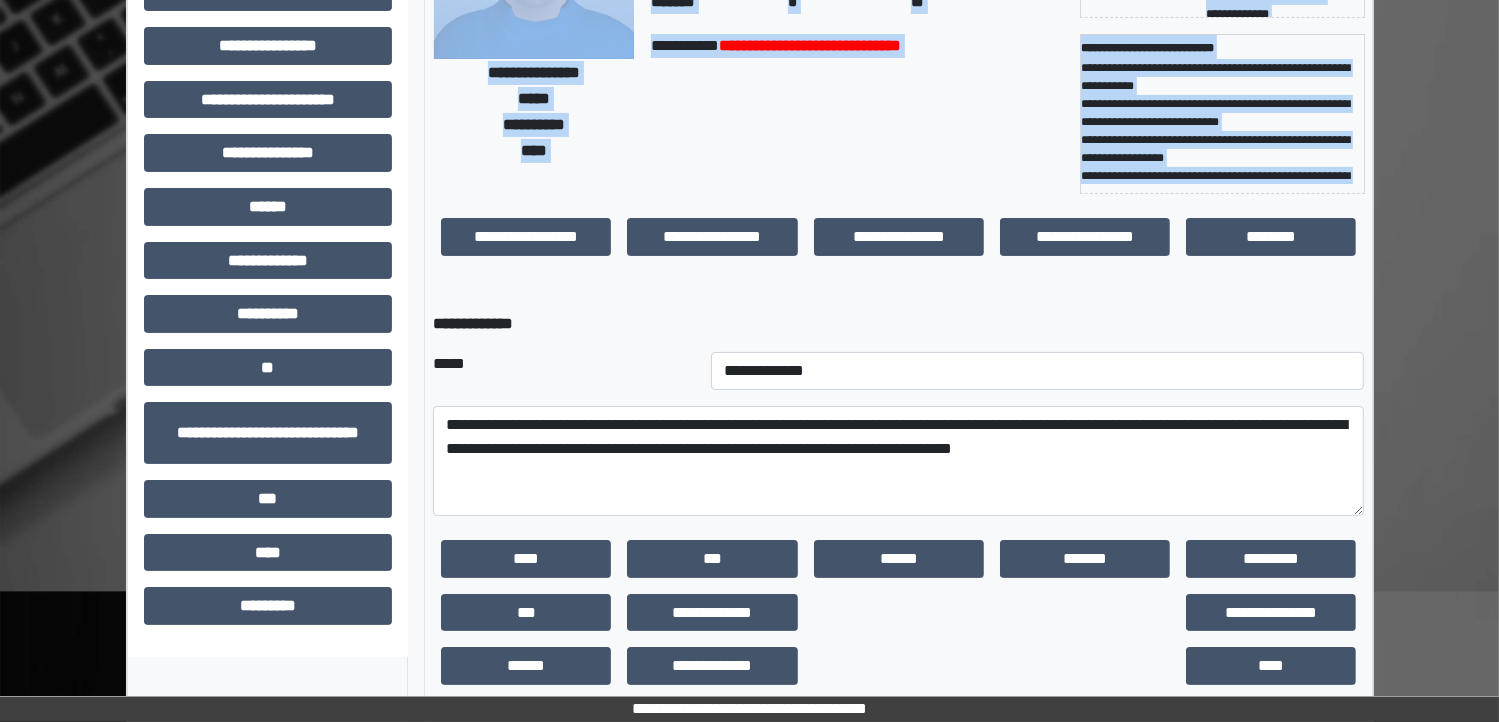 scroll, scrollTop: 275, scrollLeft: 0, axis: vertical 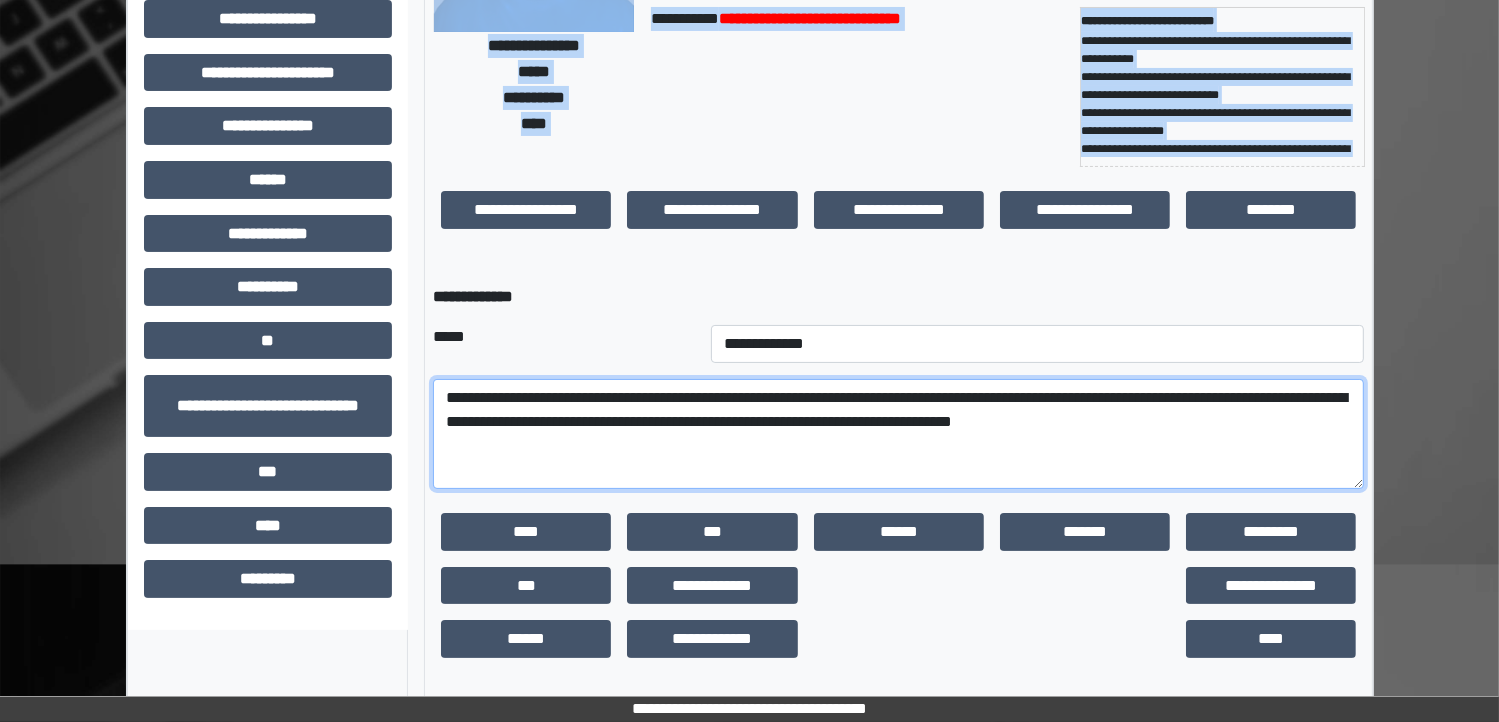 click on "**********" at bounding box center (898, 434) 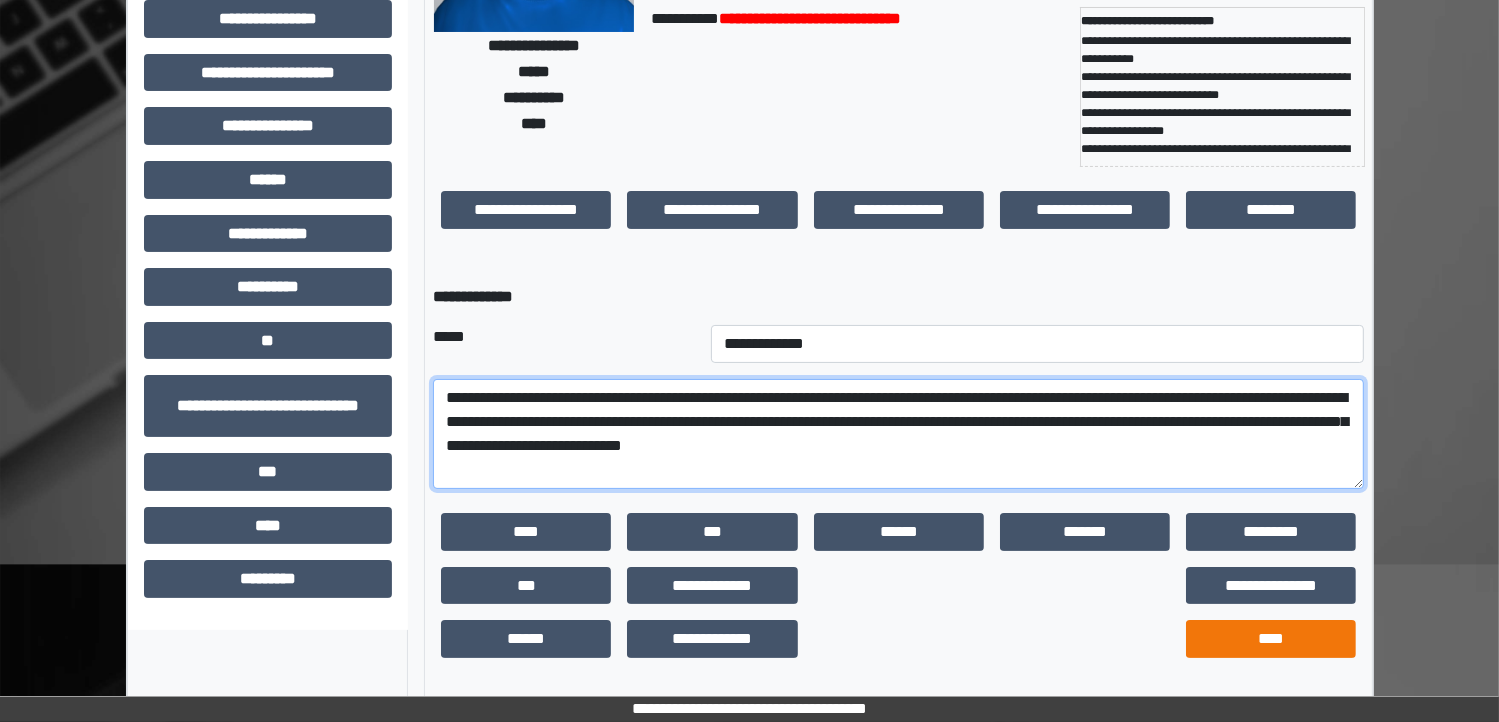 type on "**********" 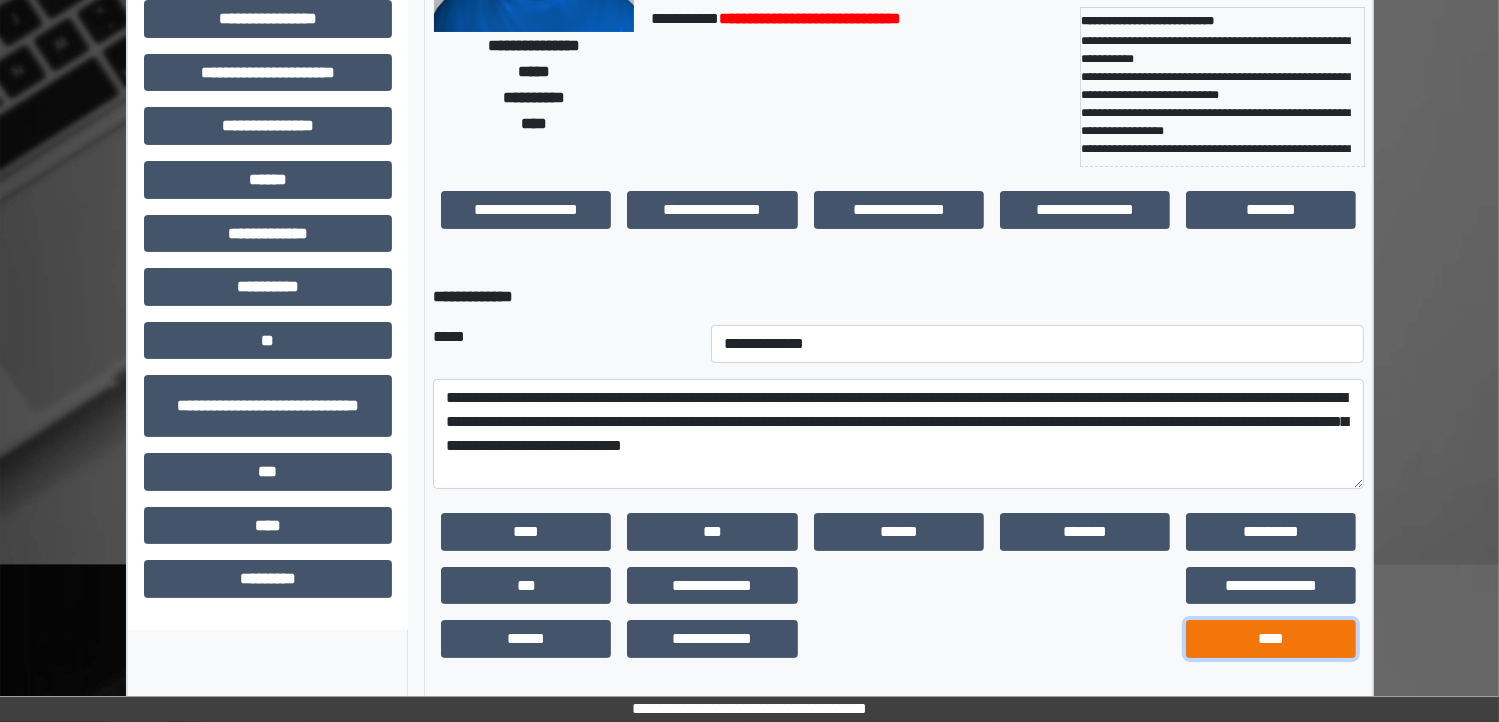 click on "****" at bounding box center (1271, 639) 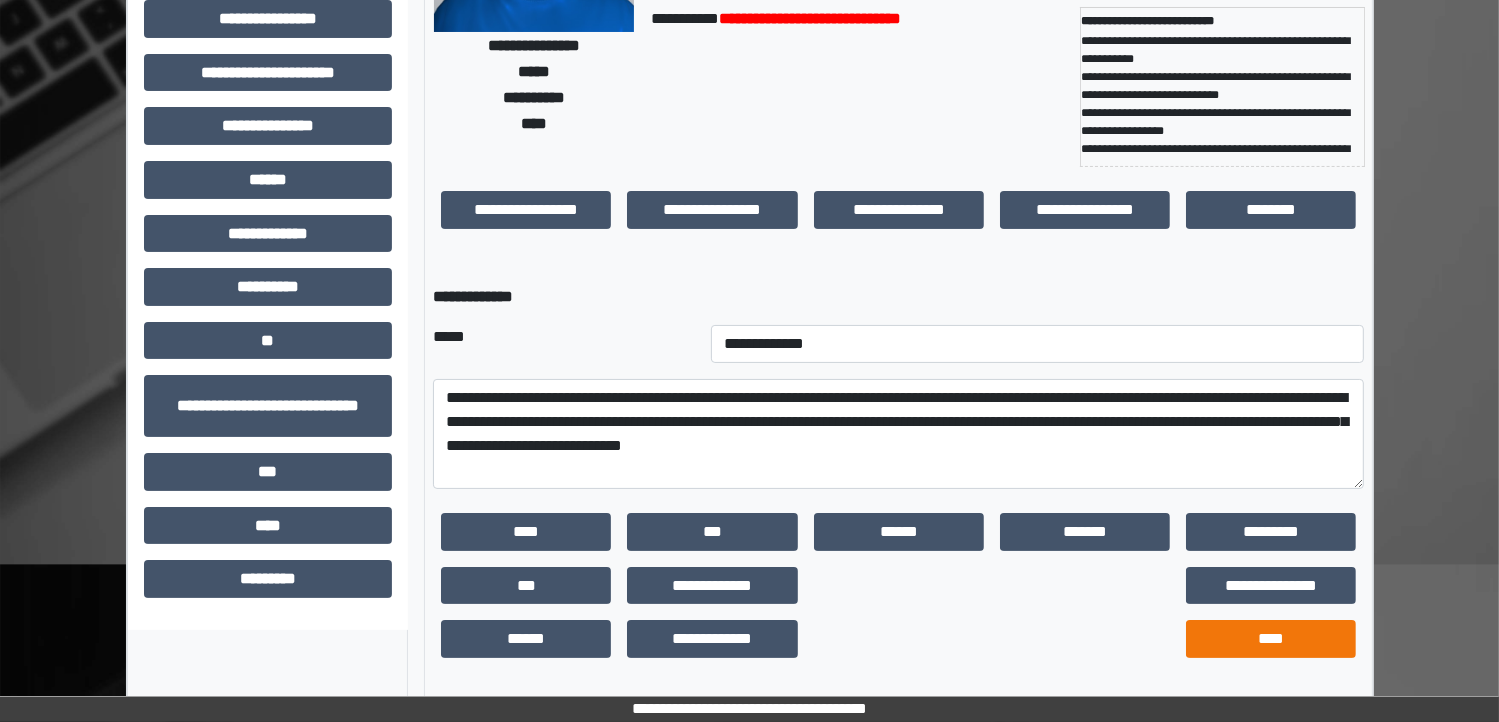 scroll, scrollTop: 200, scrollLeft: 0, axis: vertical 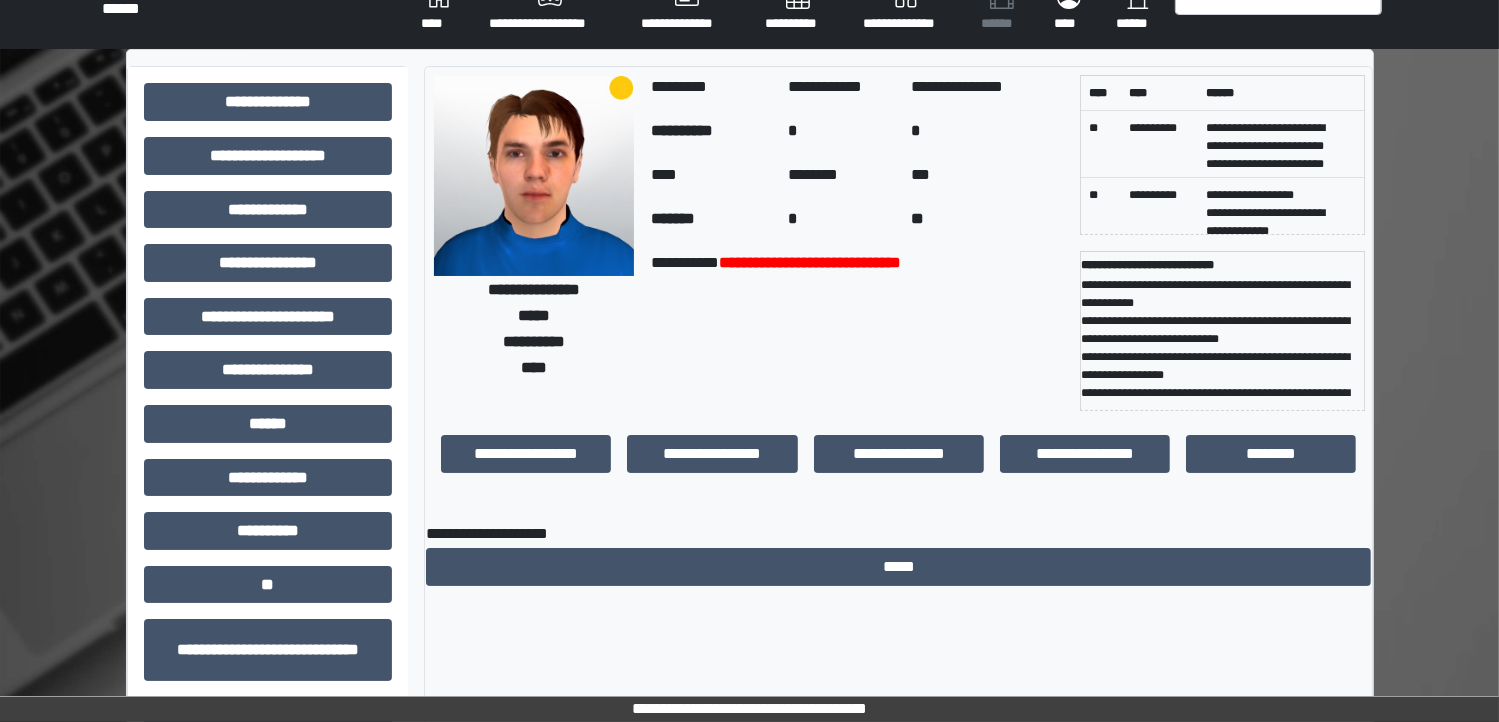 click on "**********" at bounding box center [857, 331] 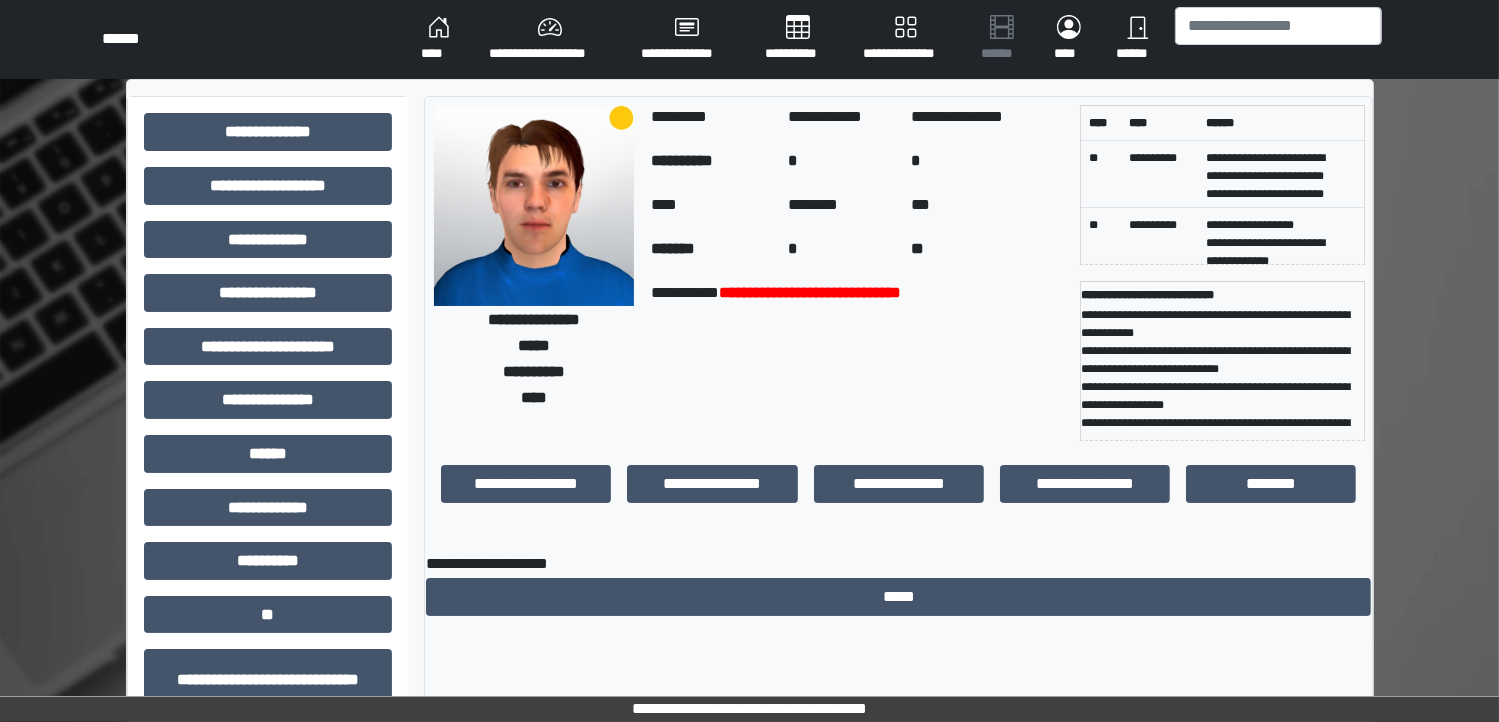 scroll, scrollTop: 0, scrollLeft: 0, axis: both 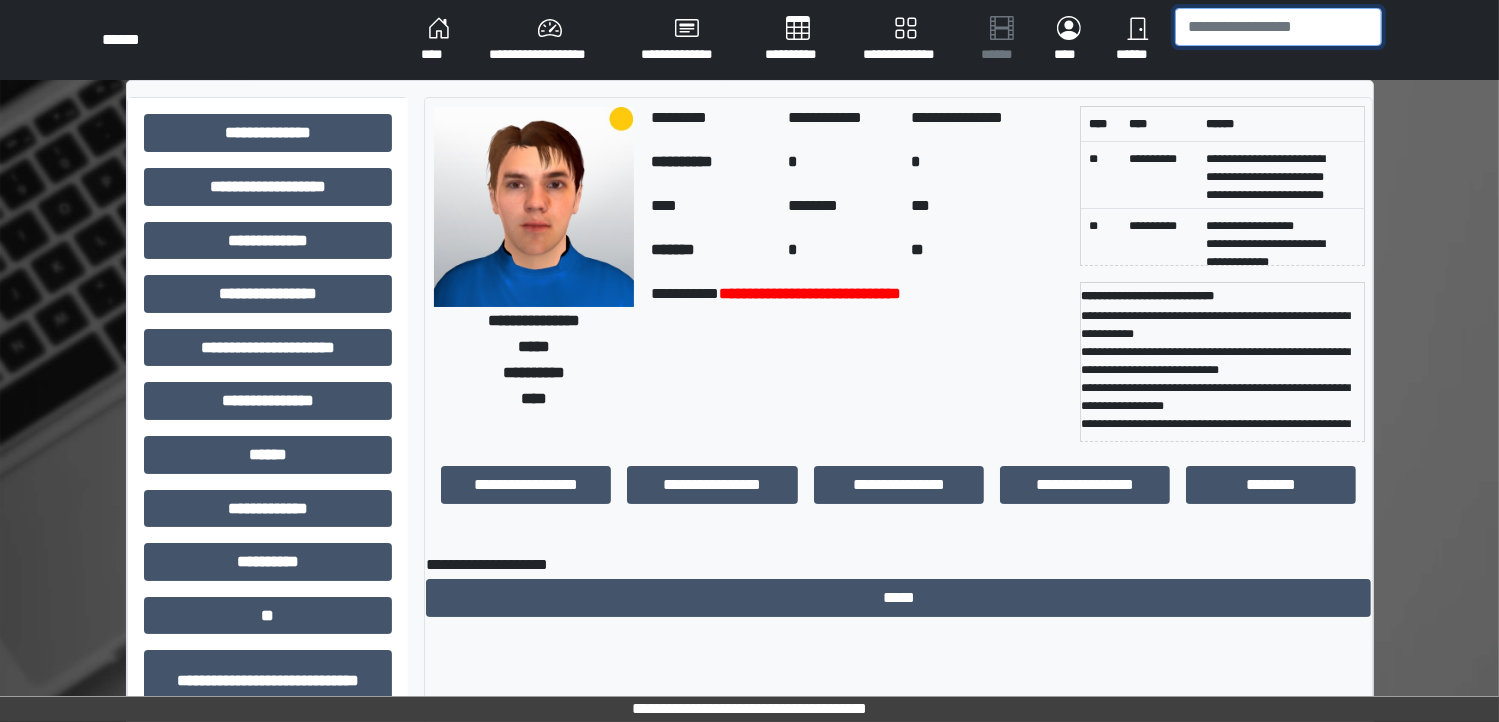 click at bounding box center [1278, 27] 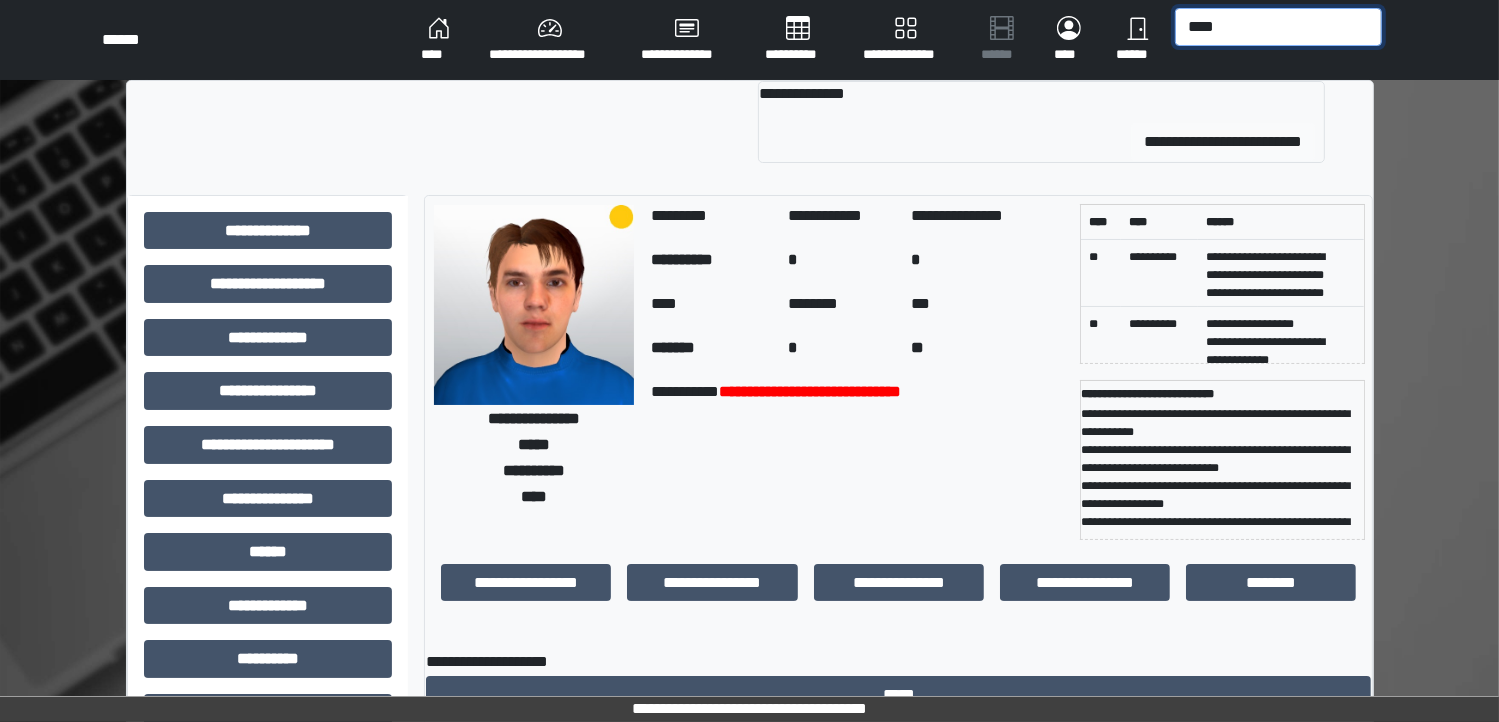 type on "****" 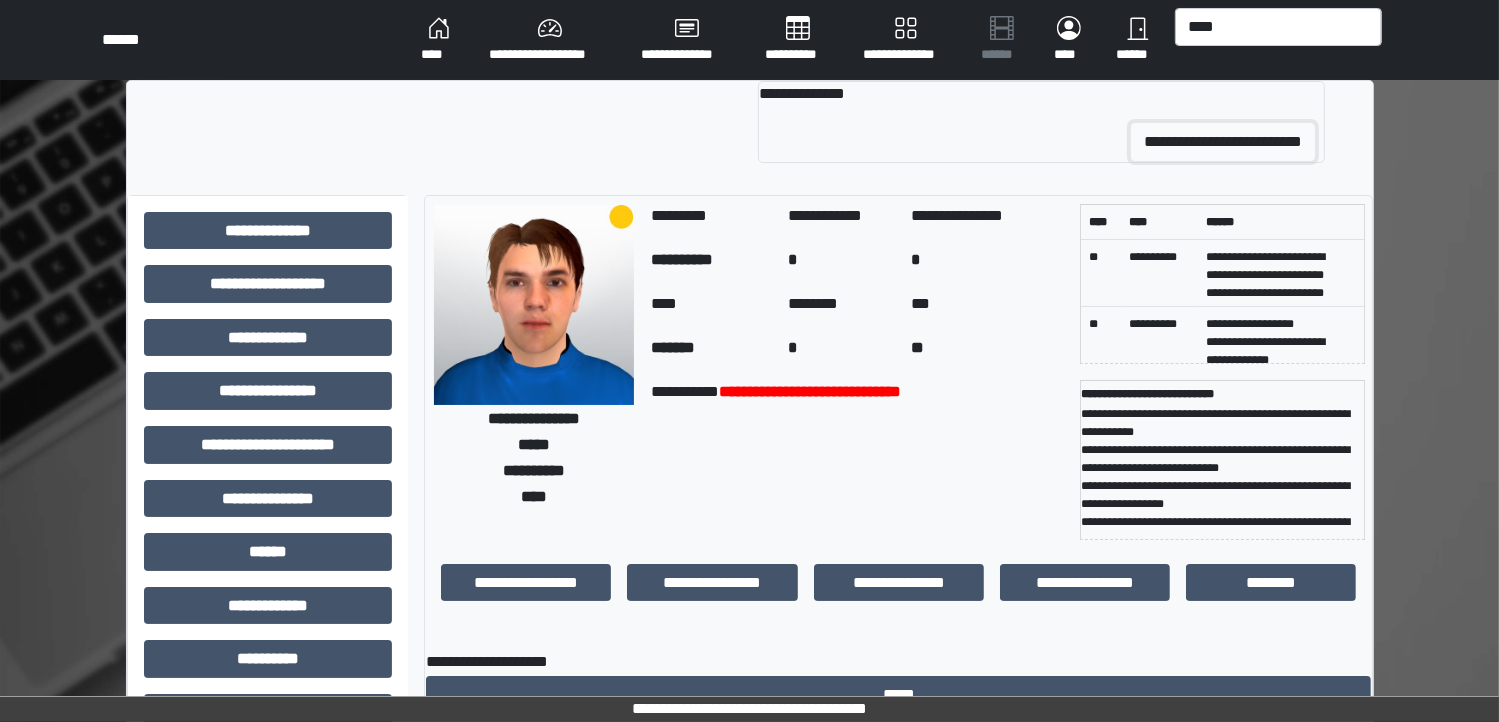 click on "**********" at bounding box center (1223, 142) 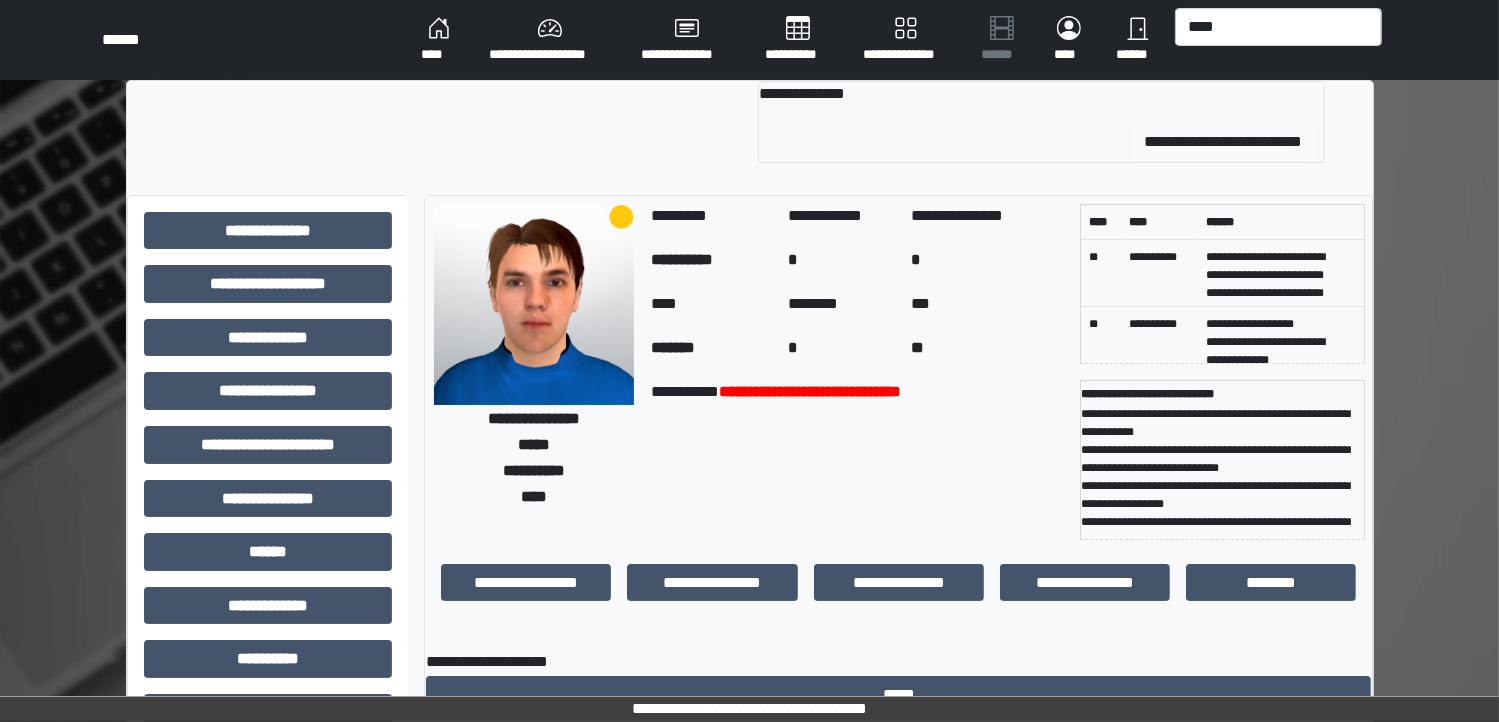 type 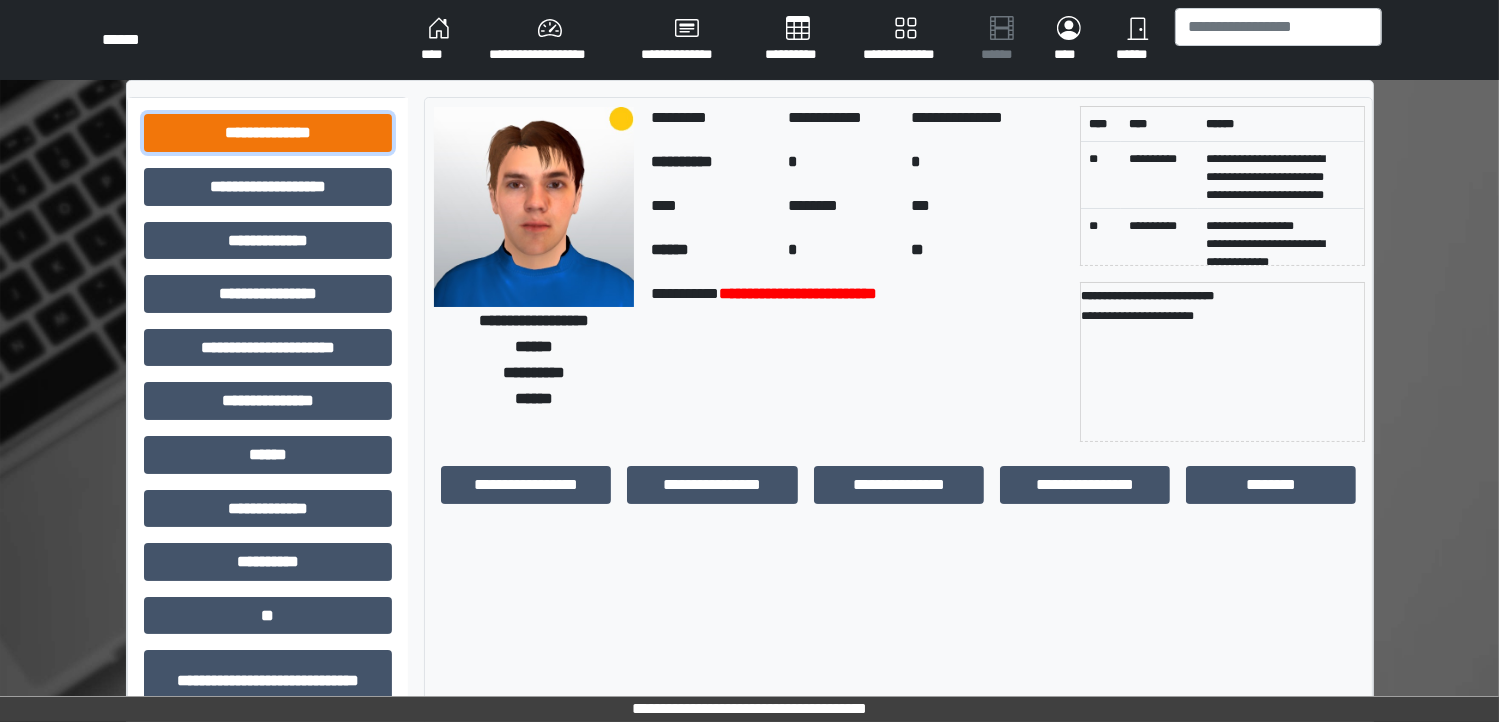 click on "**********" at bounding box center [268, 133] 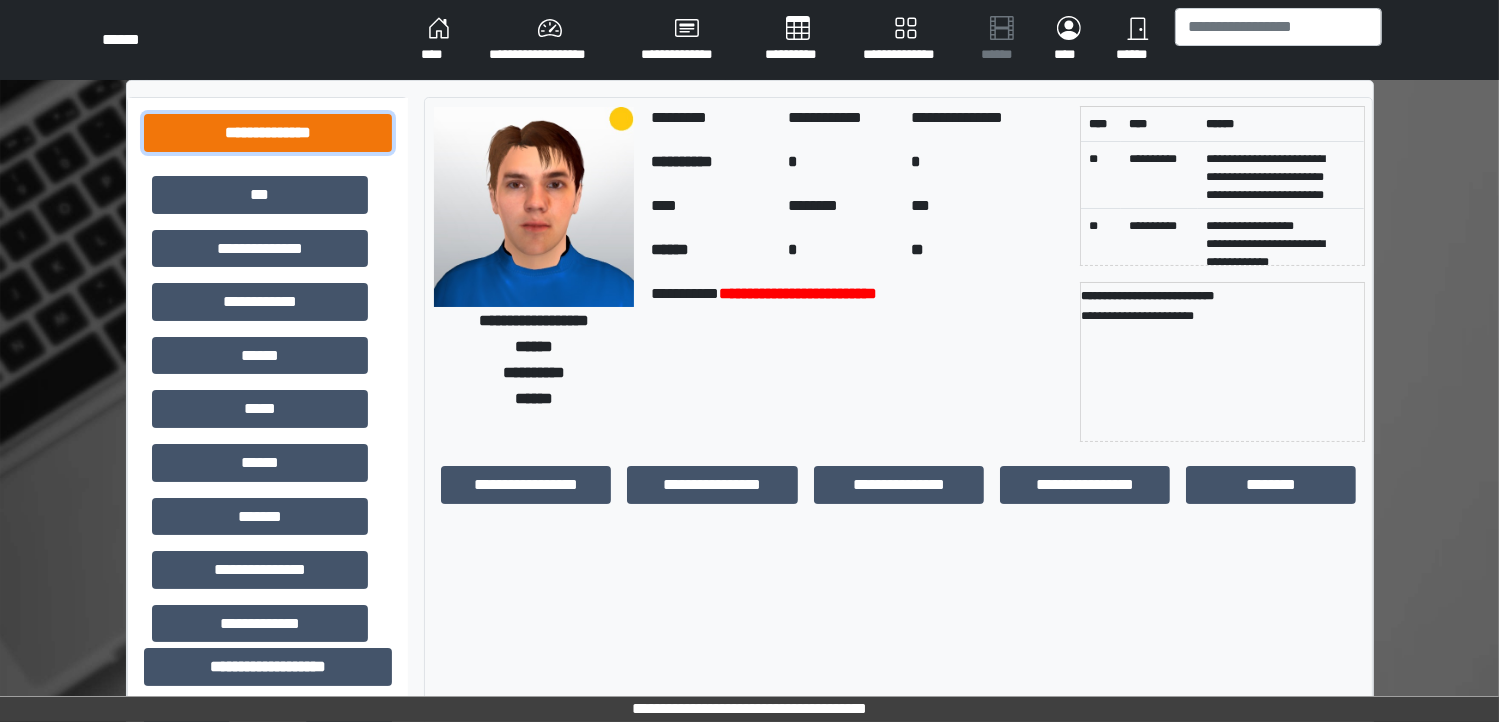 click on "**********" at bounding box center (268, 133) 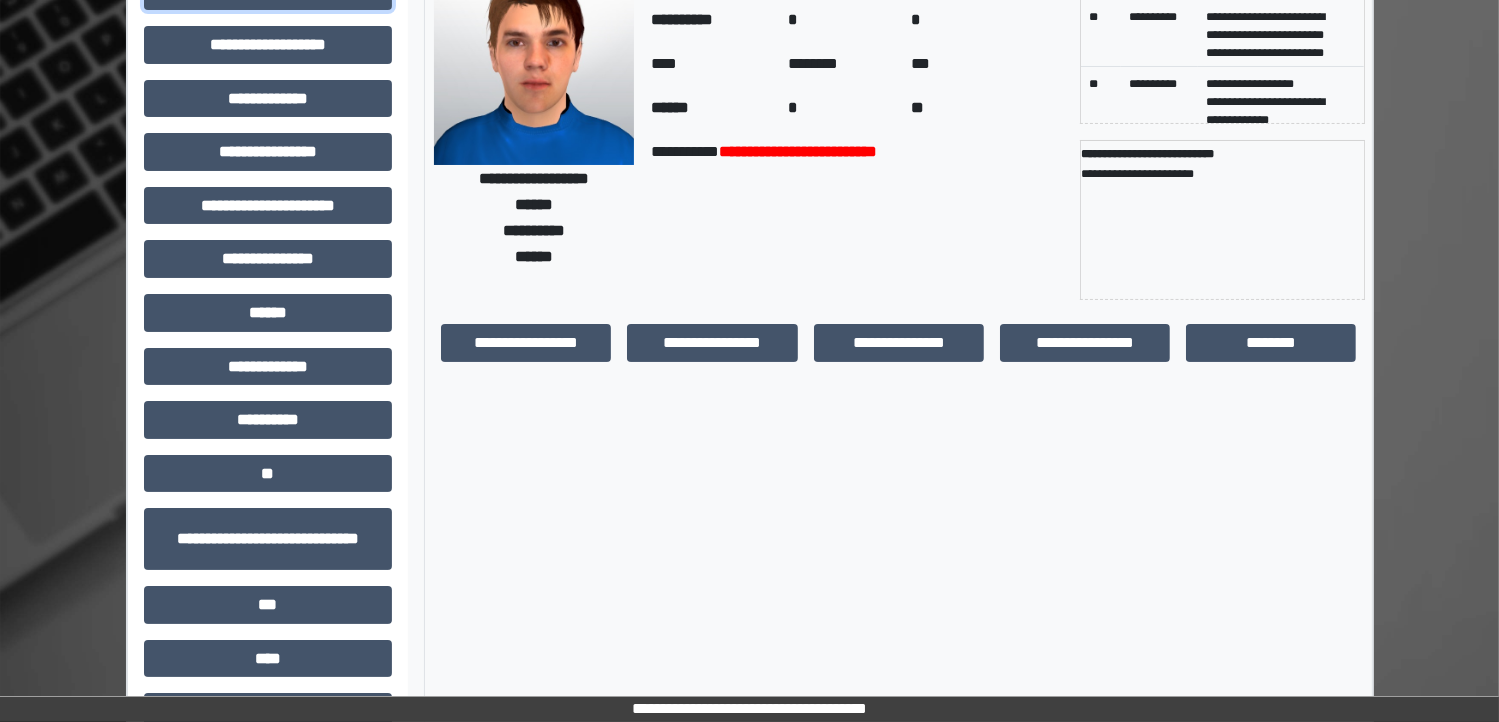 scroll, scrollTop: 200, scrollLeft: 0, axis: vertical 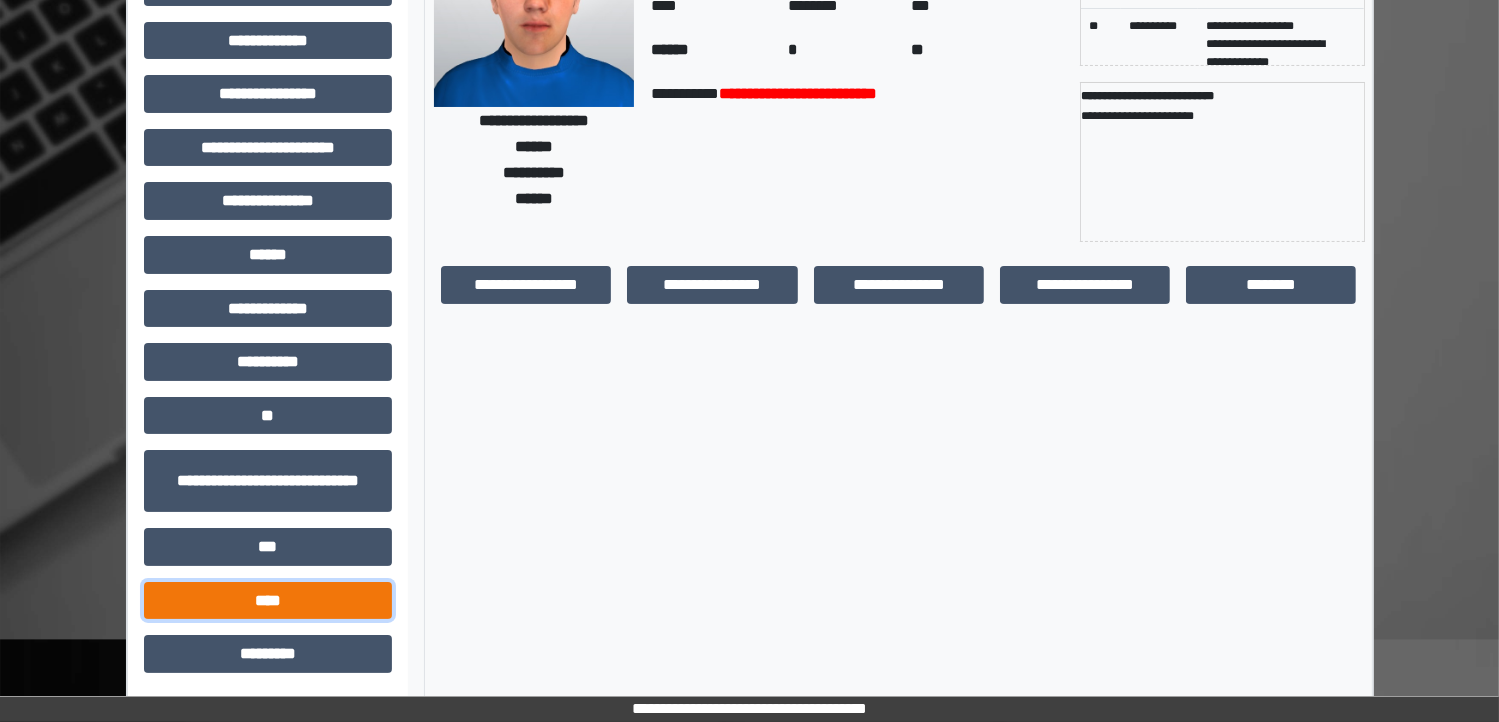 click on "****" at bounding box center (268, 601) 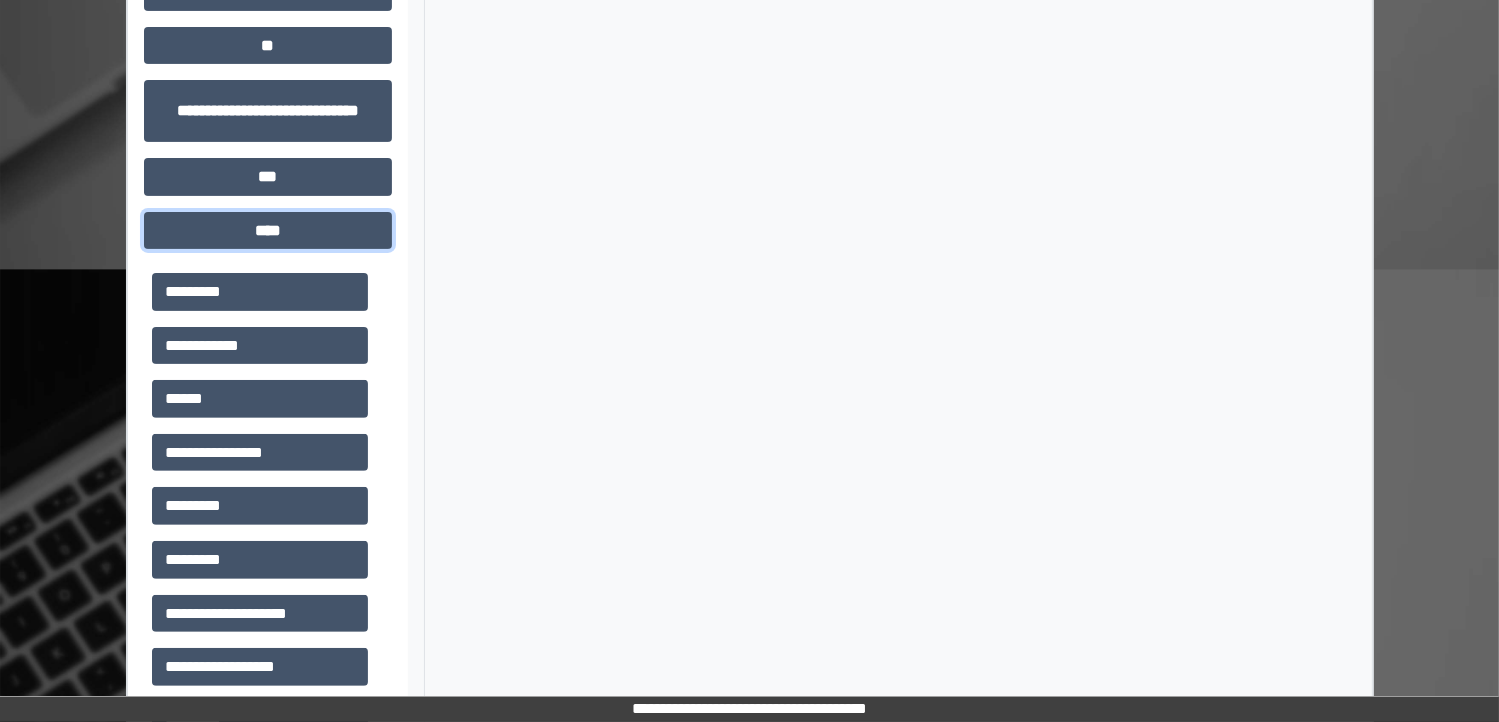 scroll, scrollTop: 614, scrollLeft: 0, axis: vertical 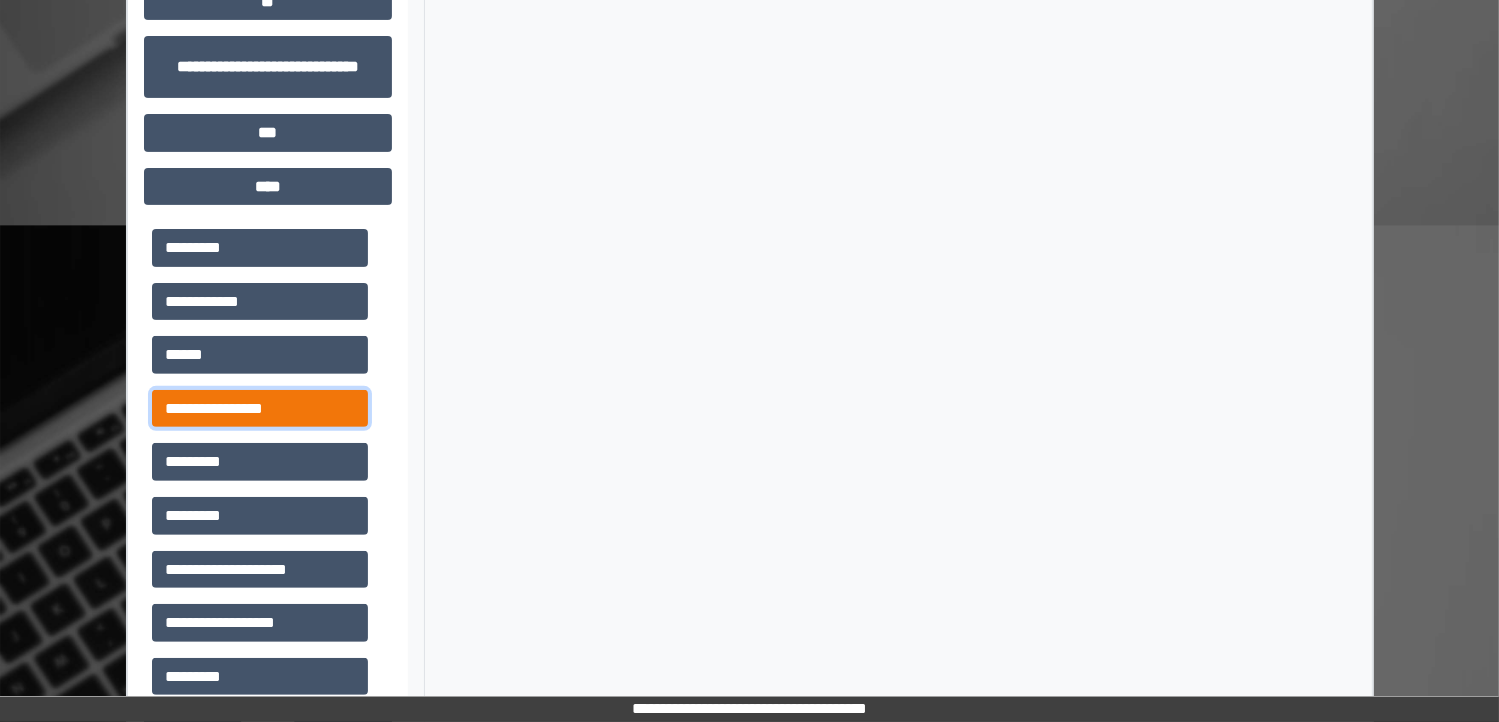 click on "**********" at bounding box center [260, 409] 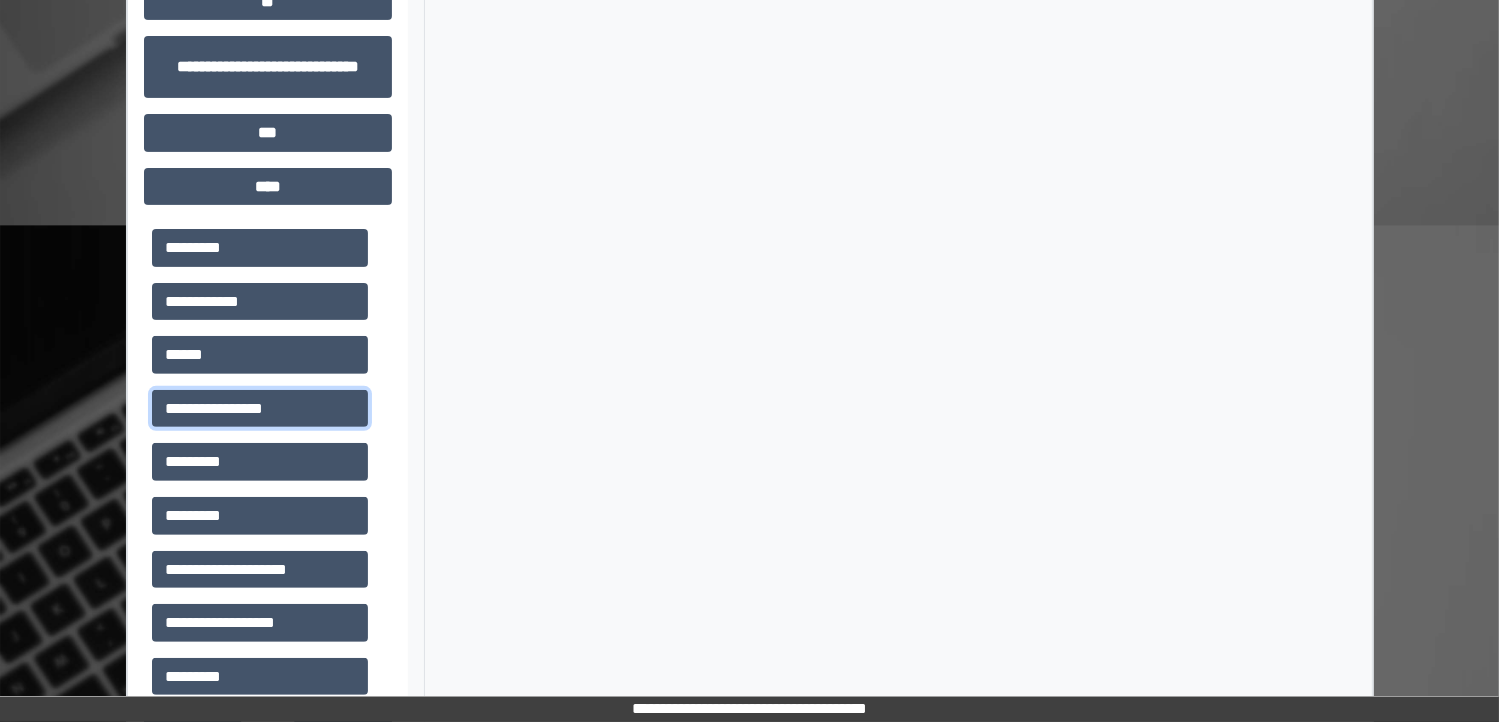 scroll, scrollTop: 680, scrollLeft: 0, axis: vertical 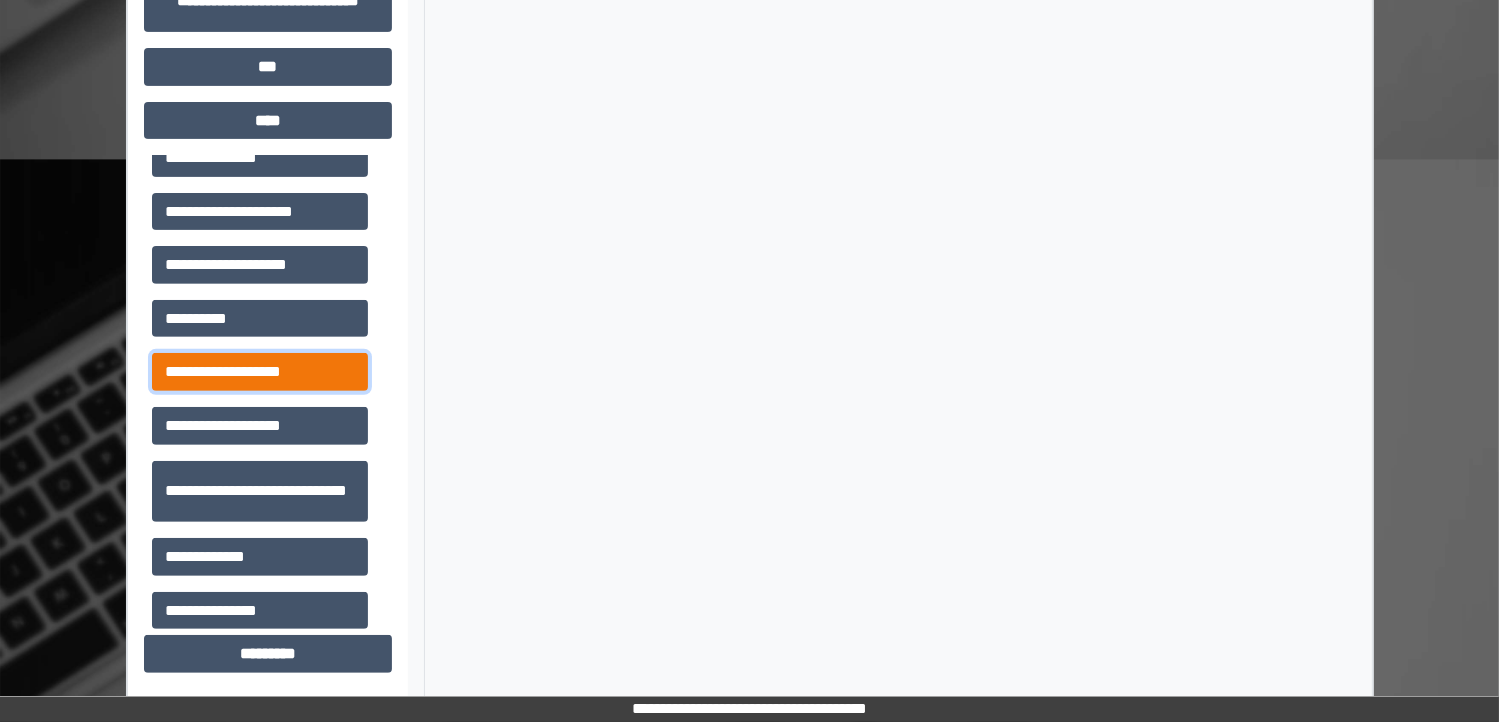 click on "**********" at bounding box center (260, 372) 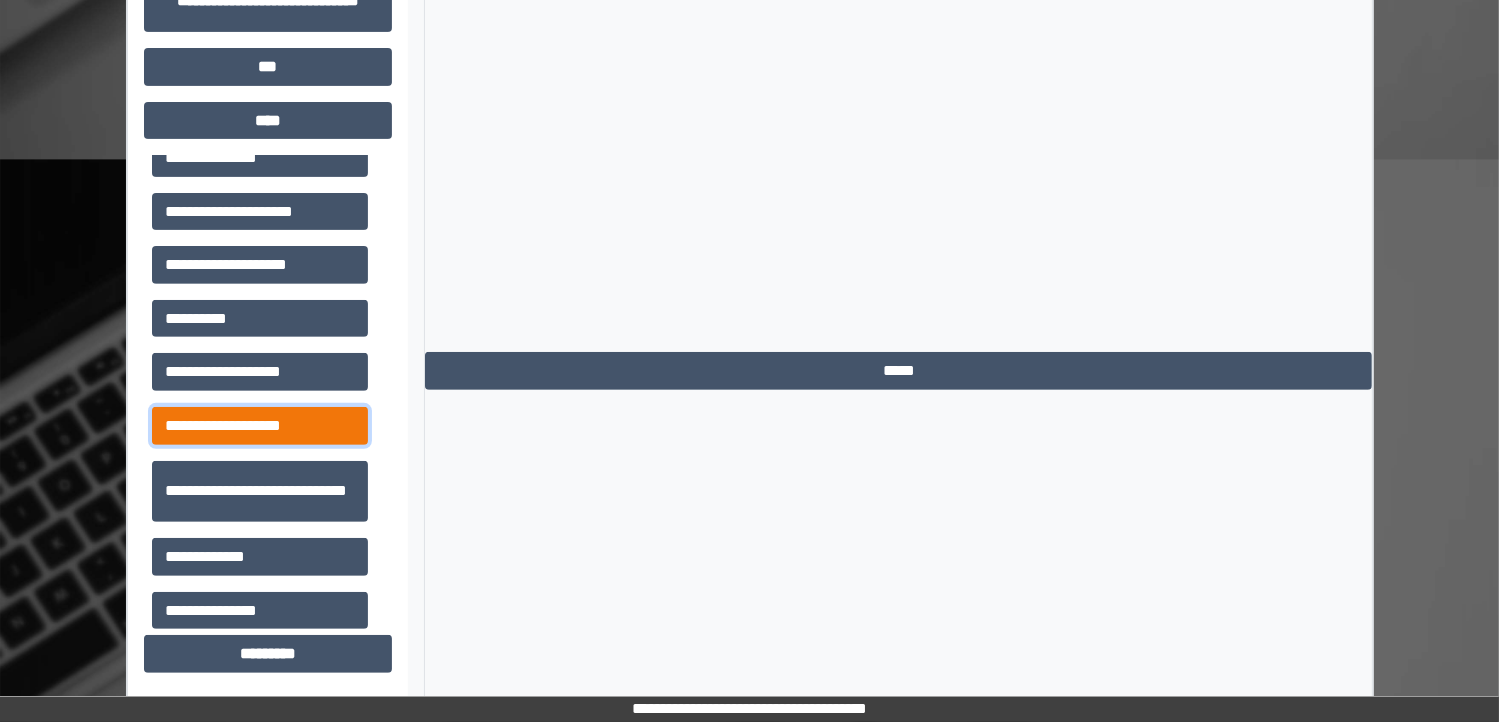 click on "**********" at bounding box center [260, 426] 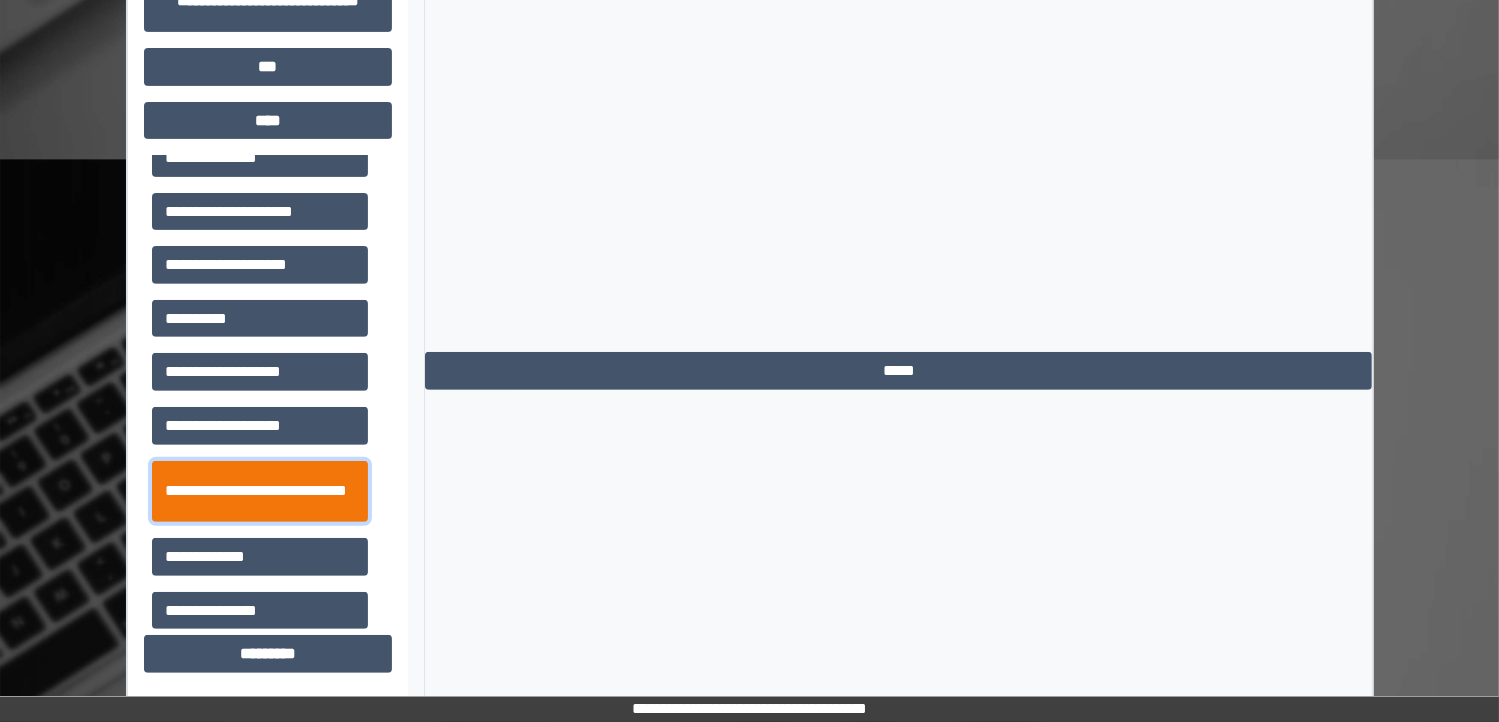 click on "**********" at bounding box center (260, 492) 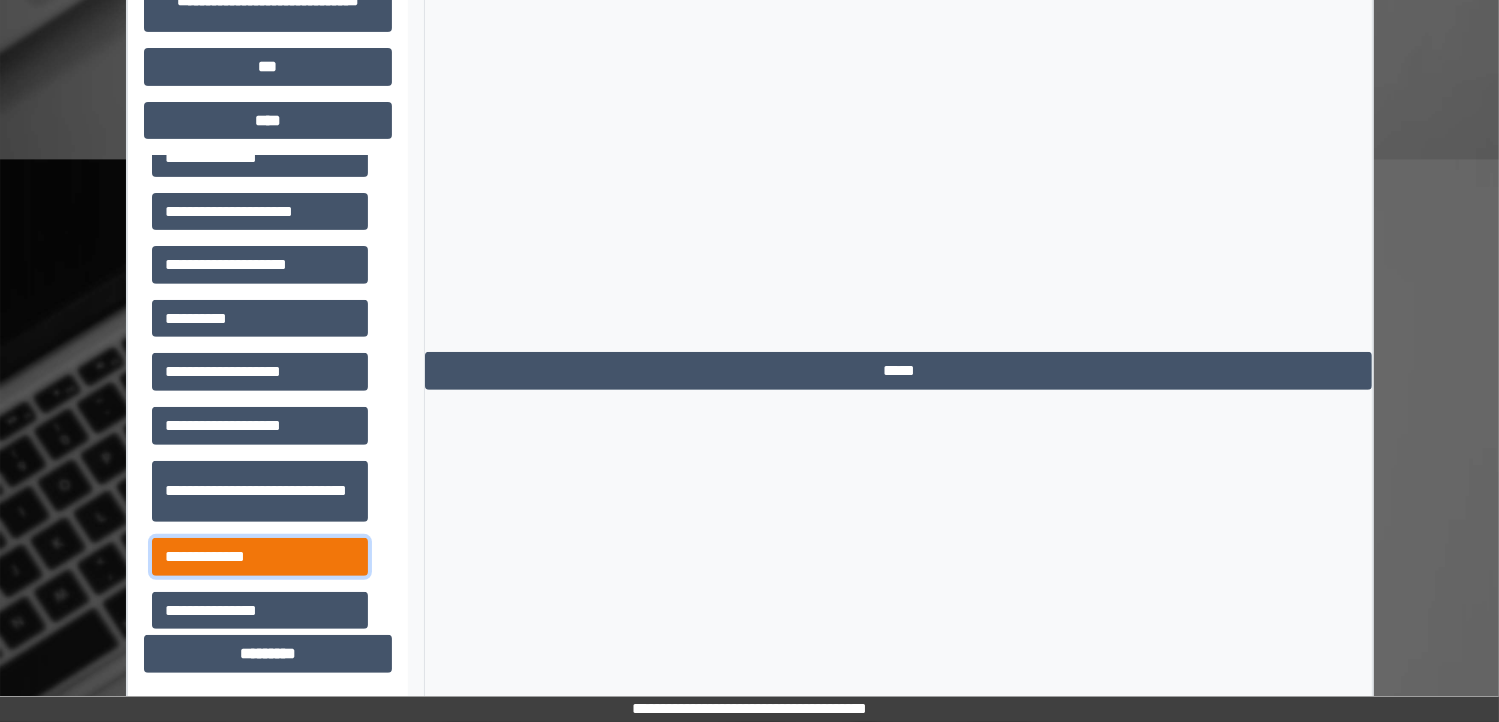 click on "**********" at bounding box center [260, 557] 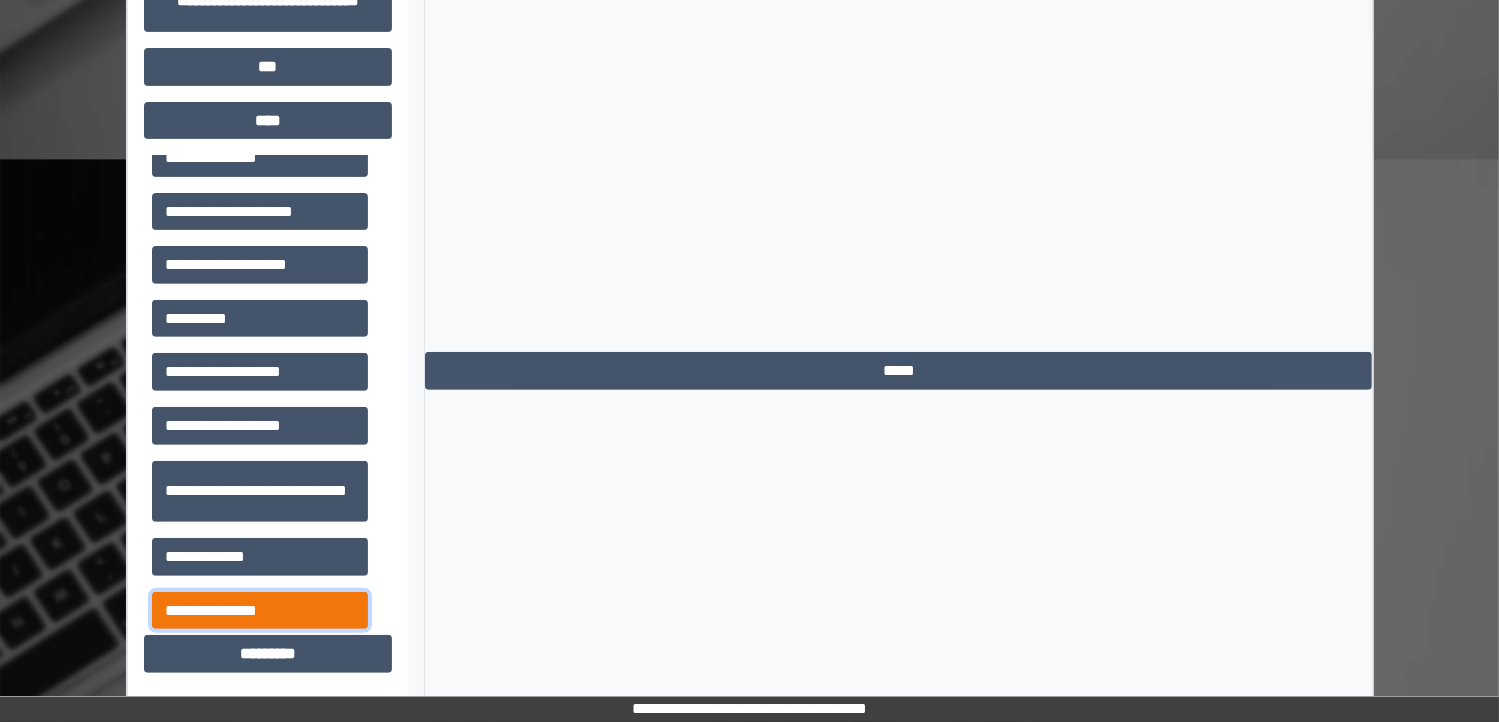 click on "**********" at bounding box center [260, 611] 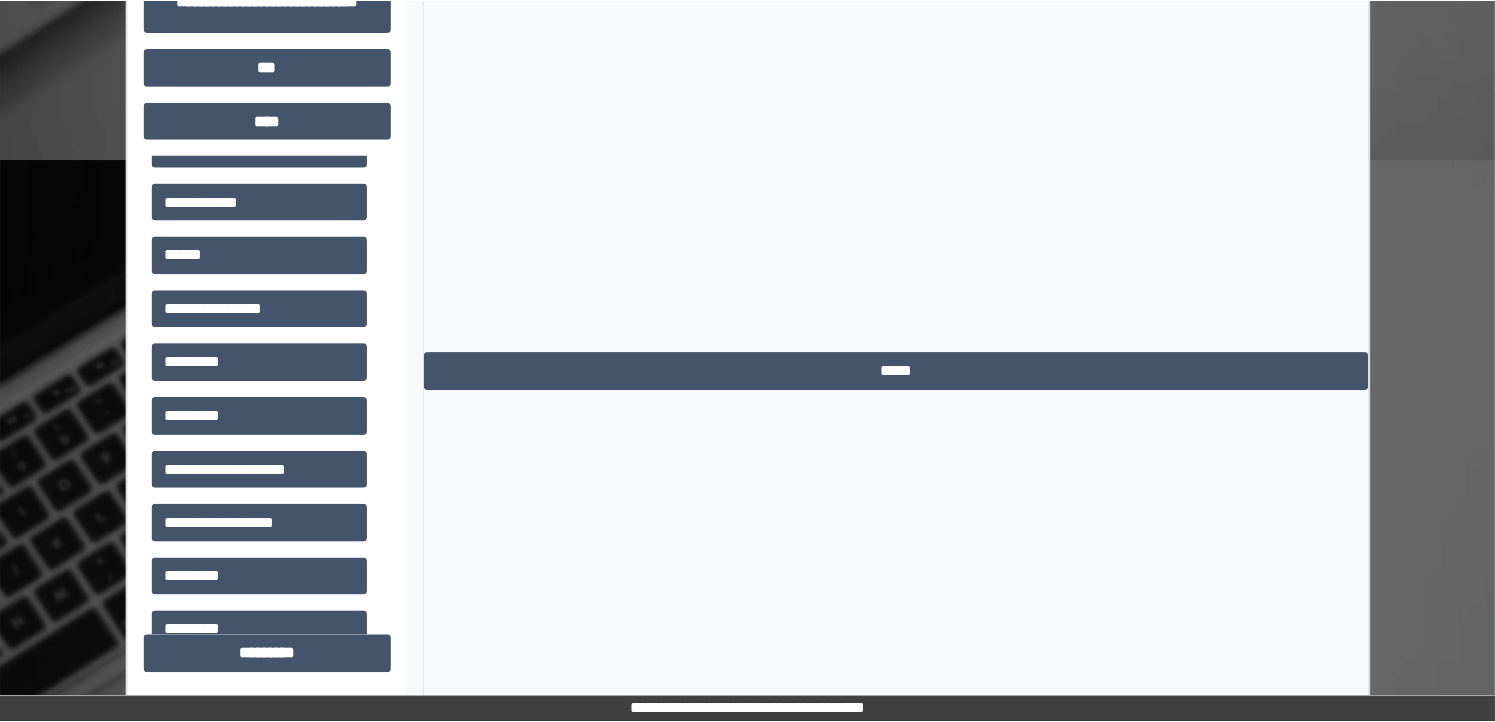scroll, scrollTop: 0, scrollLeft: 0, axis: both 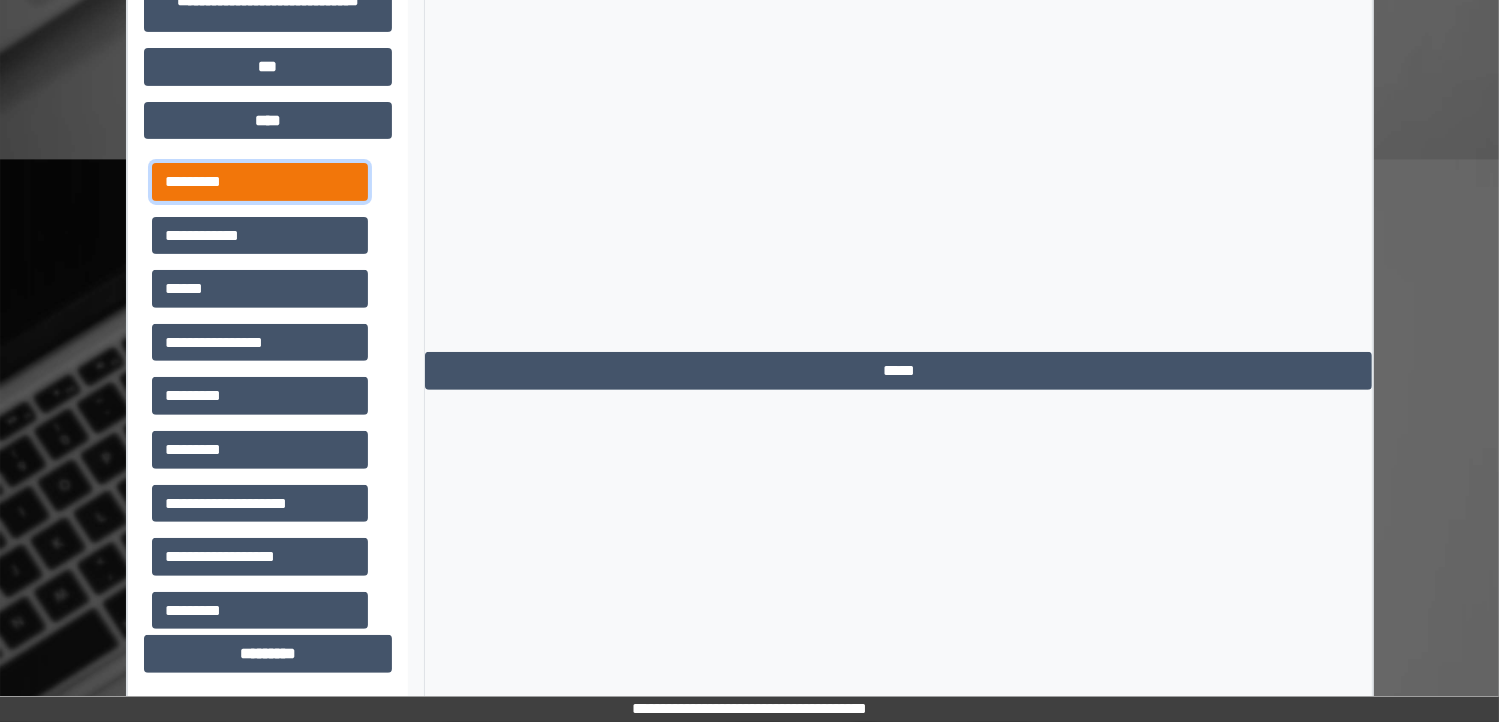 click on "*********" at bounding box center [260, 182] 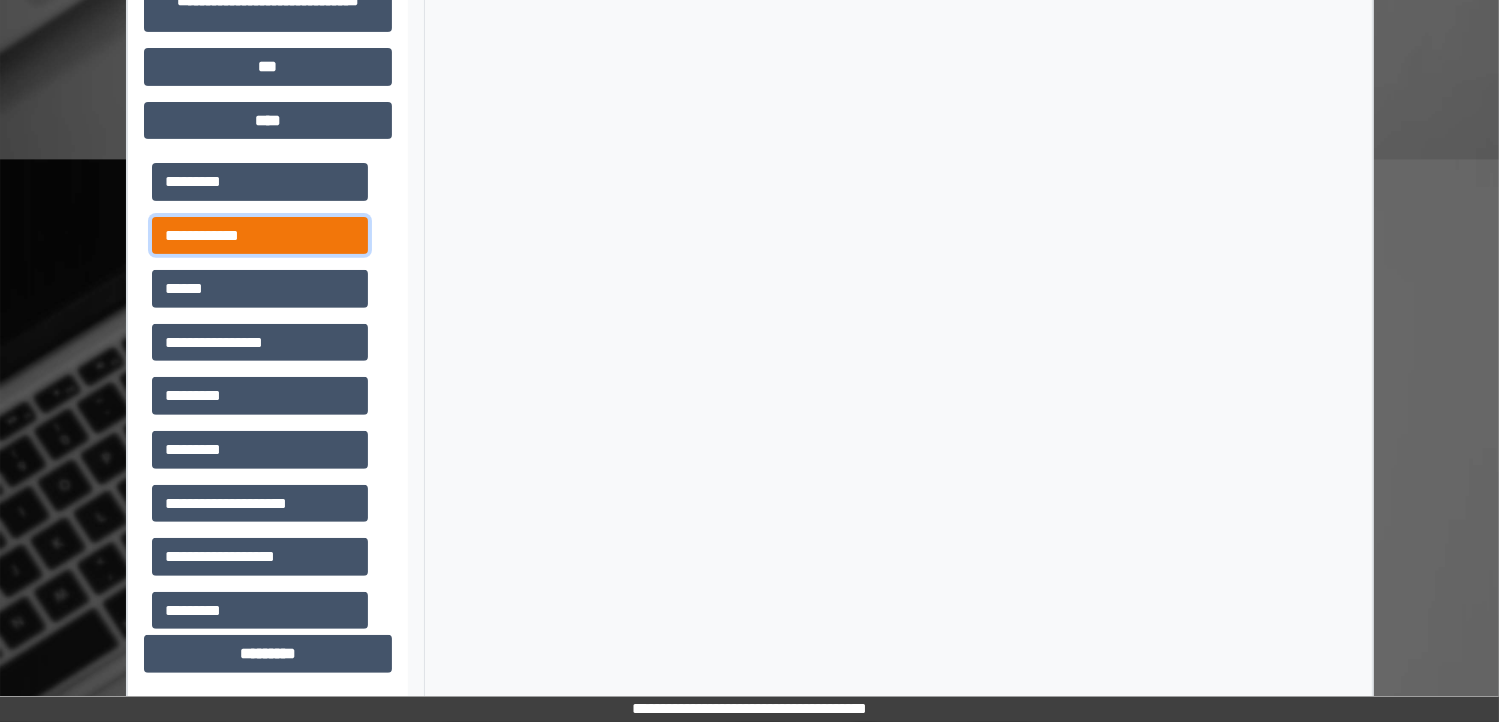 click on "**********" at bounding box center (260, 236) 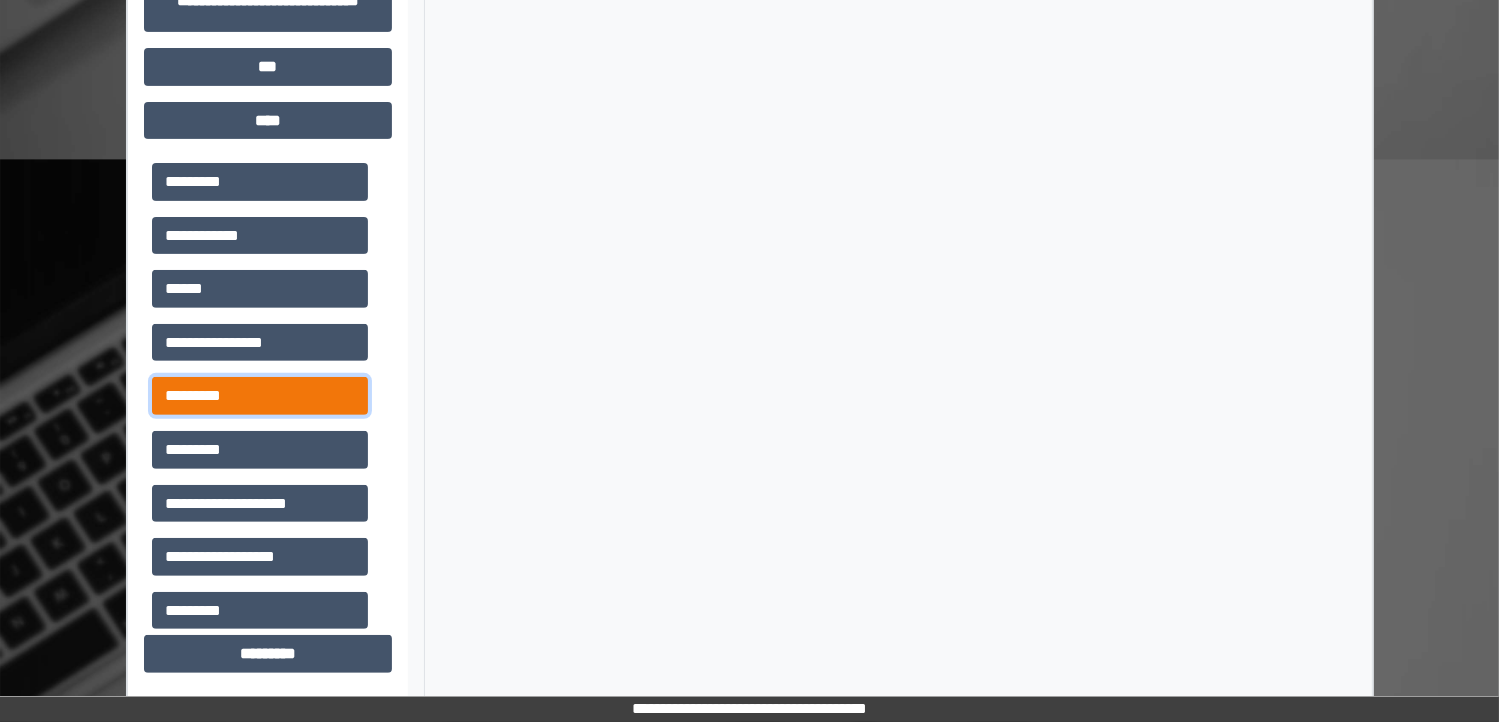 click on "*********" at bounding box center [260, 396] 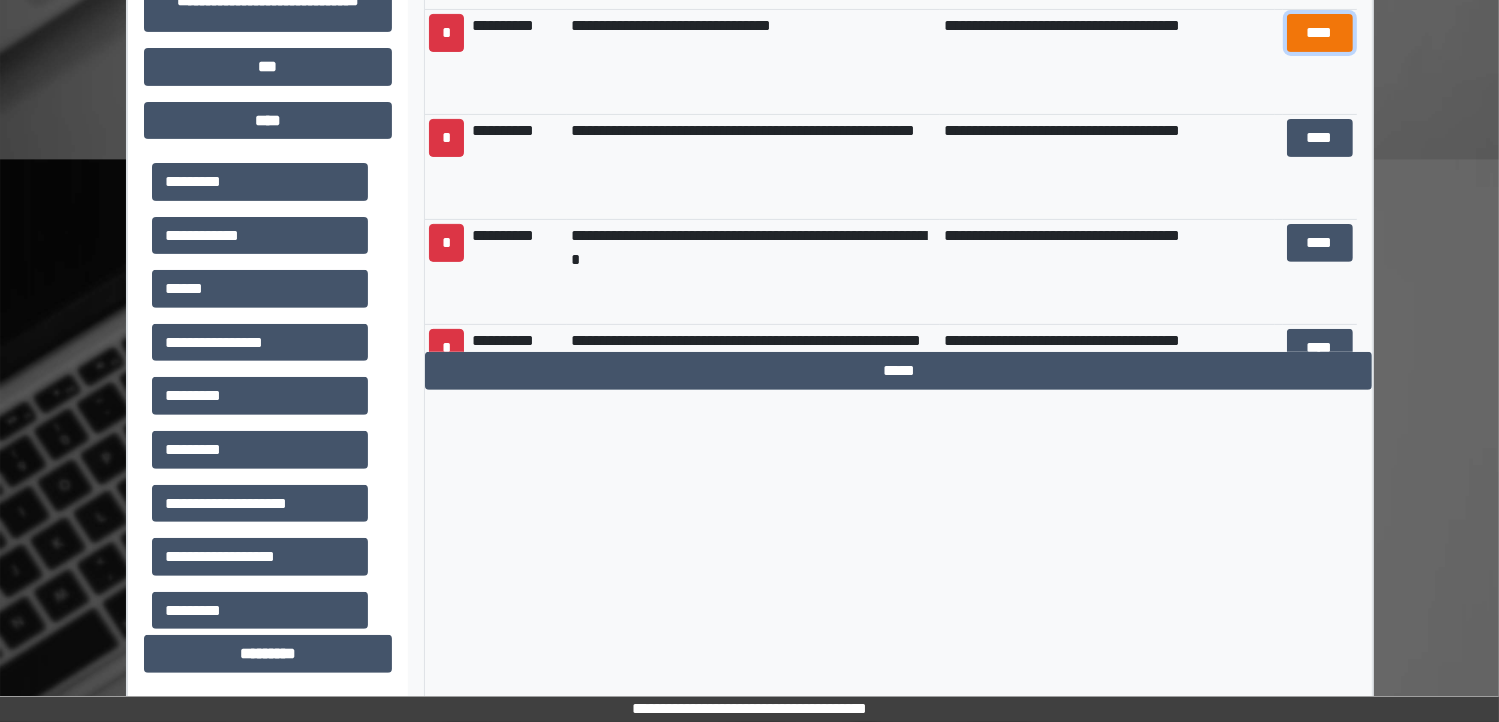 click on "****" at bounding box center [1320, 33] 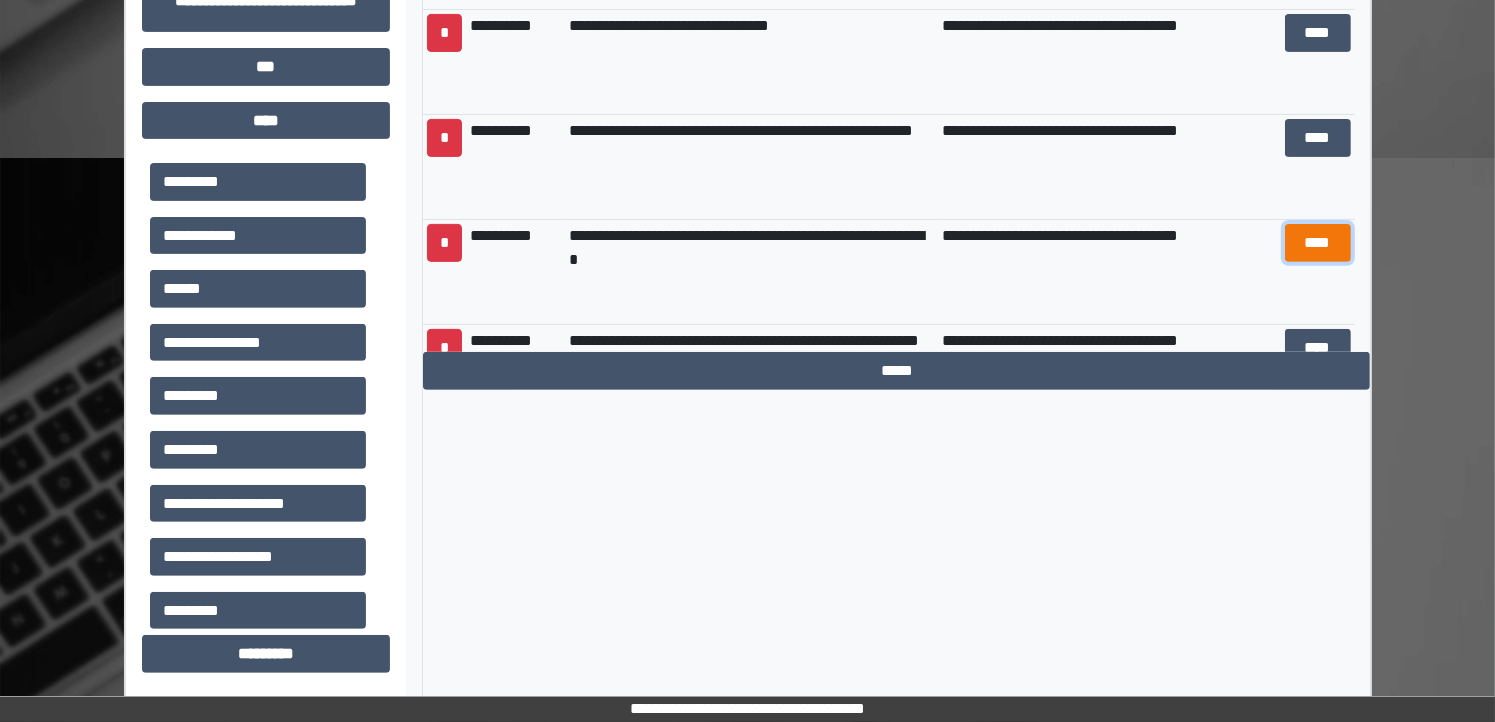 click on "****" at bounding box center [1318, 243] 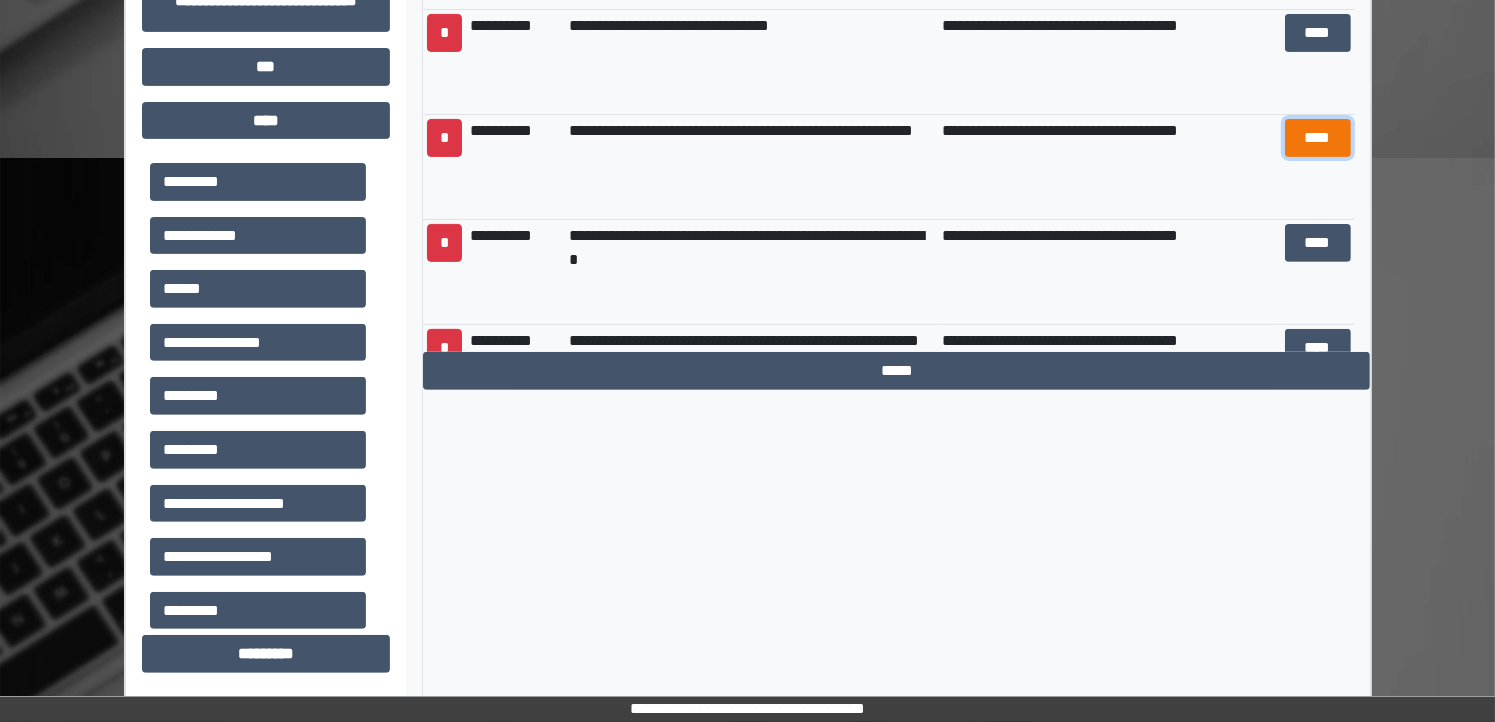 click on "****" at bounding box center [1318, 138] 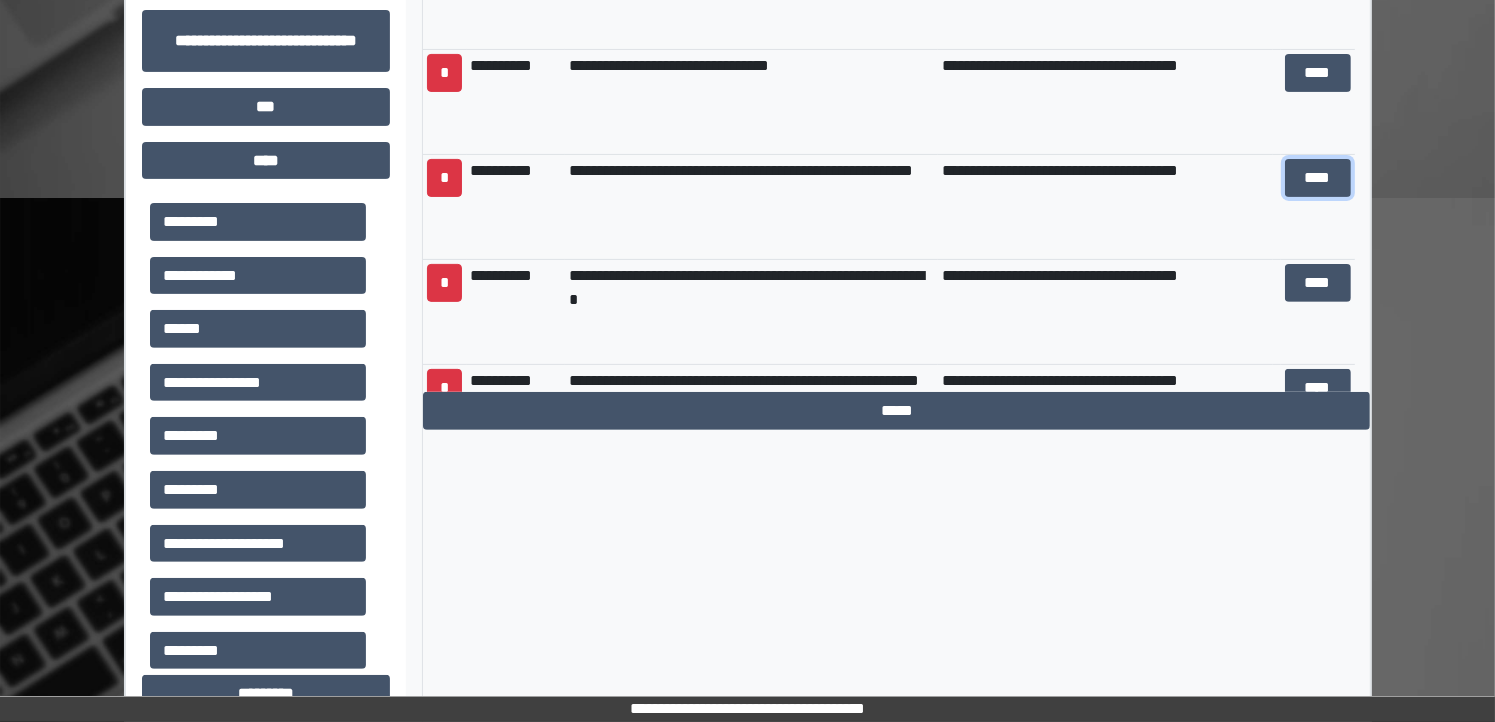scroll, scrollTop: 600, scrollLeft: 0, axis: vertical 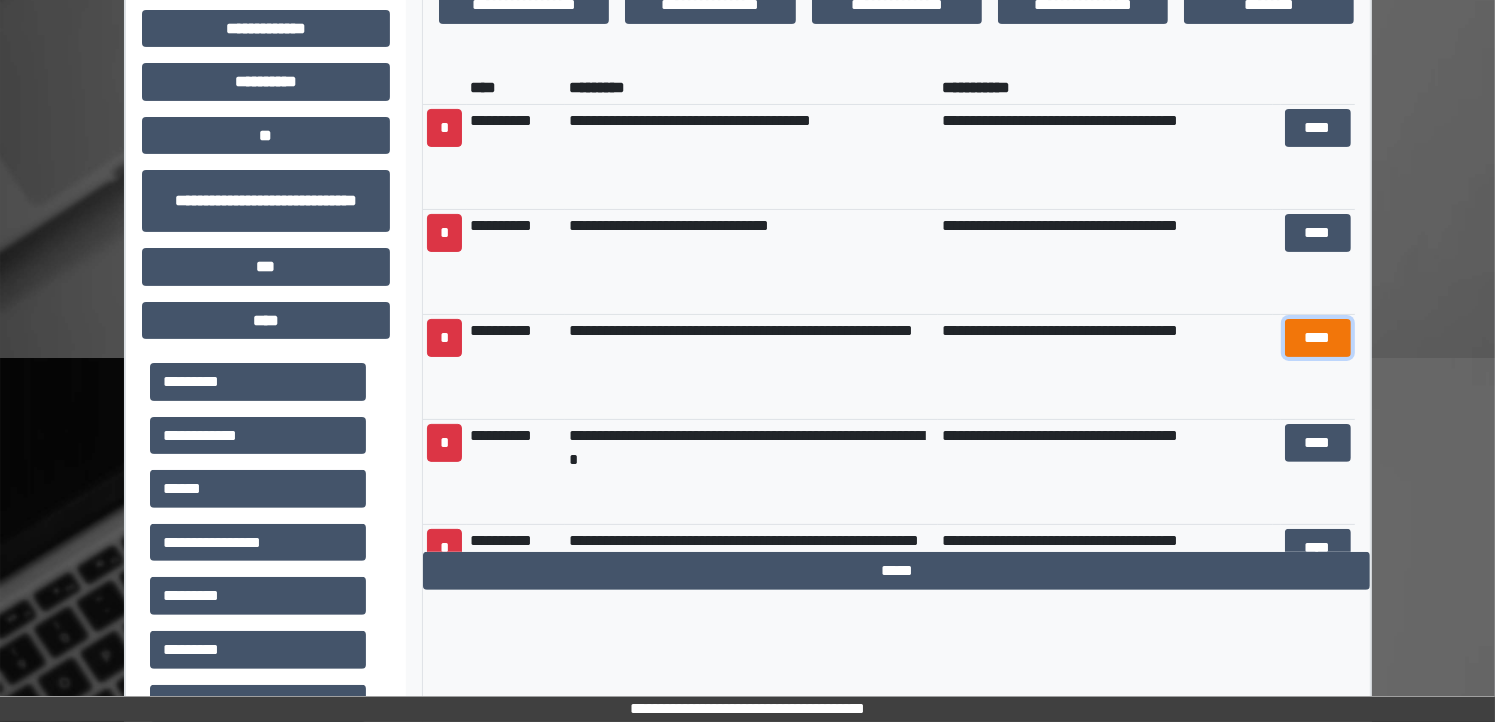 click on "****" at bounding box center [1318, 338] 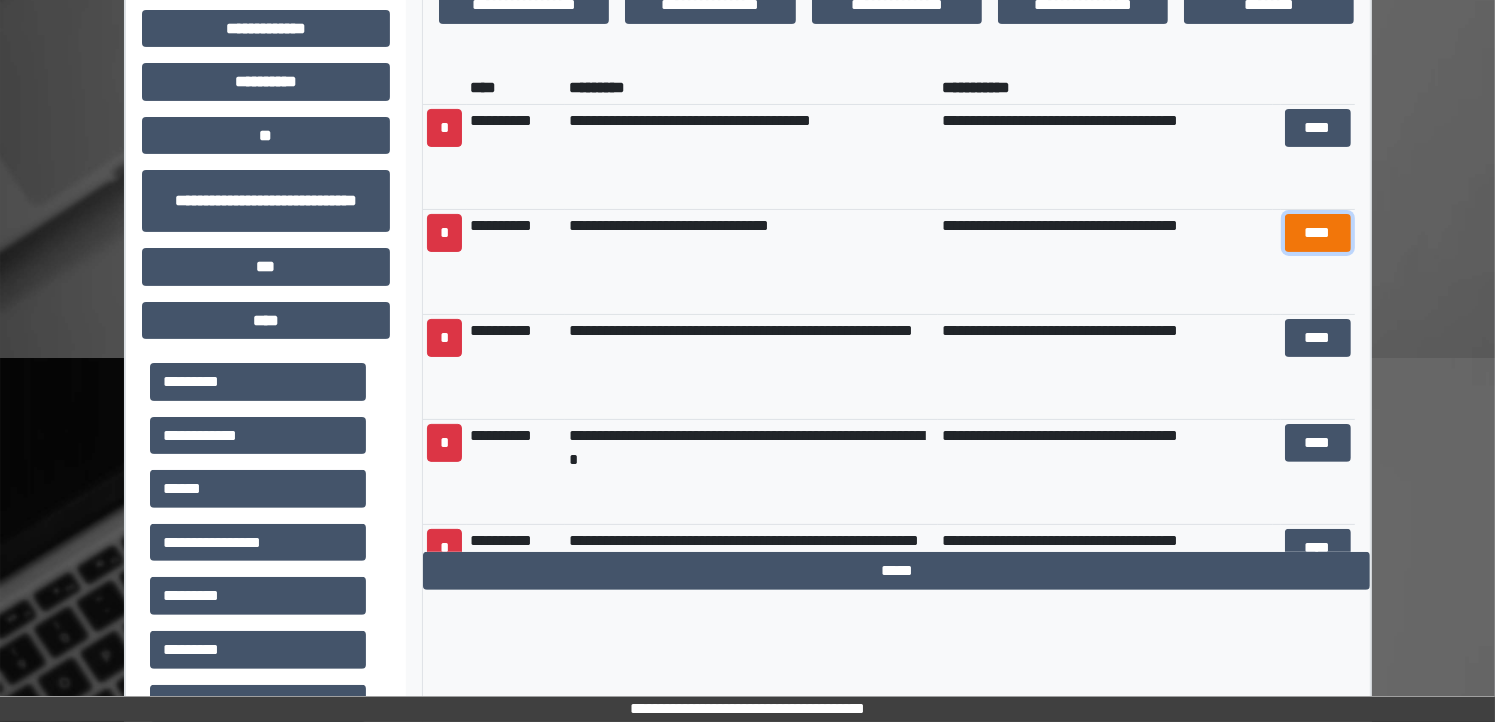 click on "****" at bounding box center [1318, 233] 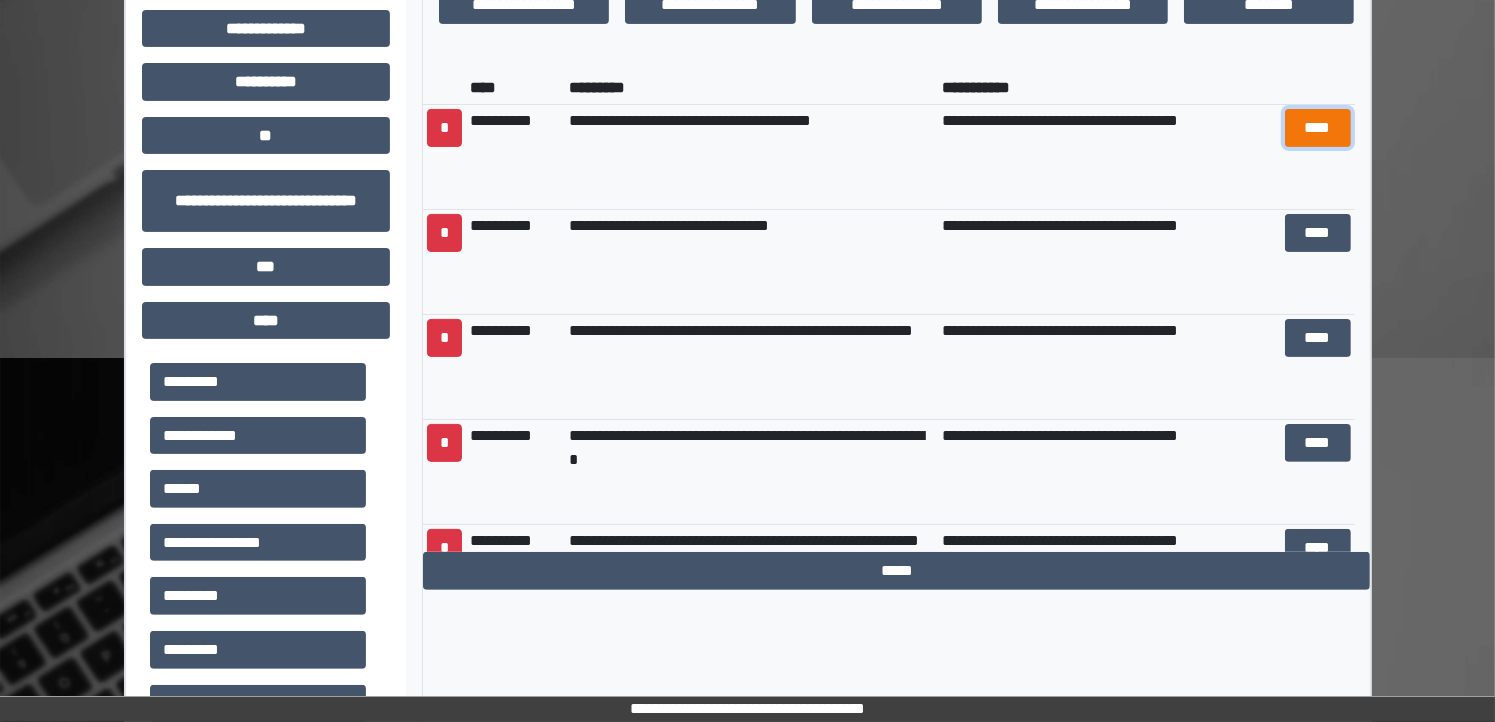 click on "****" at bounding box center [1318, 128] 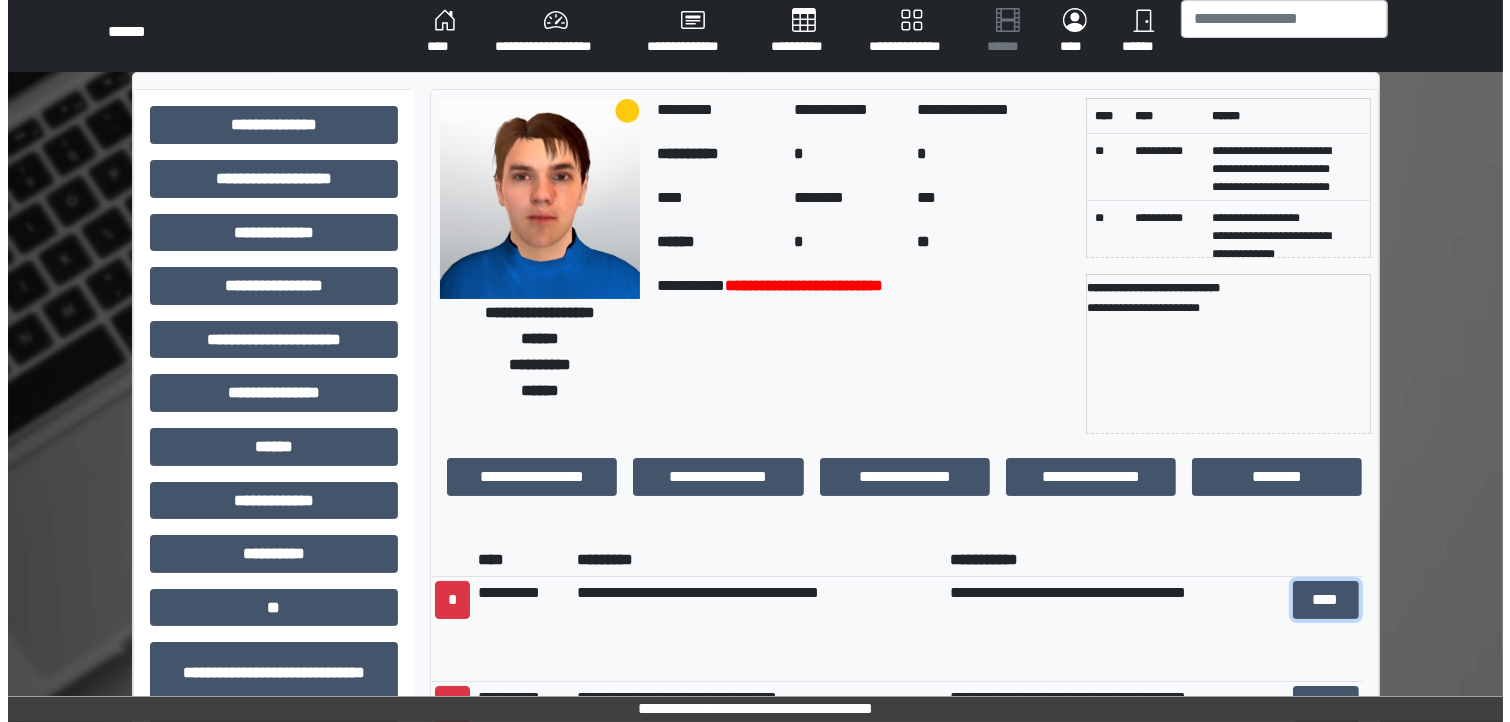 scroll, scrollTop: 0, scrollLeft: 0, axis: both 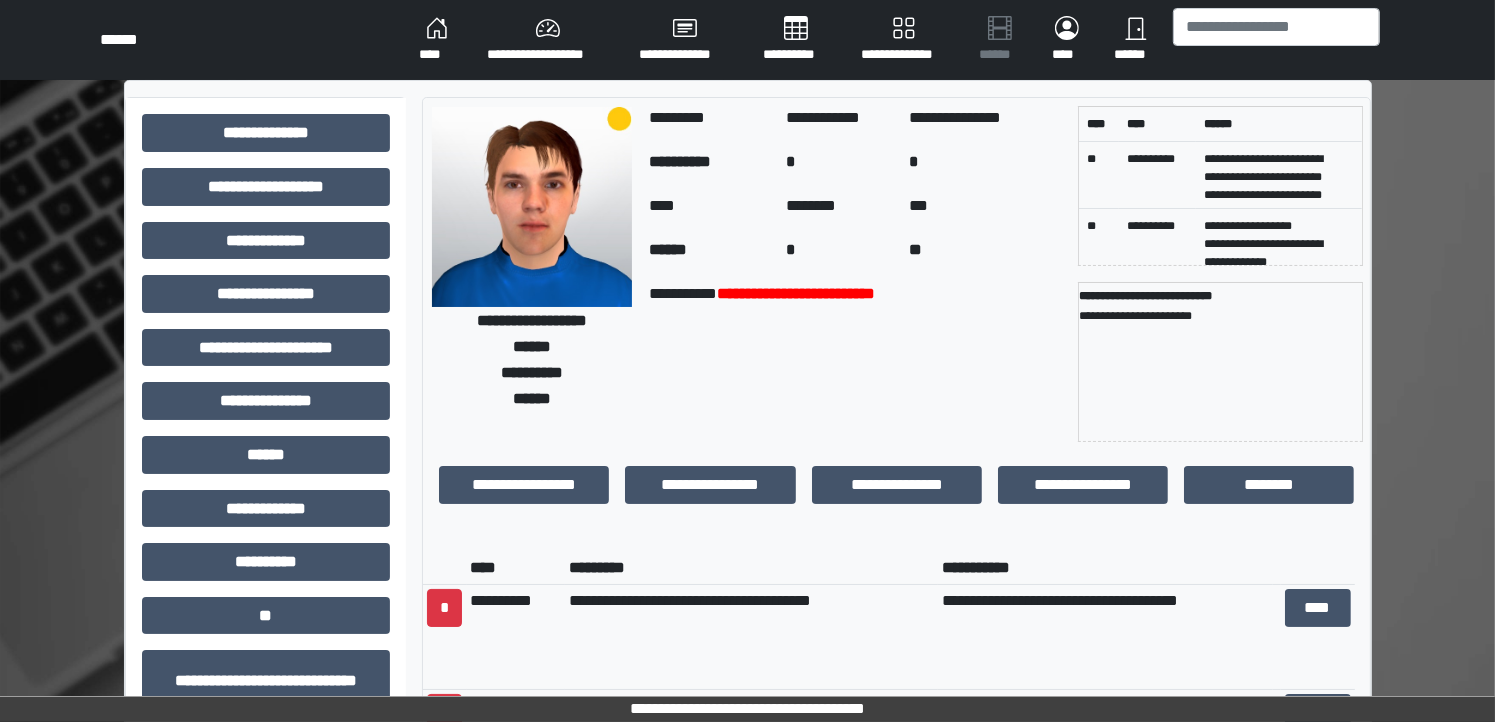 click on "****" at bounding box center [437, 40] 